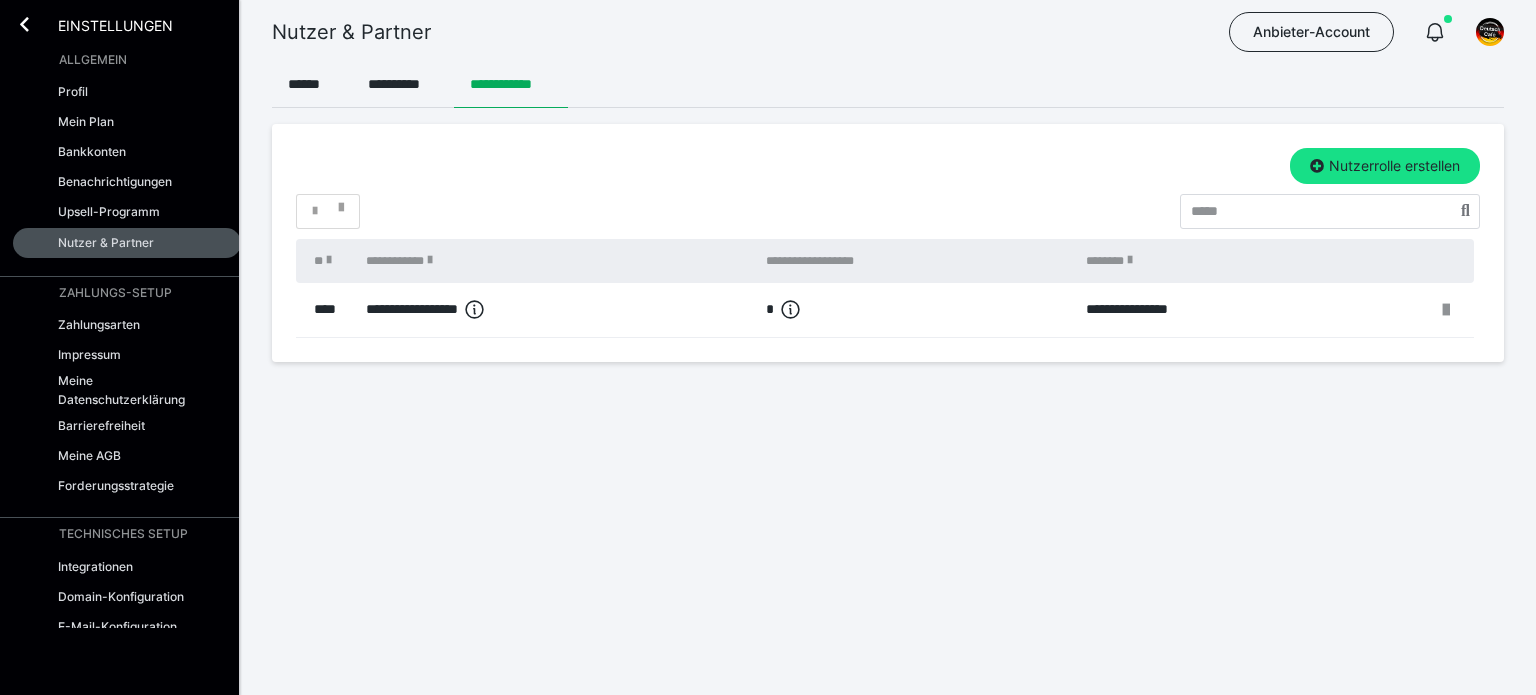 scroll, scrollTop: 0, scrollLeft: 0, axis: both 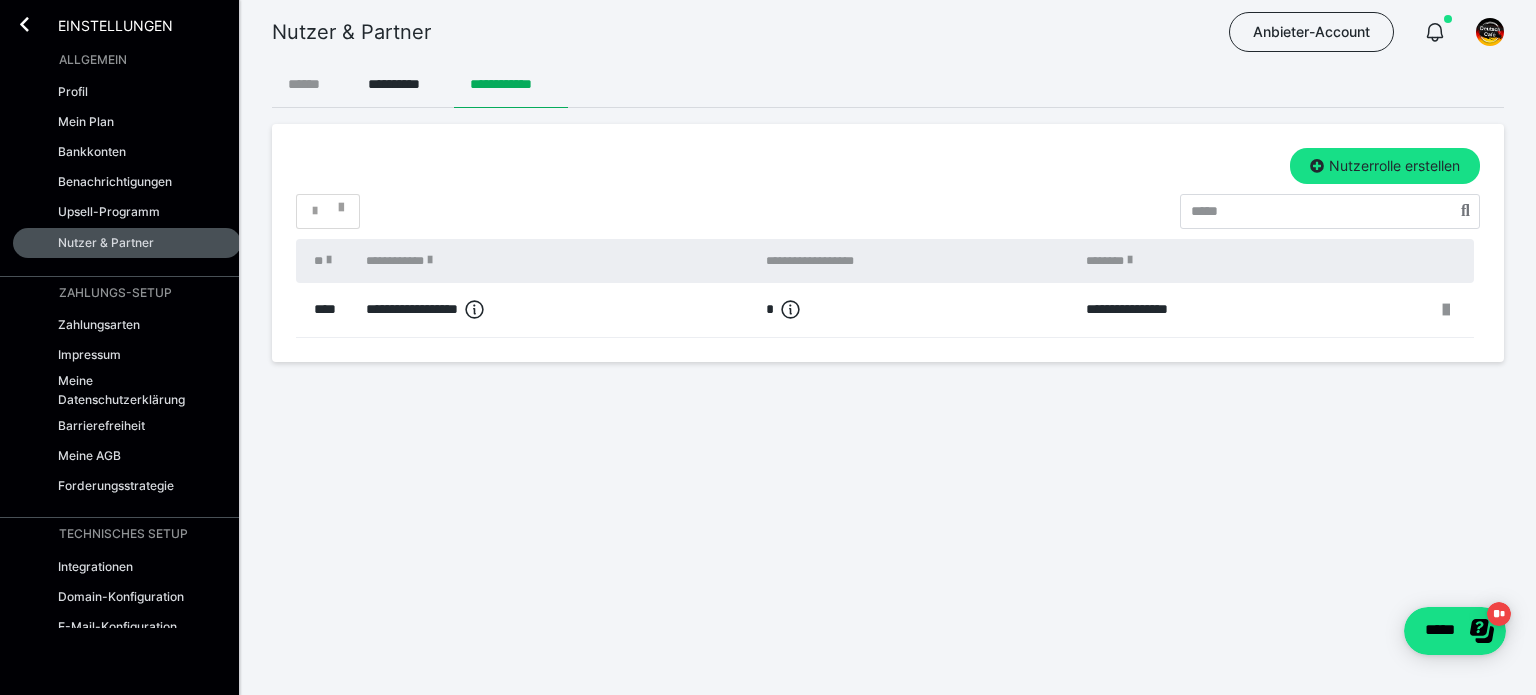 click on "******" at bounding box center [312, 84] 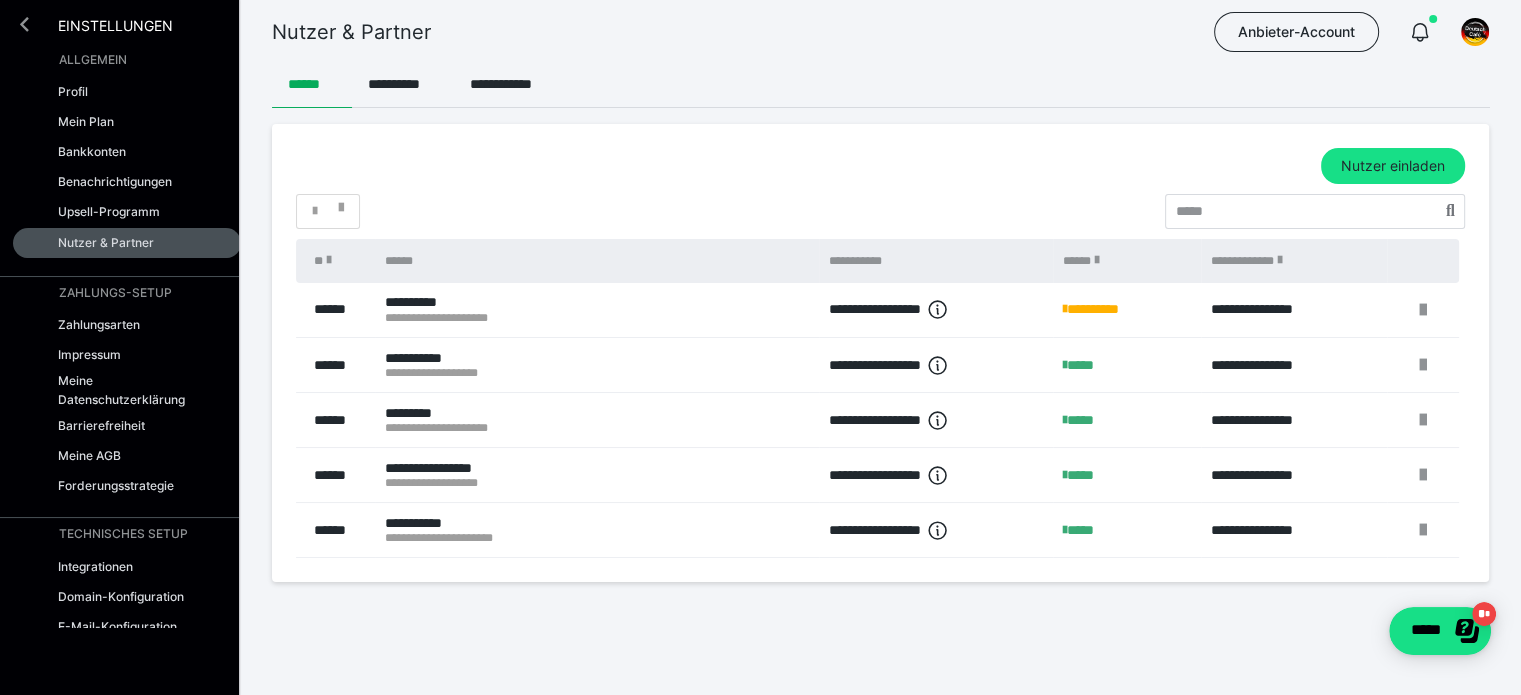 click at bounding box center (24, 24) 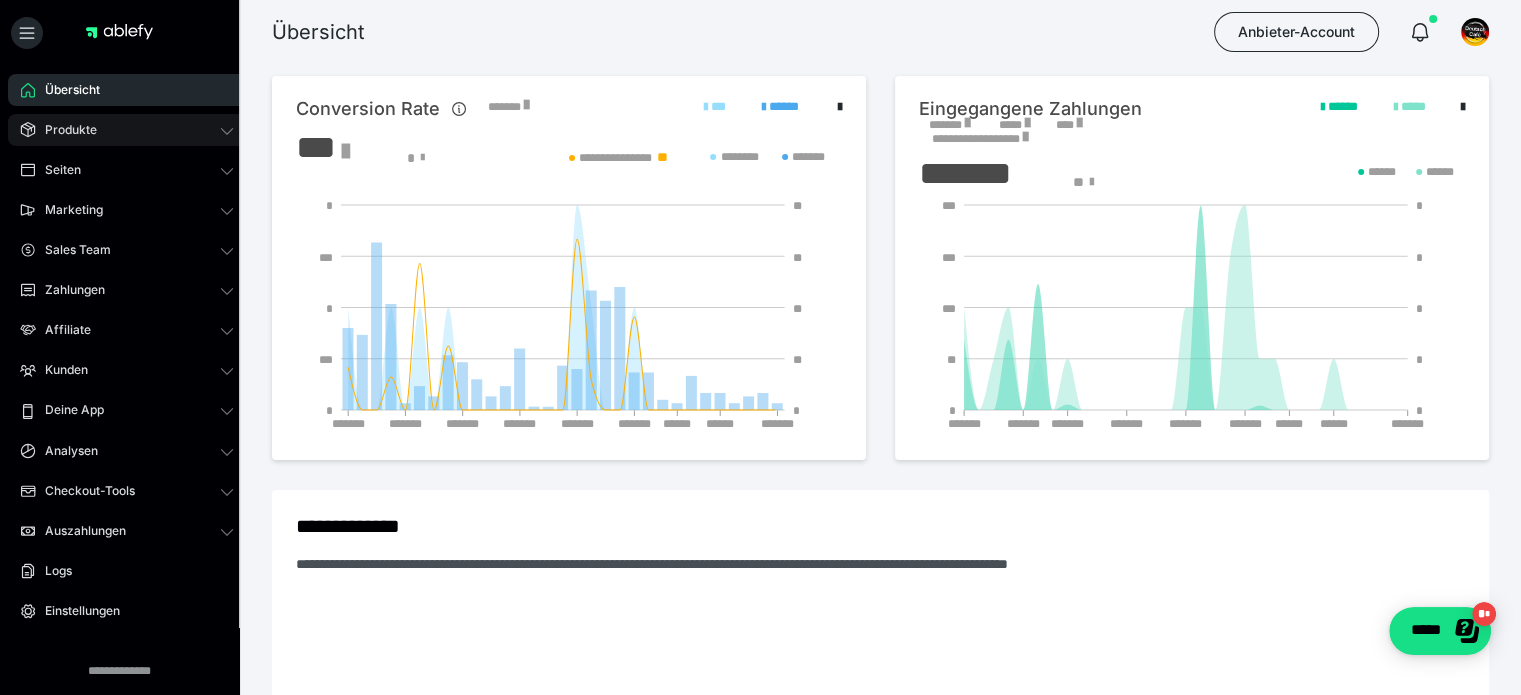 click on "Produkte" at bounding box center (64, 130) 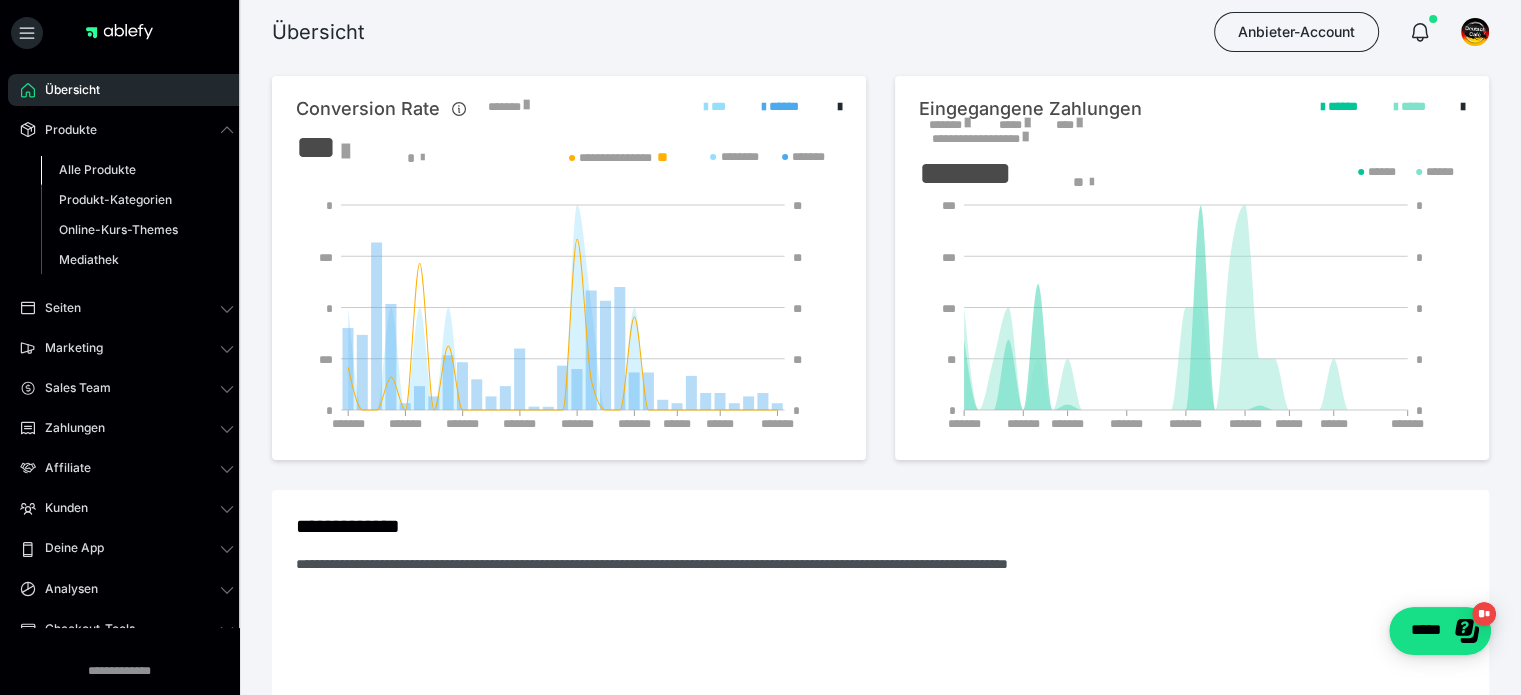 click on "Alle Produkte" at bounding box center (97, 169) 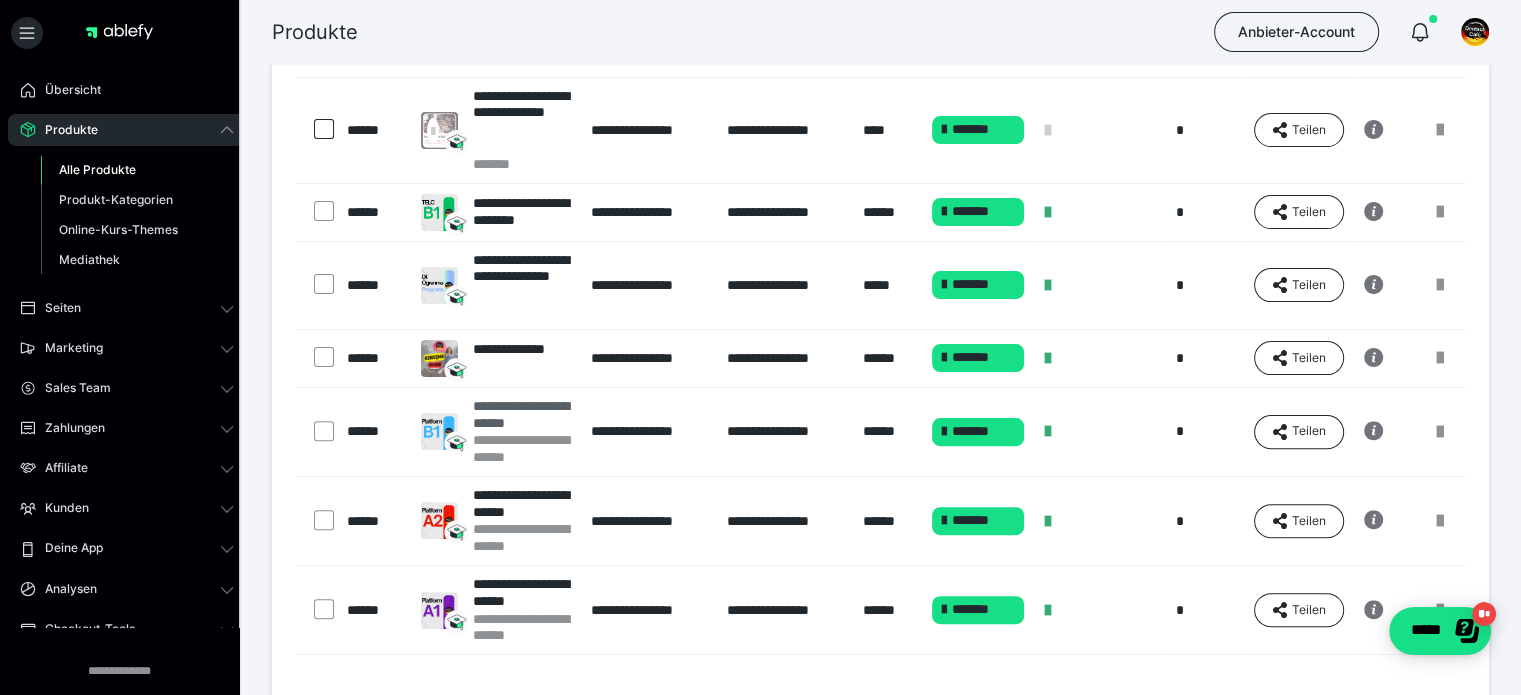 scroll, scrollTop: 500, scrollLeft: 0, axis: vertical 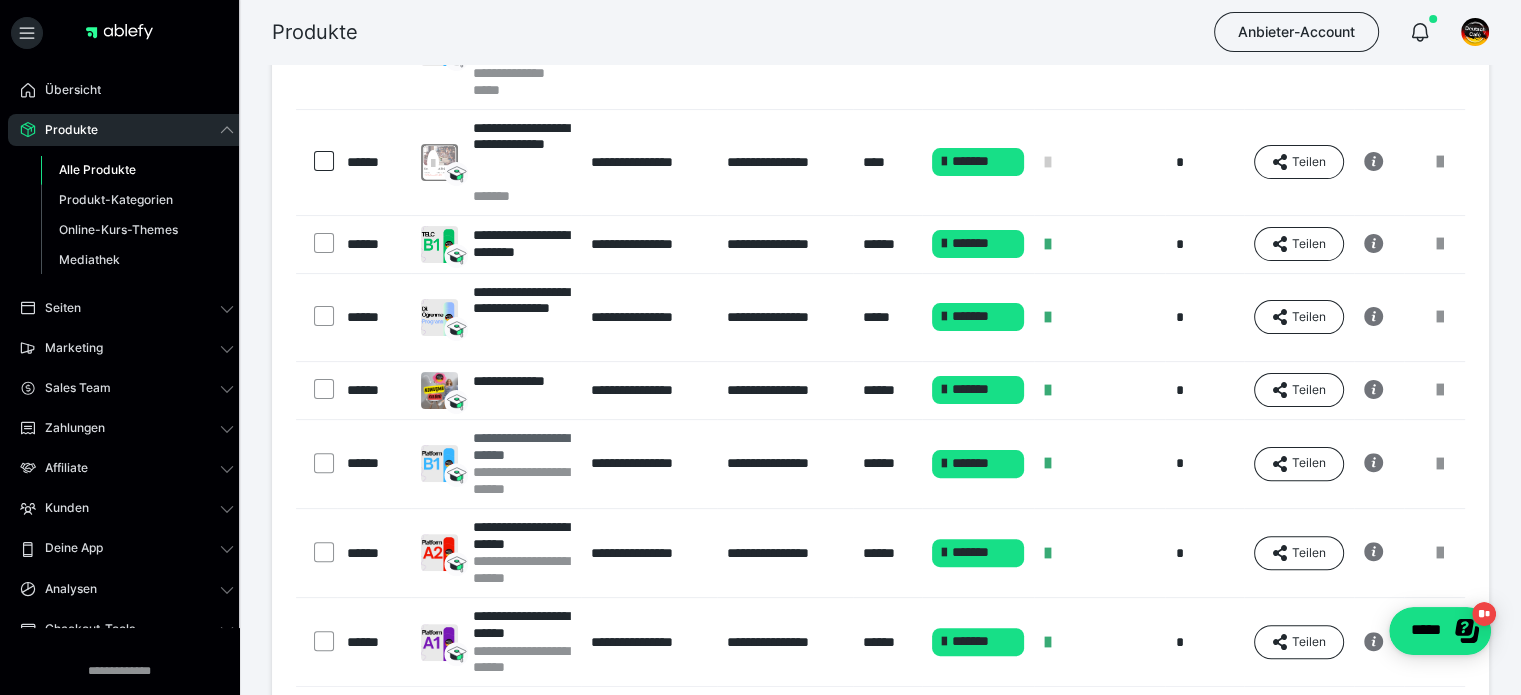 click on "**********" at bounding box center [522, 390] 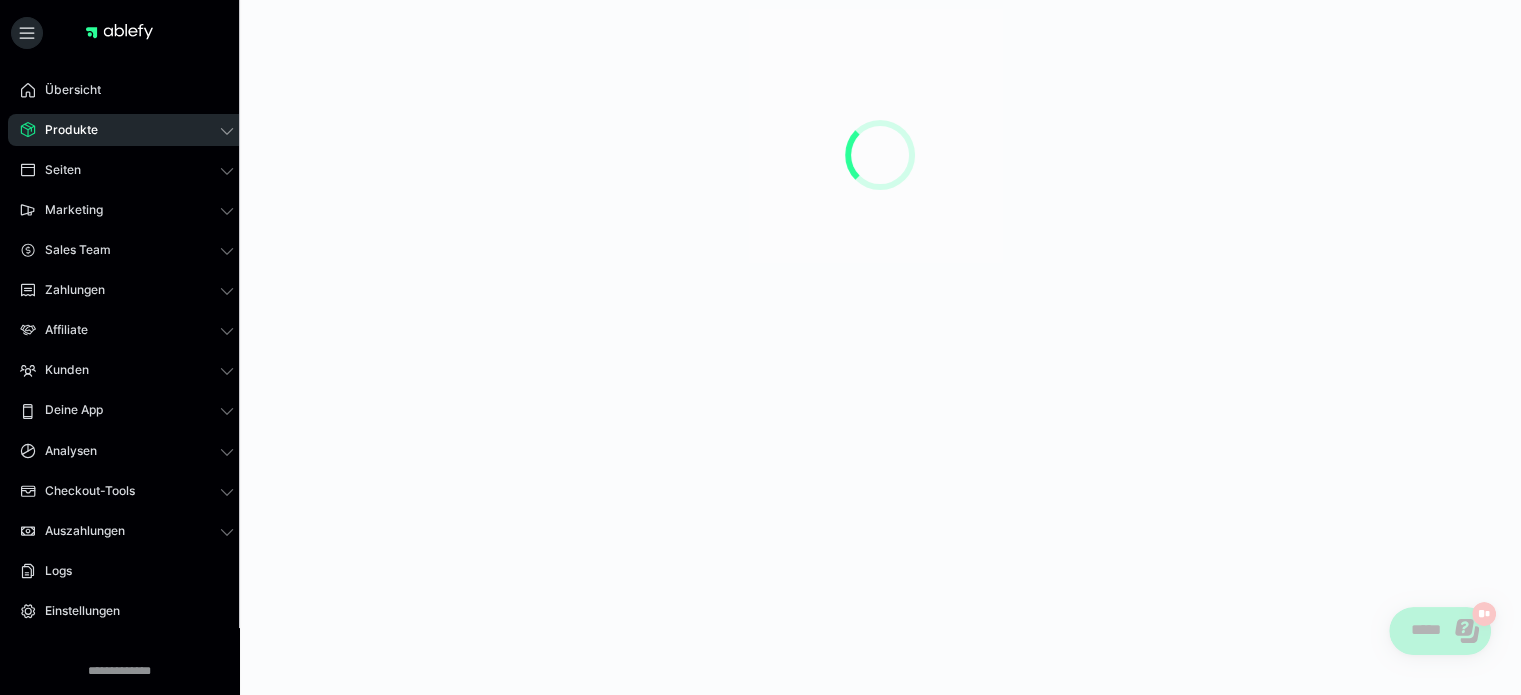 scroll, scrollTop: 0, scrollLeft: 0, axis: both 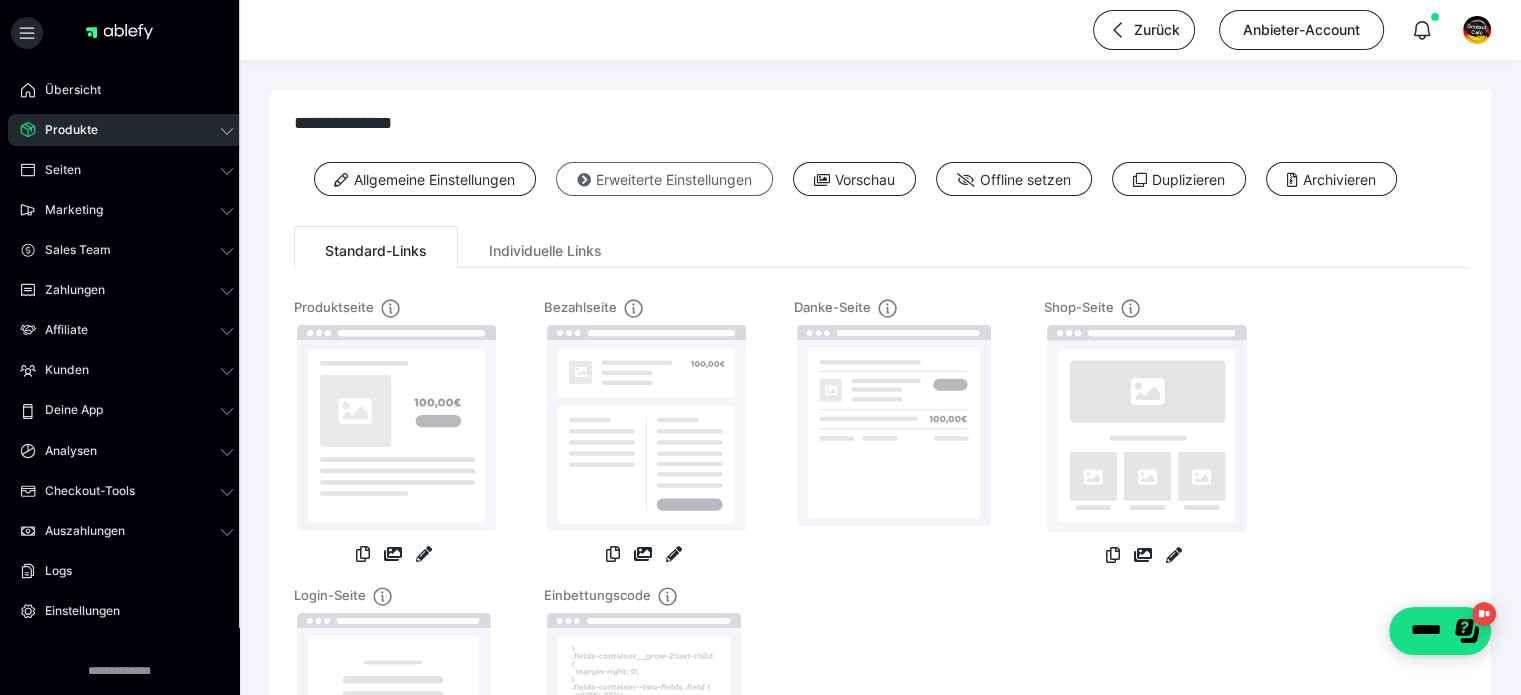 click on "Erweiterte Einstellungen" at bounding box center (664, 179) 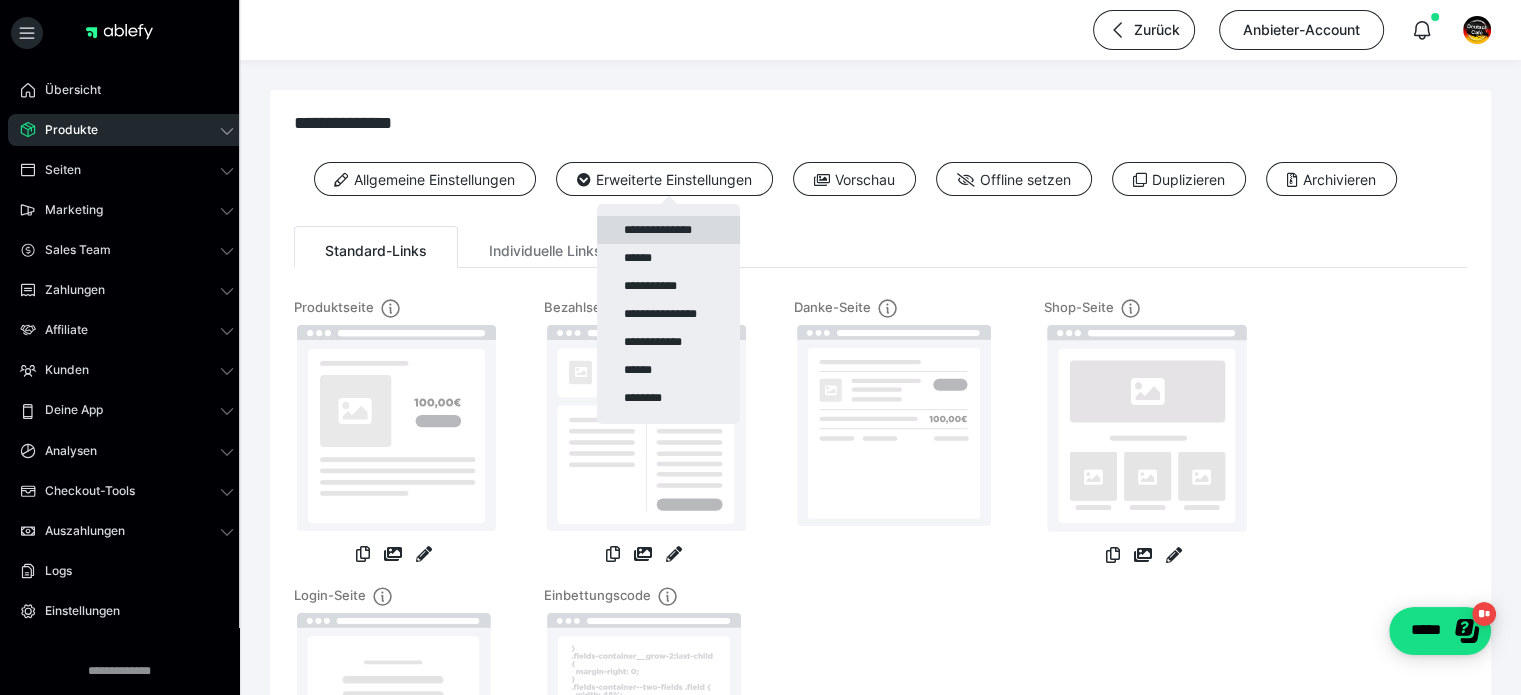 click on "**********" at bounding box center (668, 230) 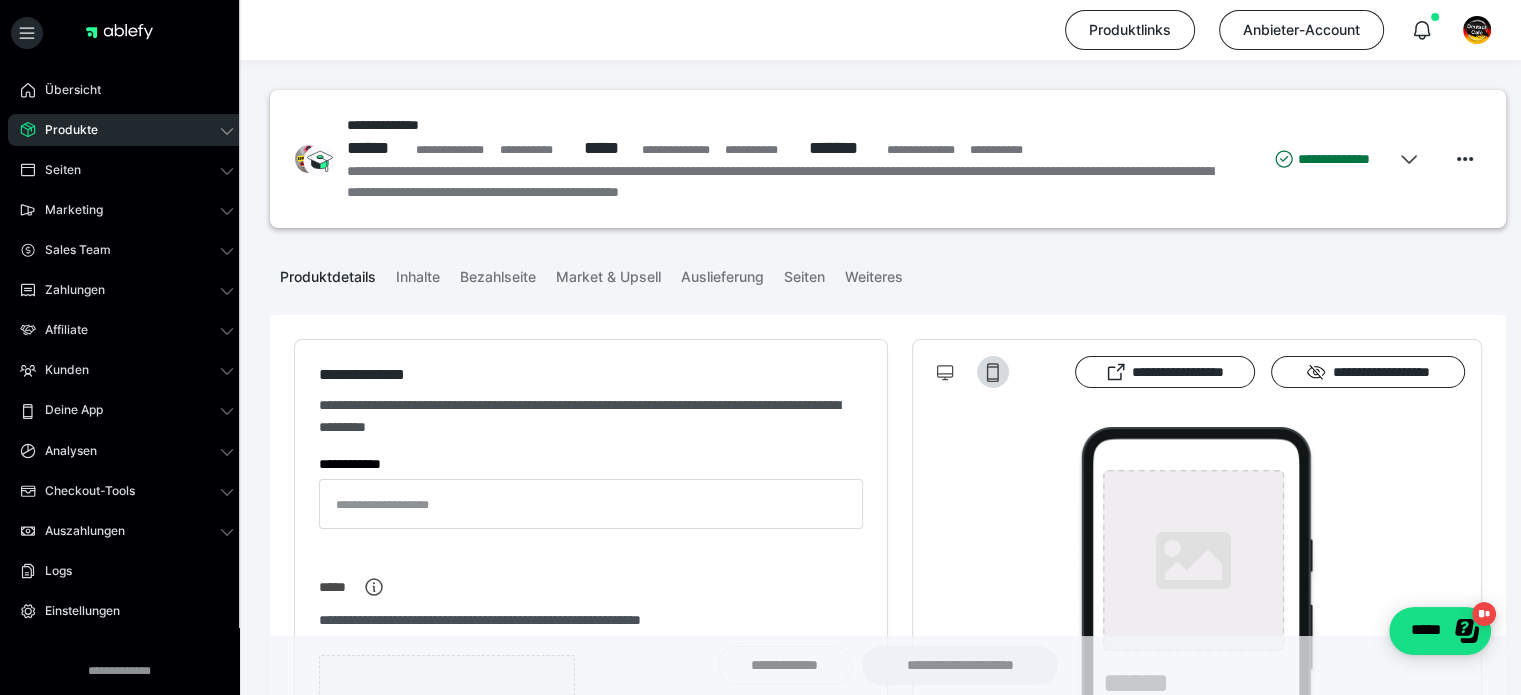 type on "**********" 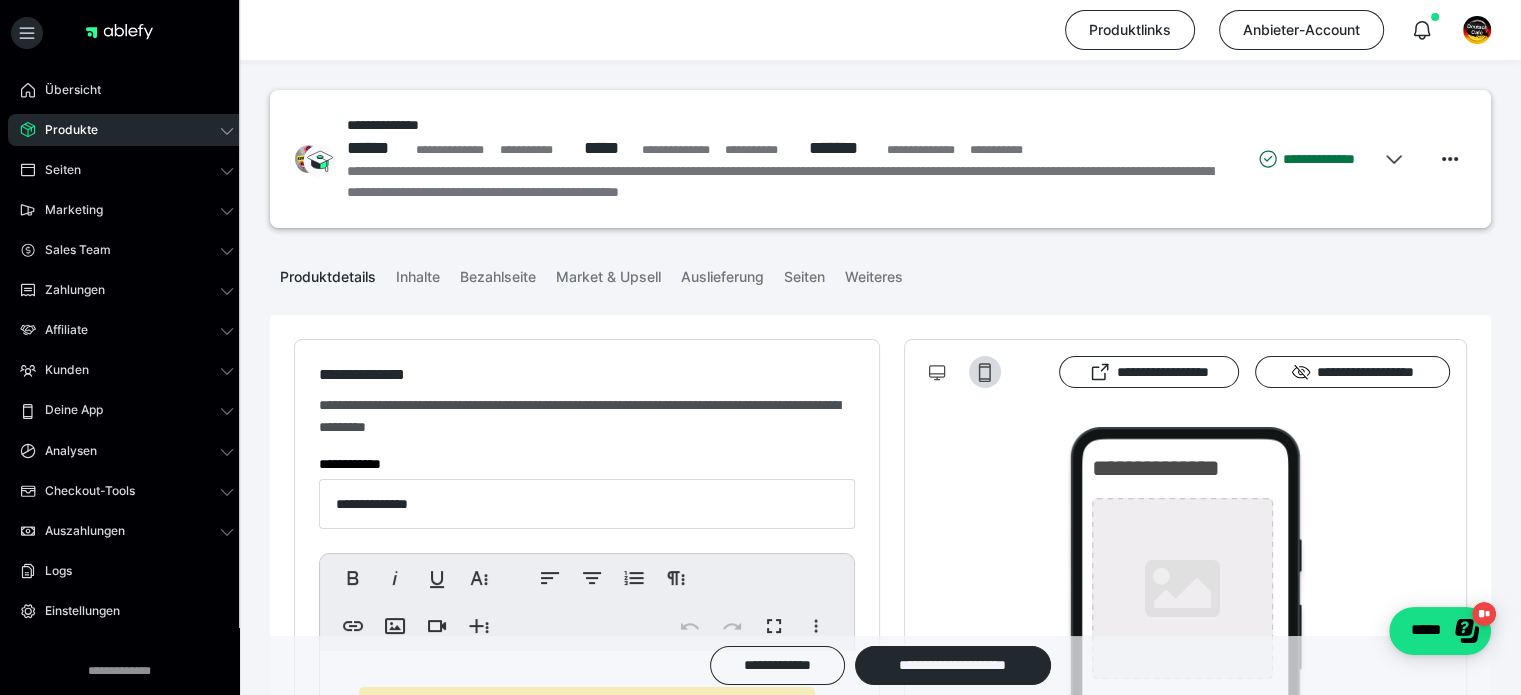 type on "*******" 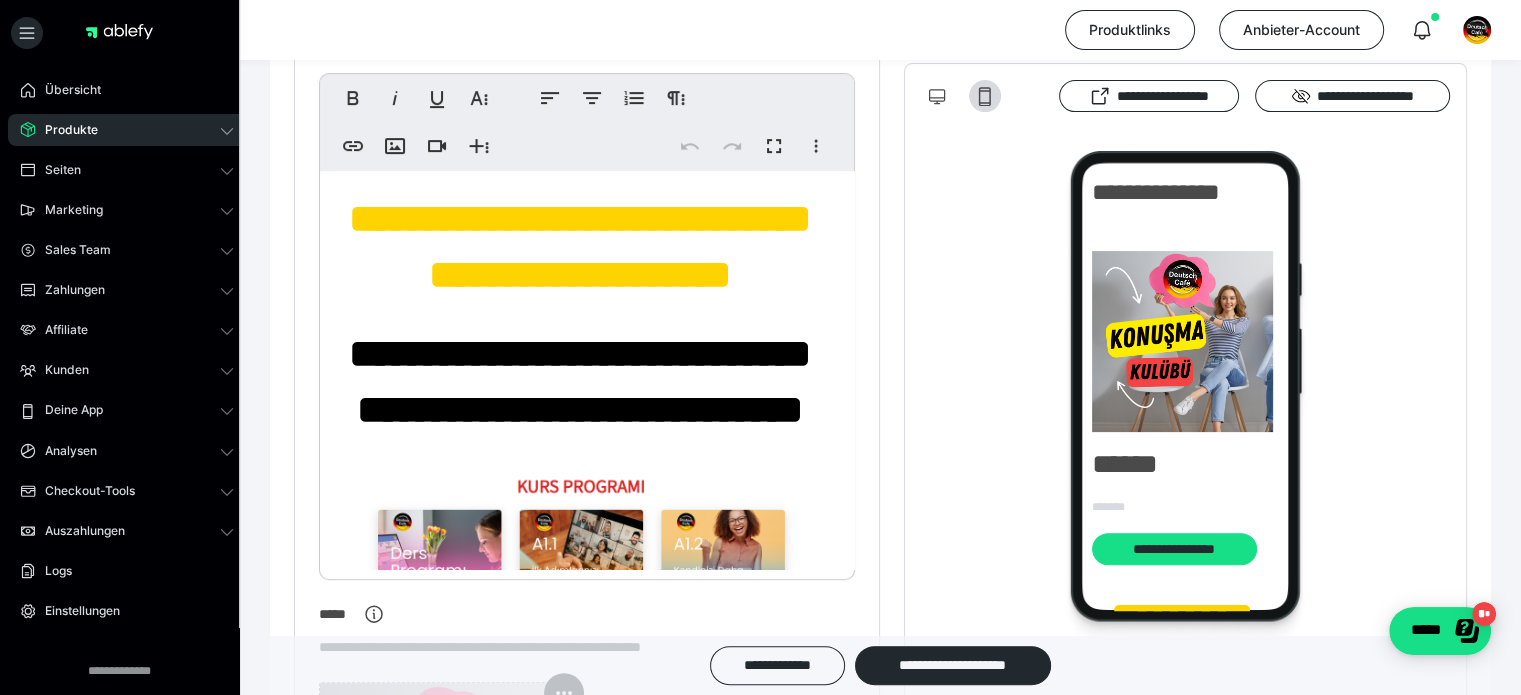 scroll, scrollTop: 500, scrollLeft: 0, axis: vertical 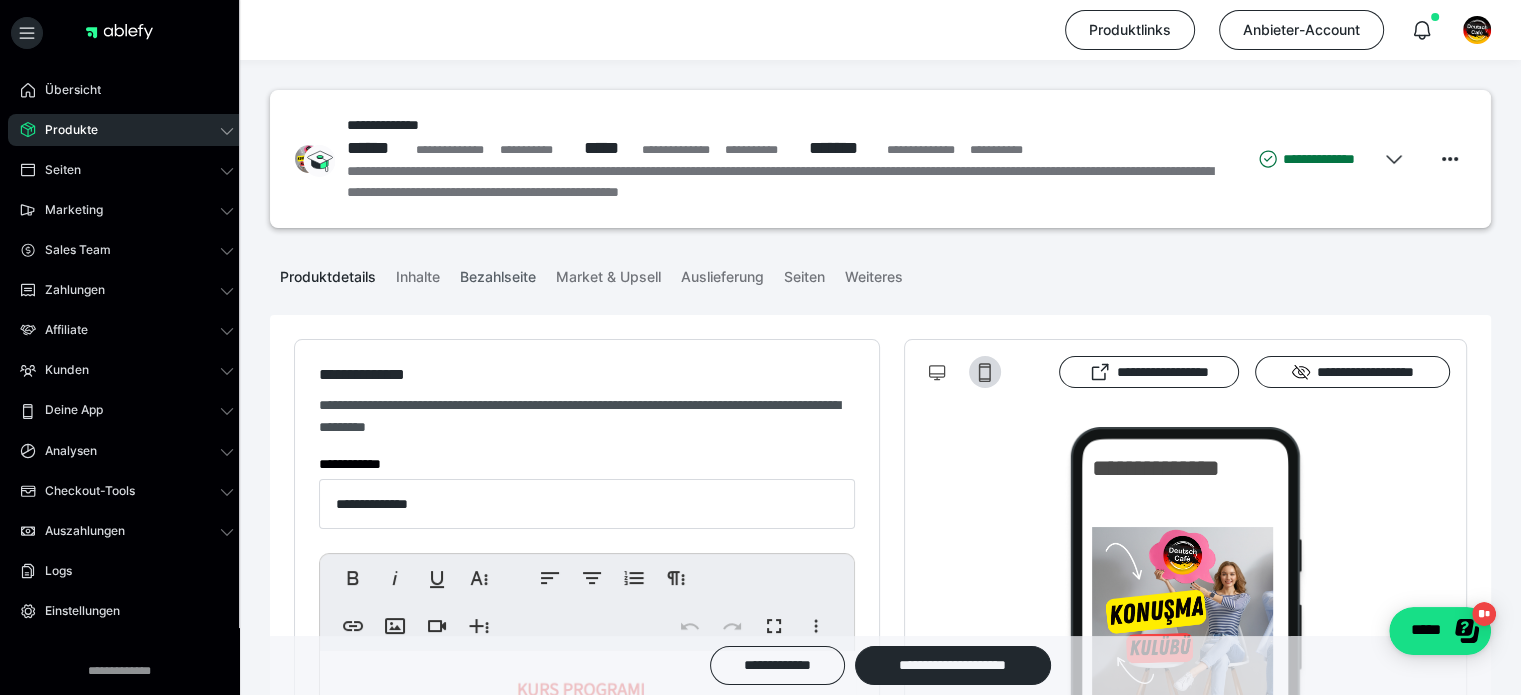 click on "Bezahlseite" at bounding box center [498, 273] 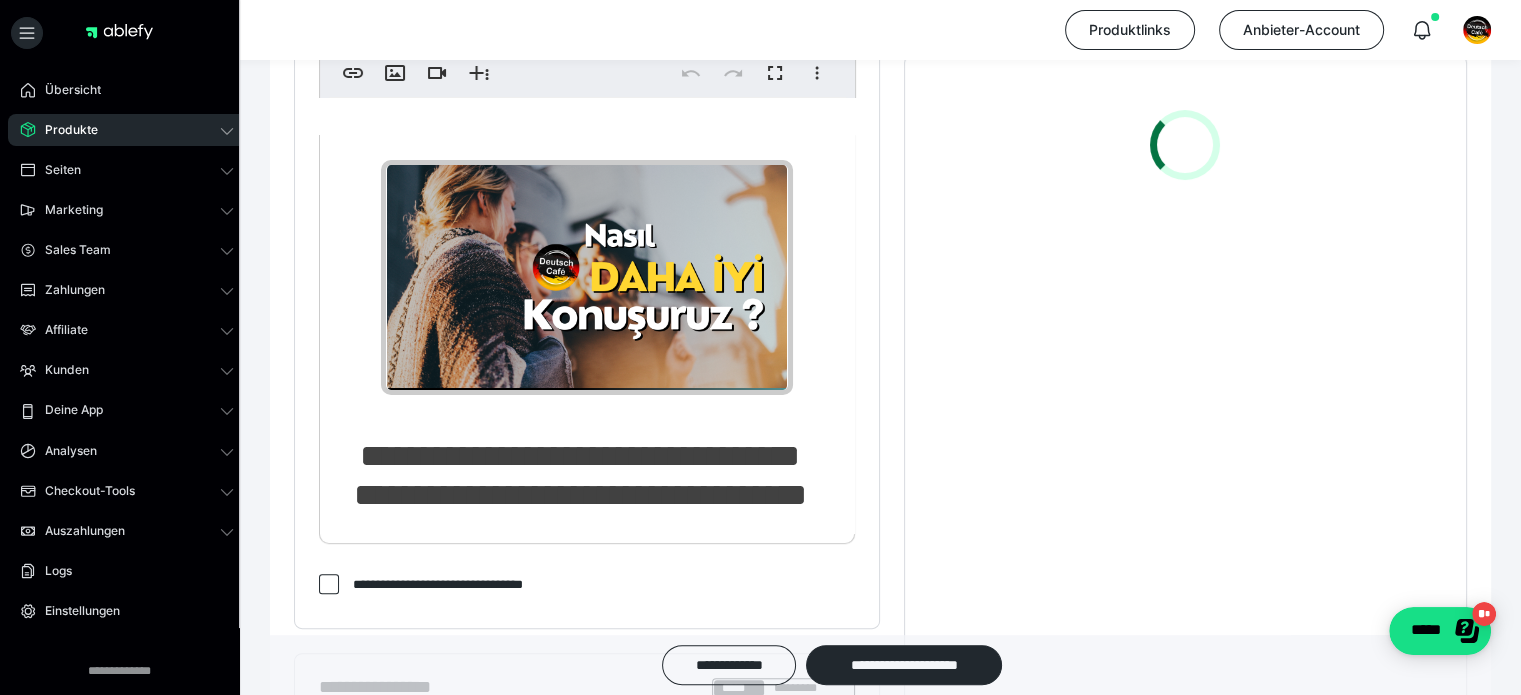 scroll, scrollTop: 700, scrollLeft: 0, axis: vertical 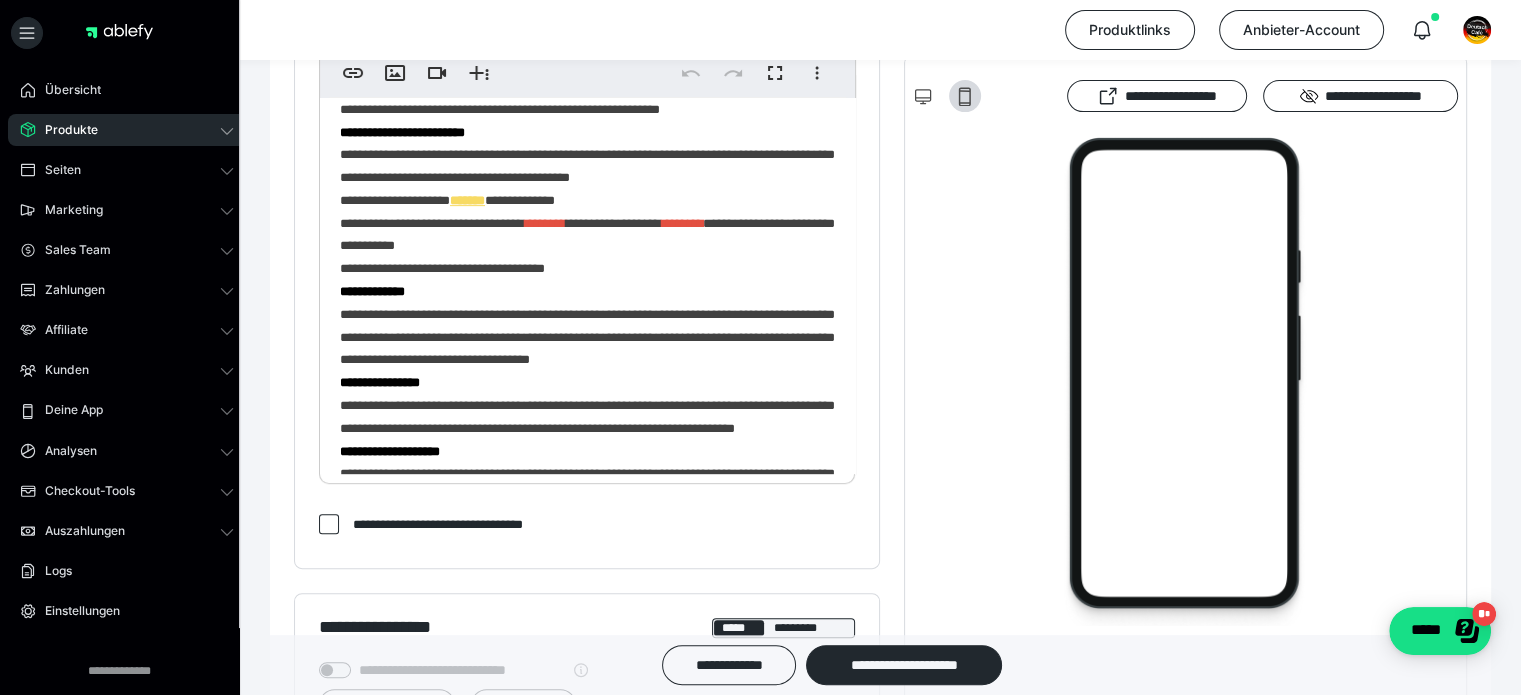 click on "*******" at bounding box center (467, 200) 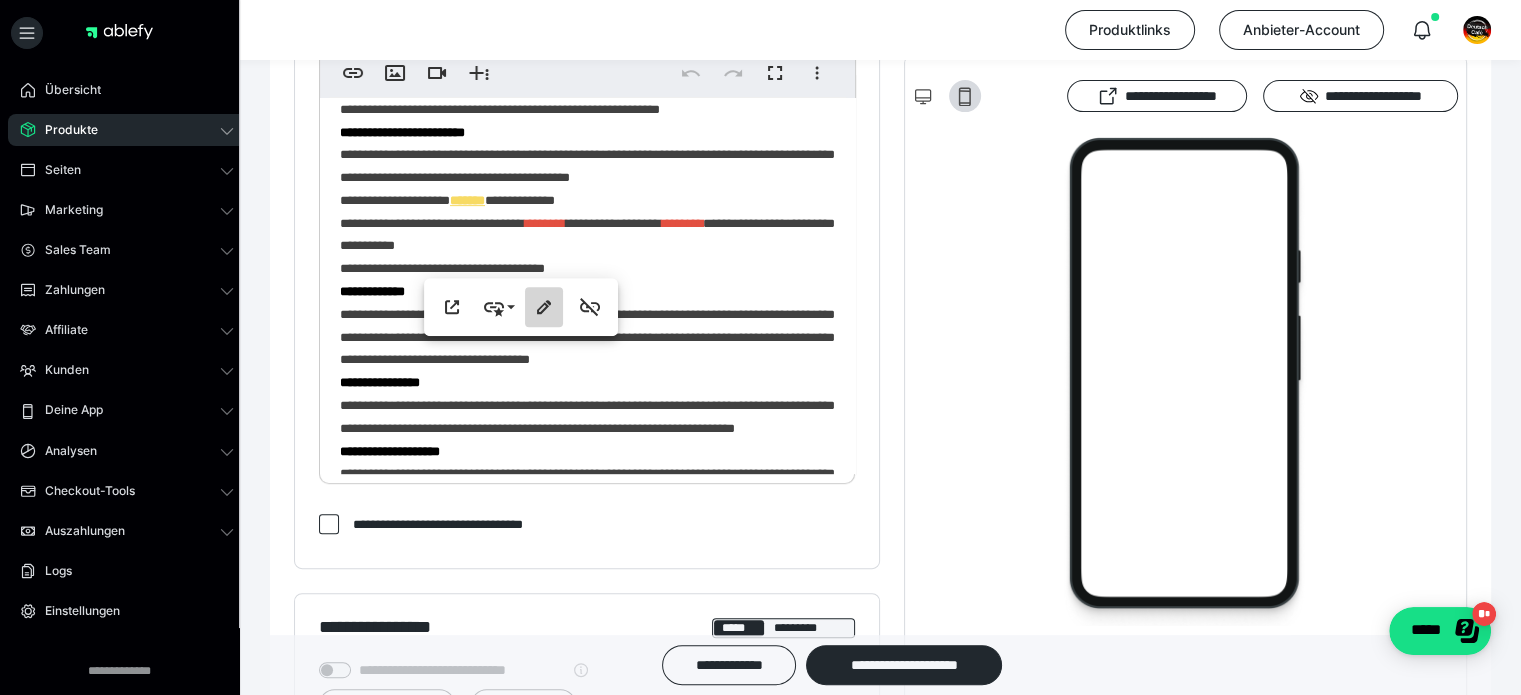 click 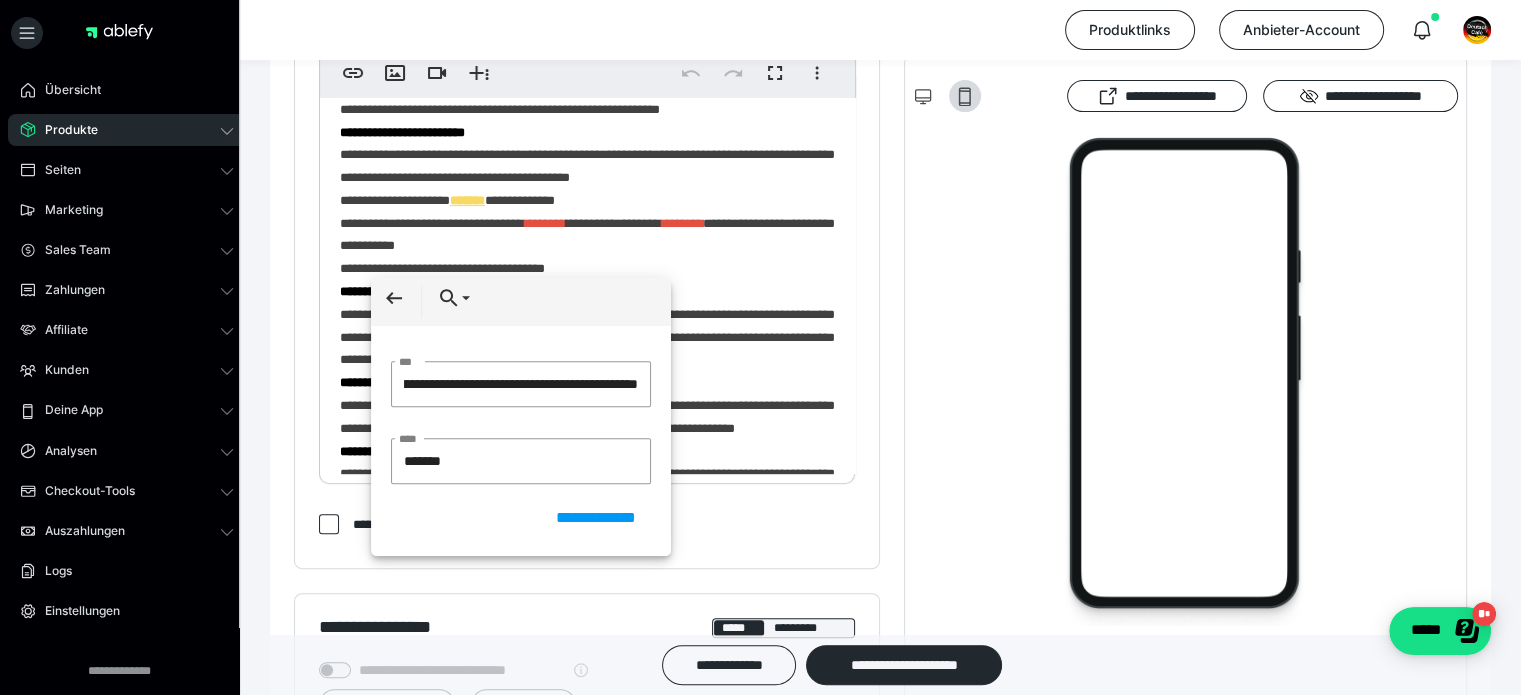 scroll, scrollTop: 0, scrollLeft: 255, axis: horizontal 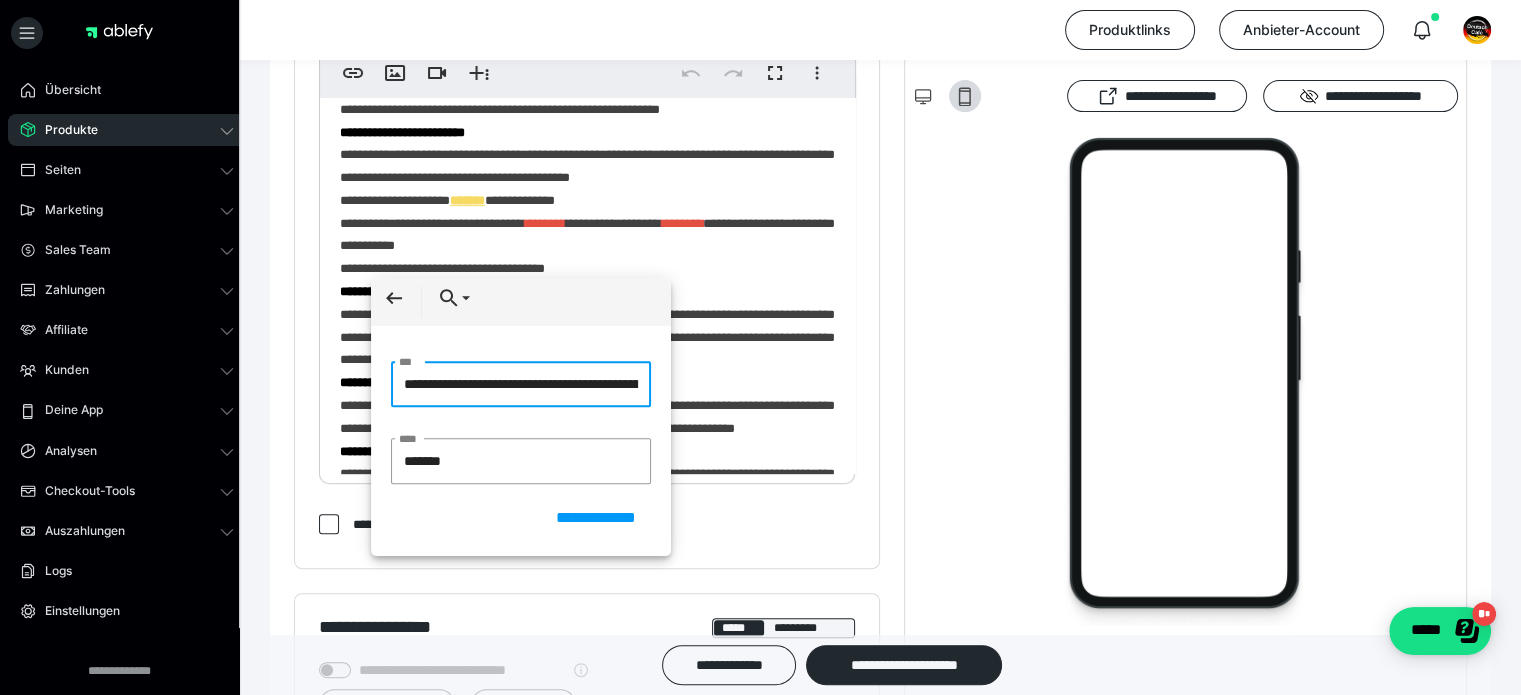 click on "**********" at bounding box center [521, 384] 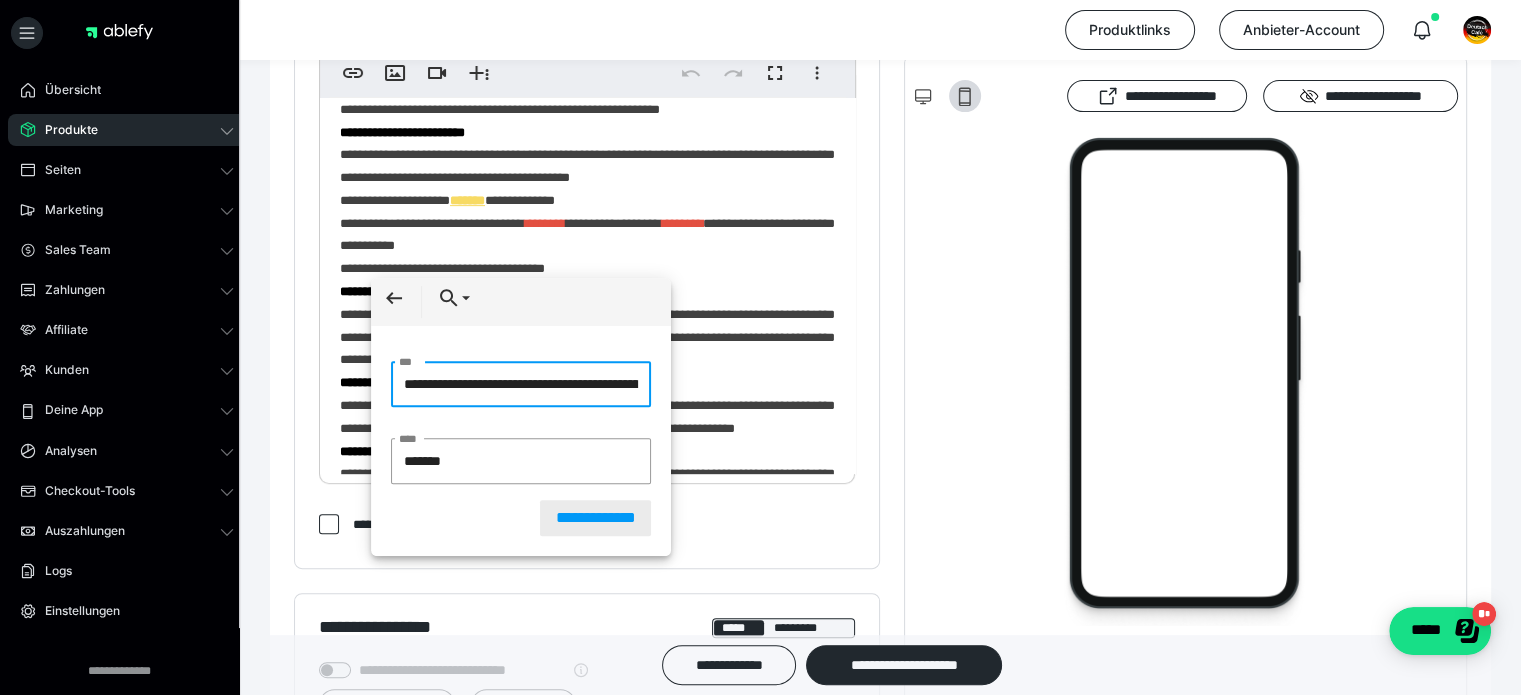 scroll, scrollTop: 0, scrollLeft: 356, axis: horizontal 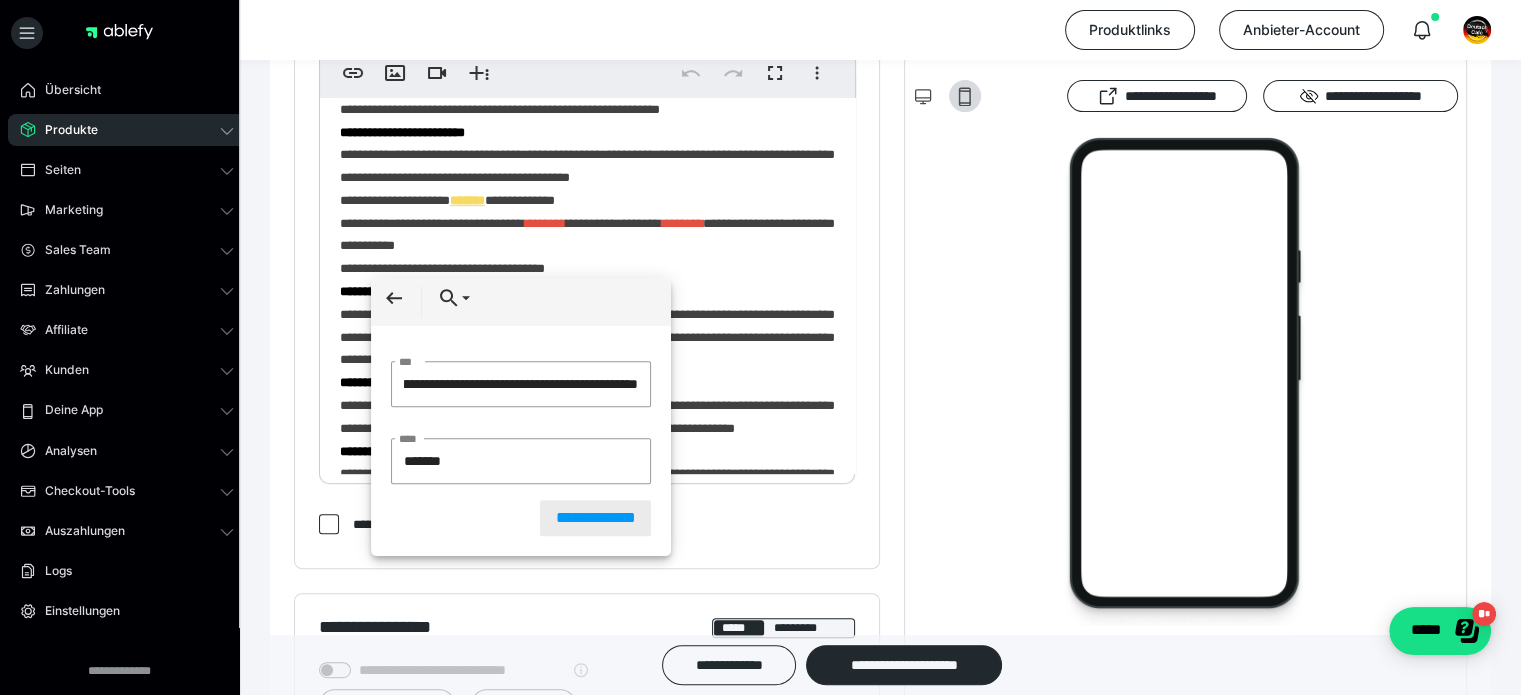 click on "**********" at bounding box center [596, 518] 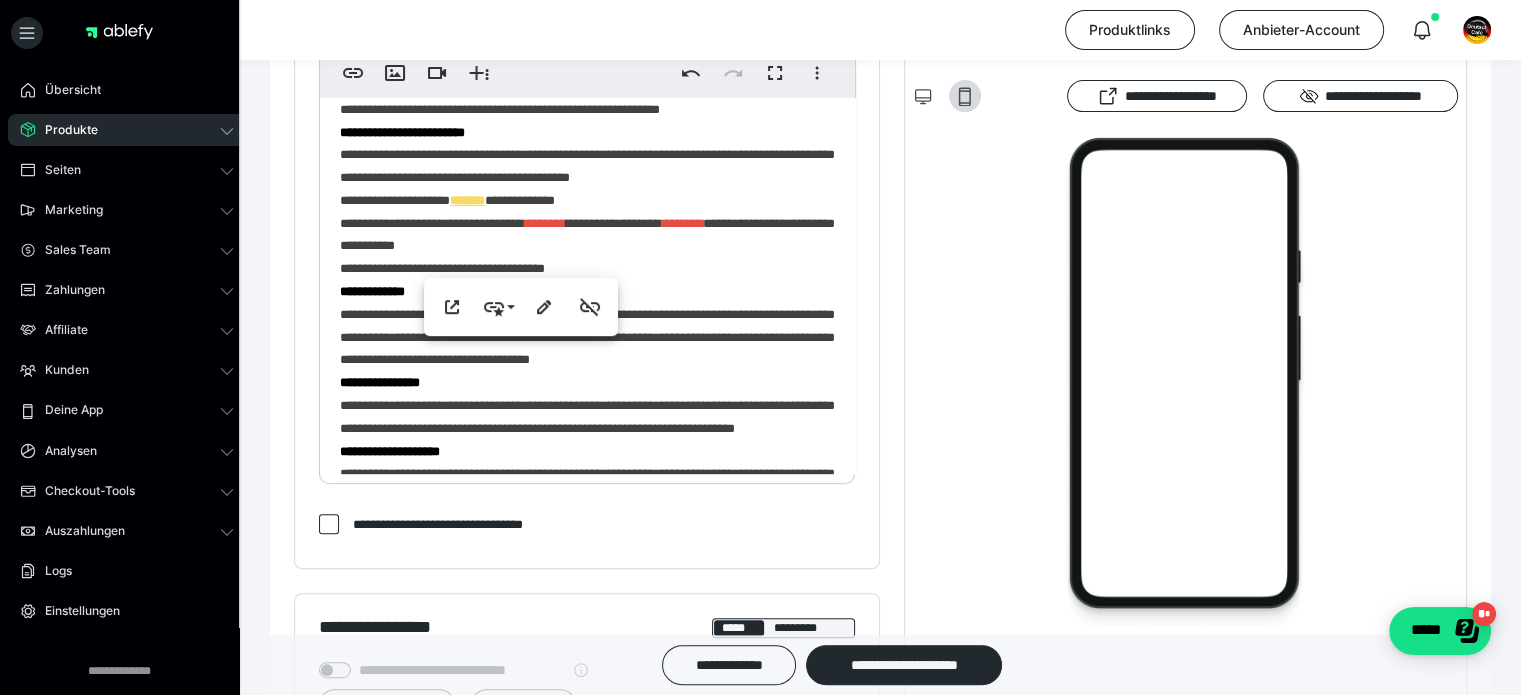 click on "**********" at bounding box center (587, 211) 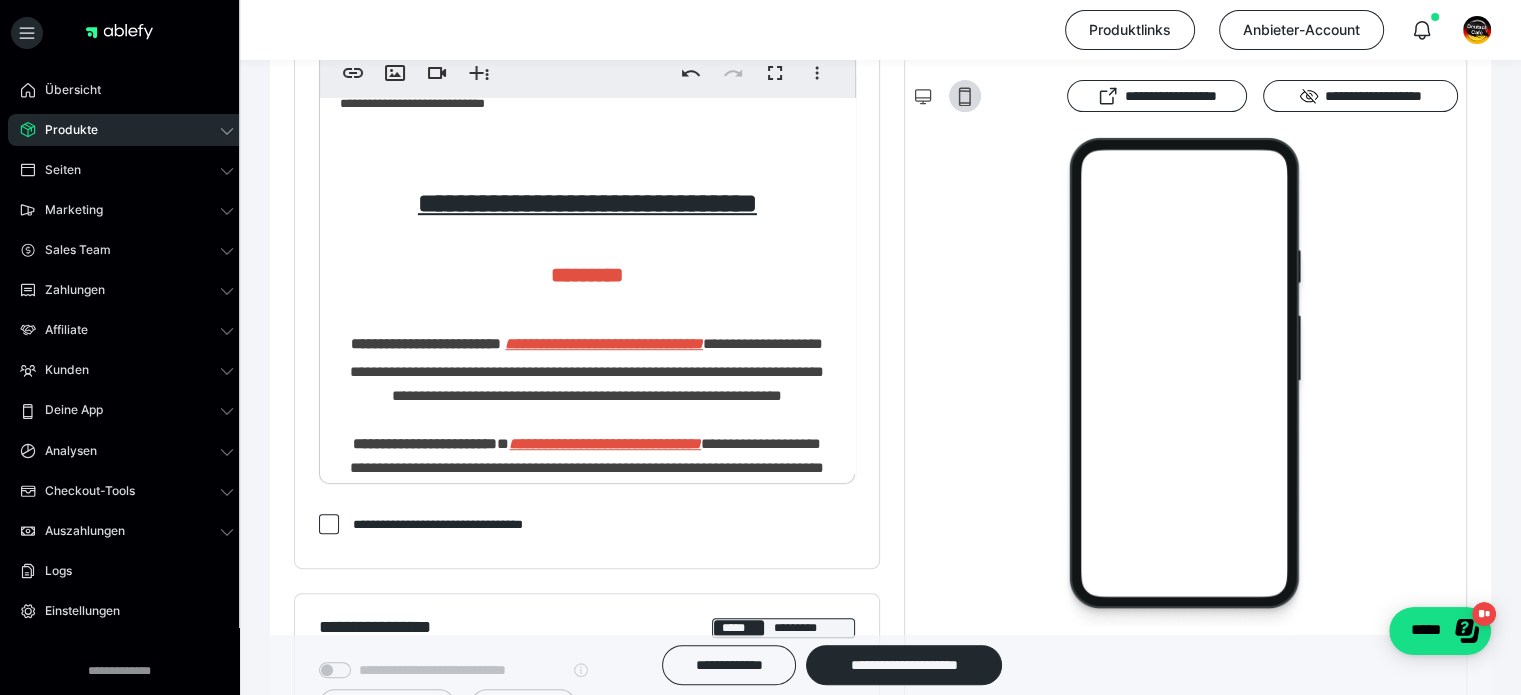 scroll, scrollTop: 1233, scrollLeft: 0, axis: vertical 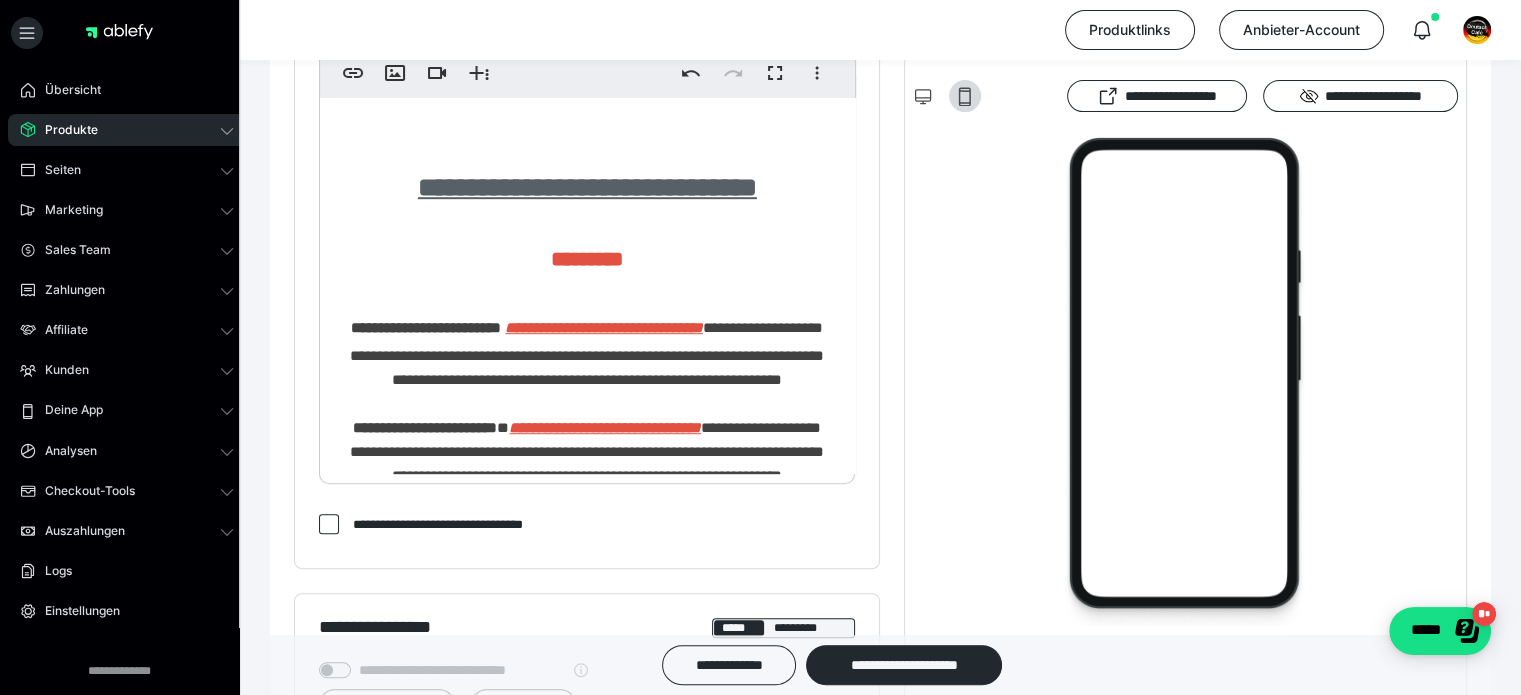 click on "**********" at bounding box center (587, 187) 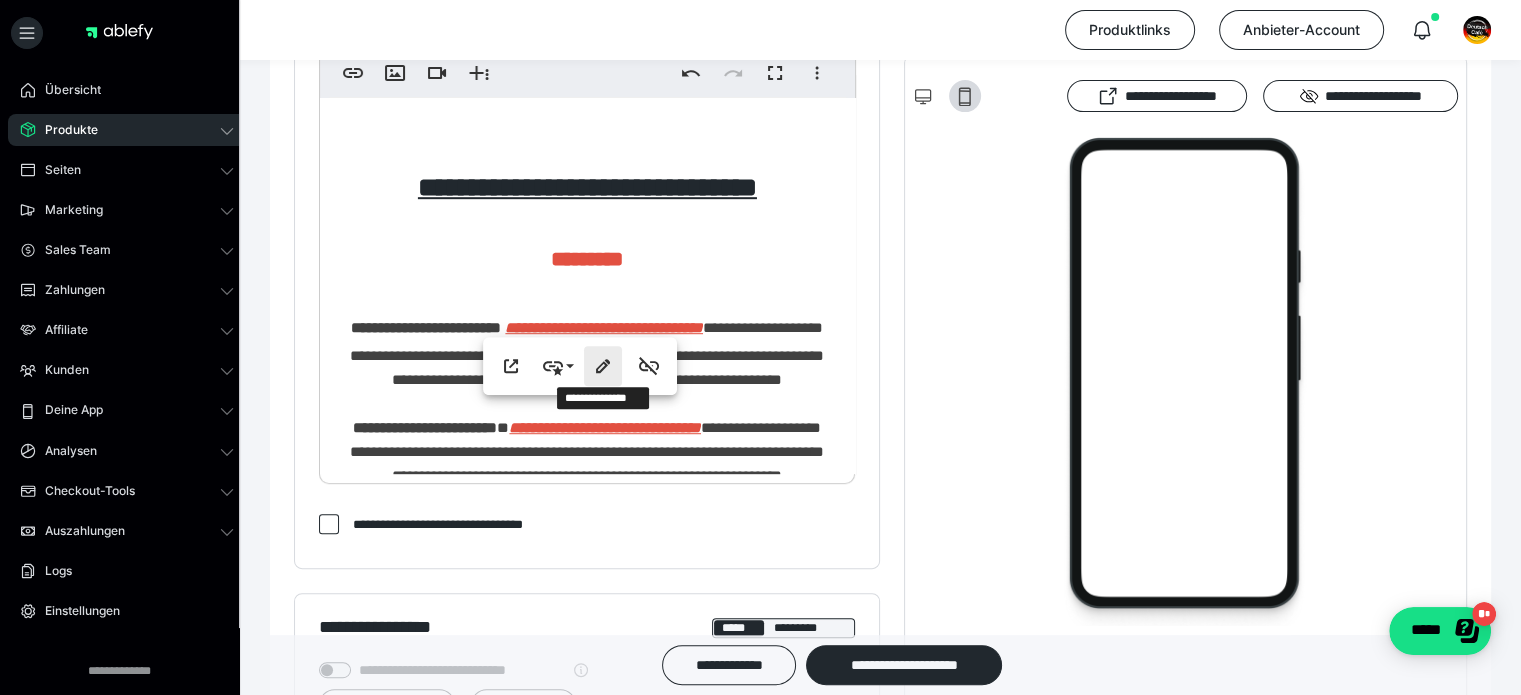type on "**********" 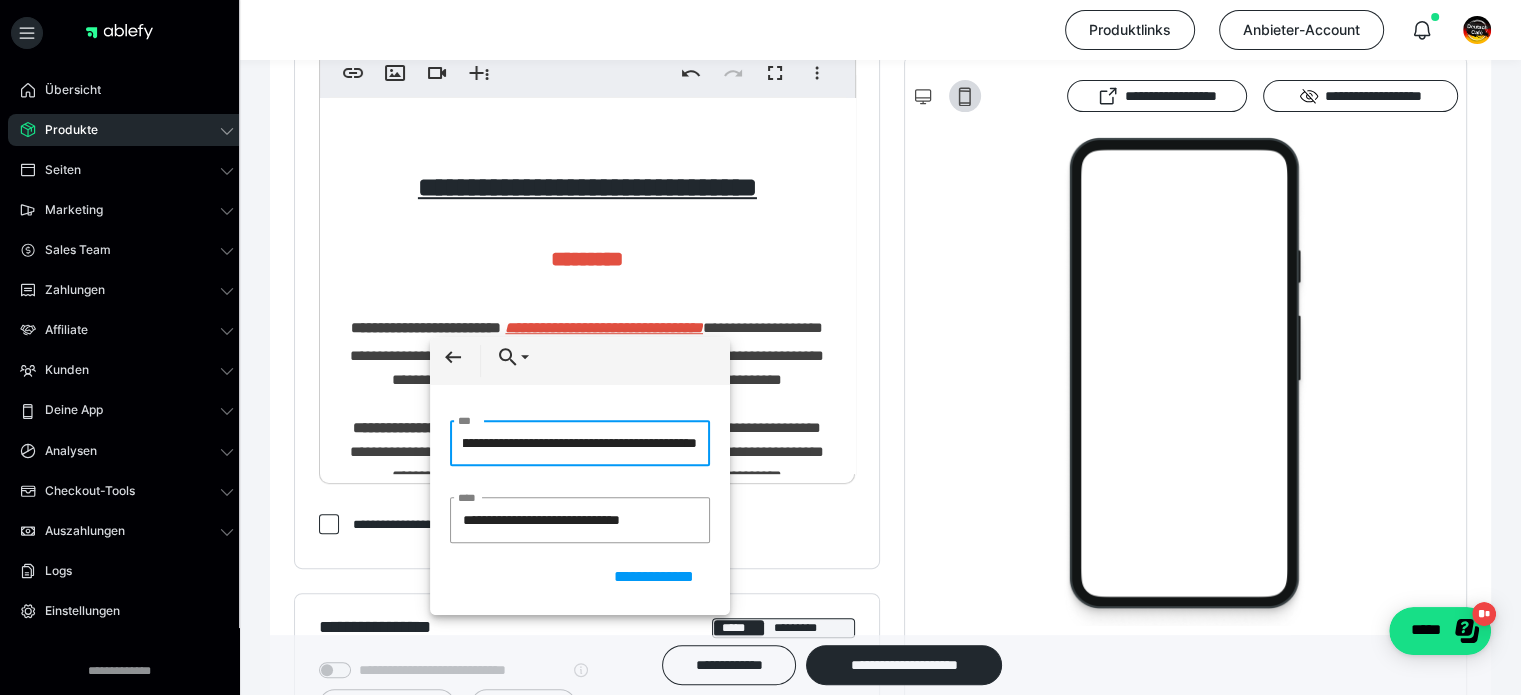 scroll, scrollTop: 0, scrollLeft: 1771, axis: horizontal 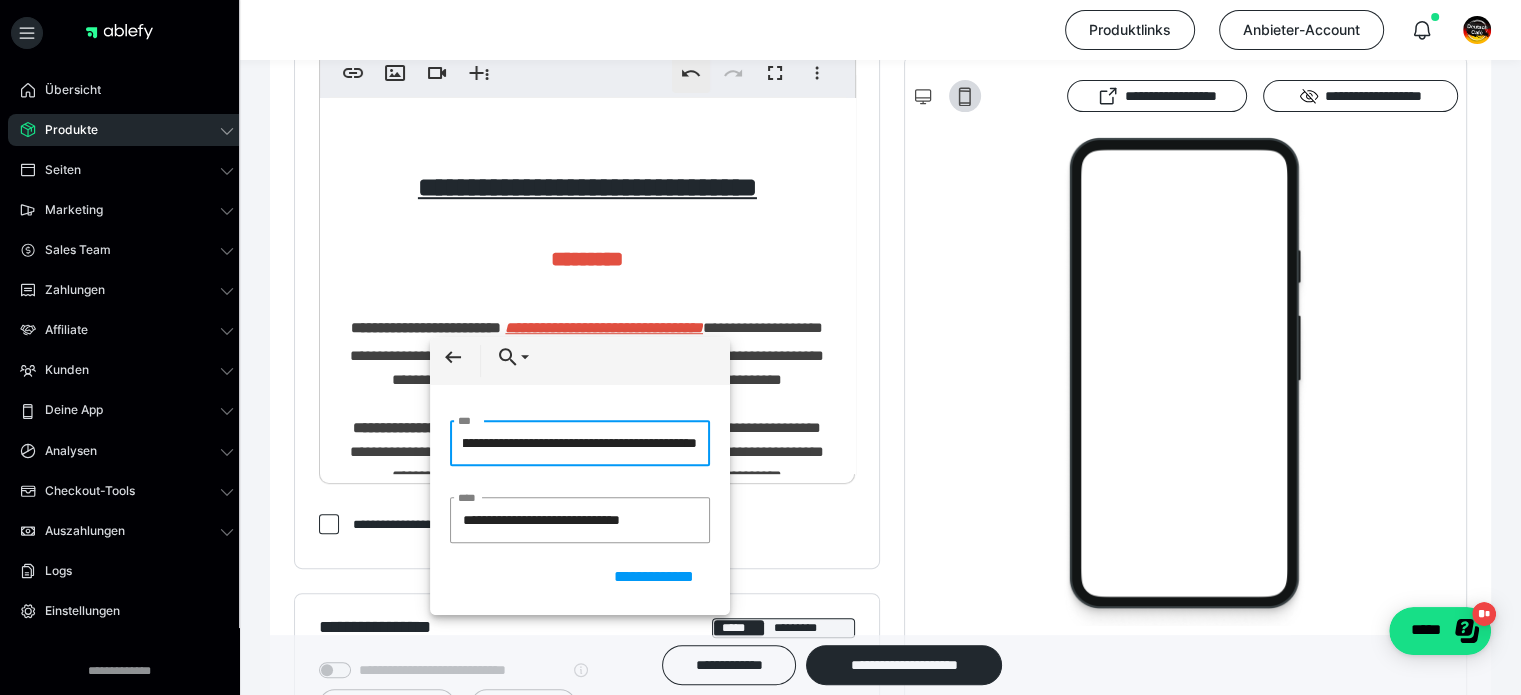type on "**********" 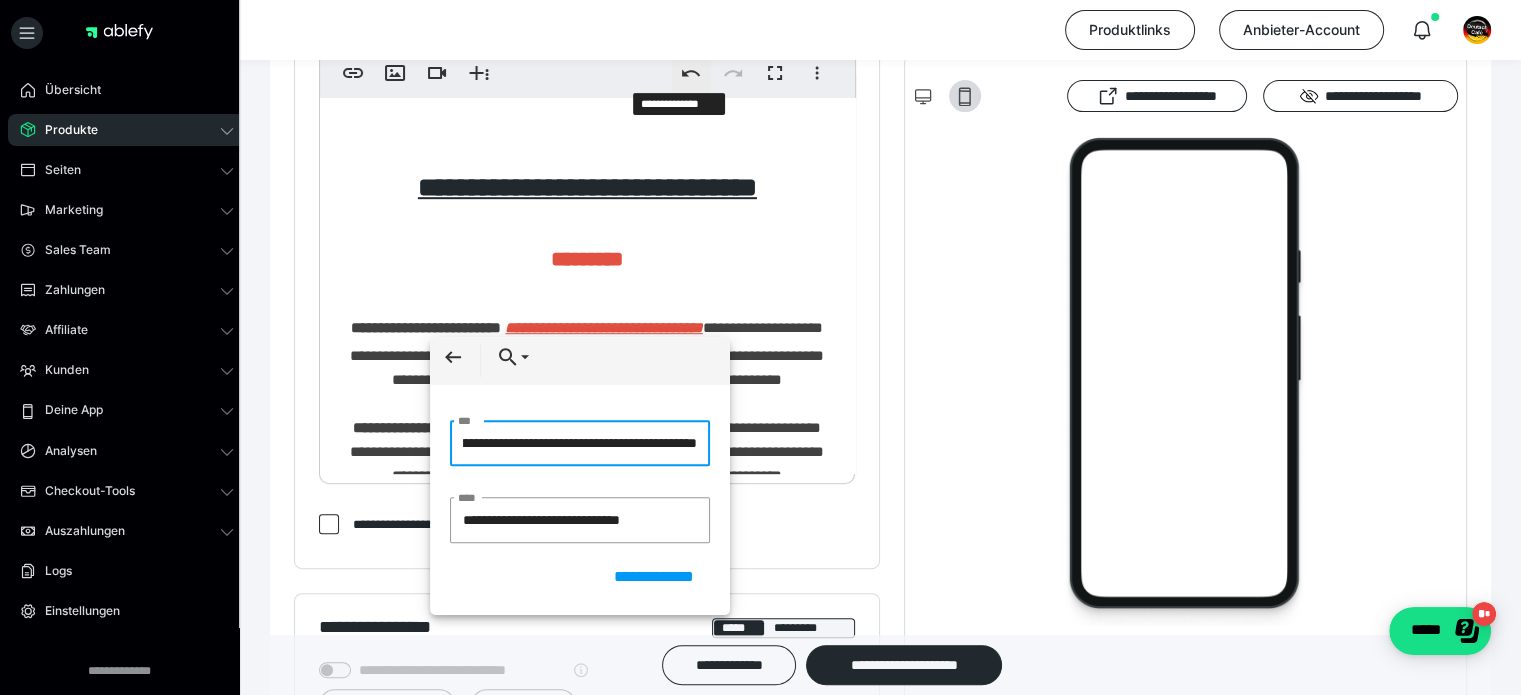 scroll, scrollTop: 0, scrollLeft: 356, axis: horizontal 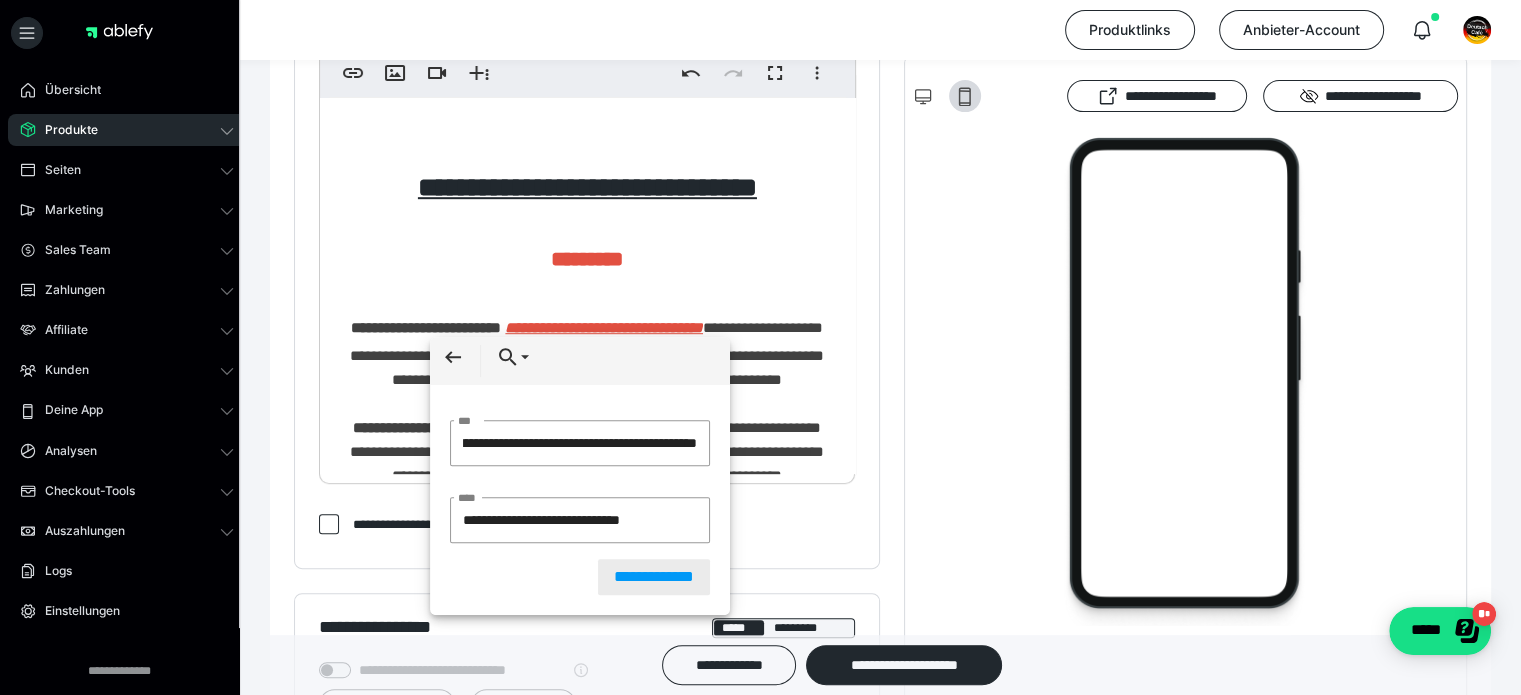 click on "**********" at bounding box center (654, 577) 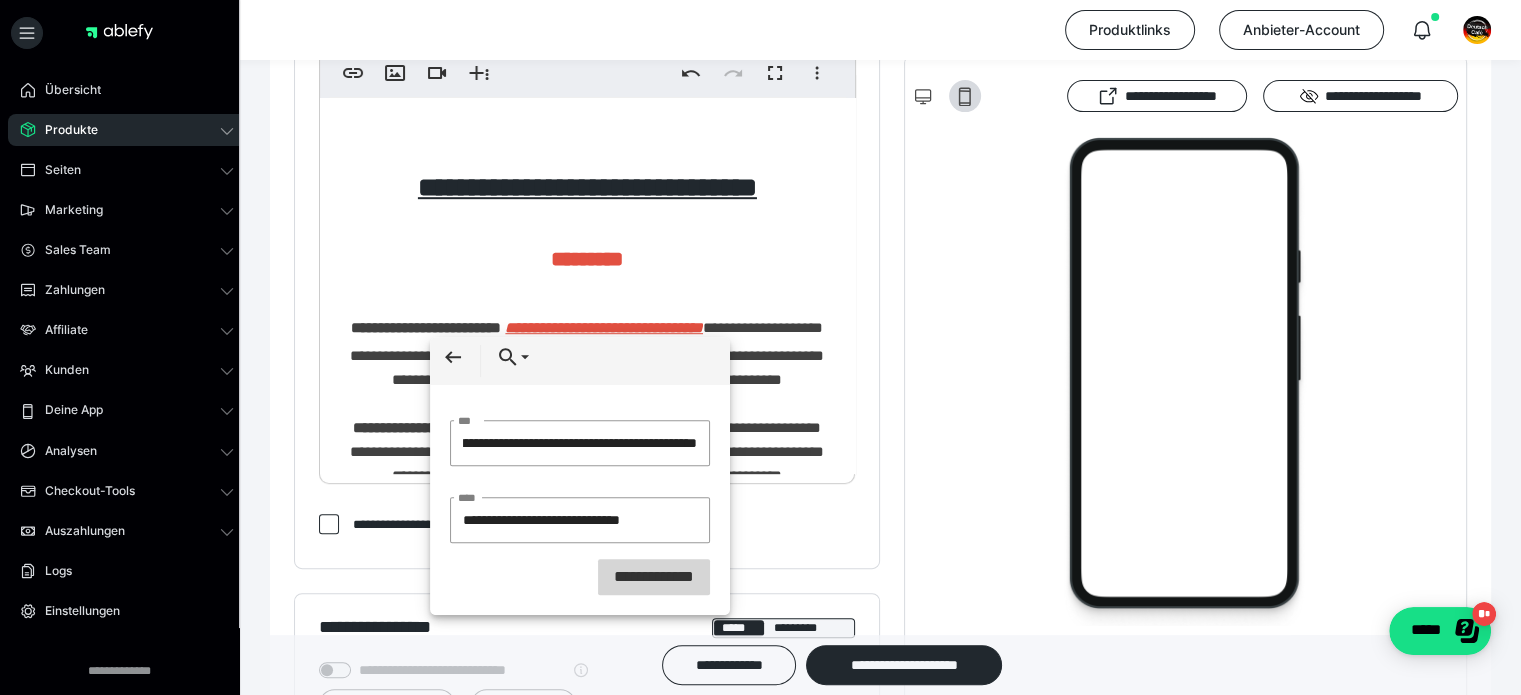 scroll, scrollTop: 0, scrollLeft: 0, axis: both 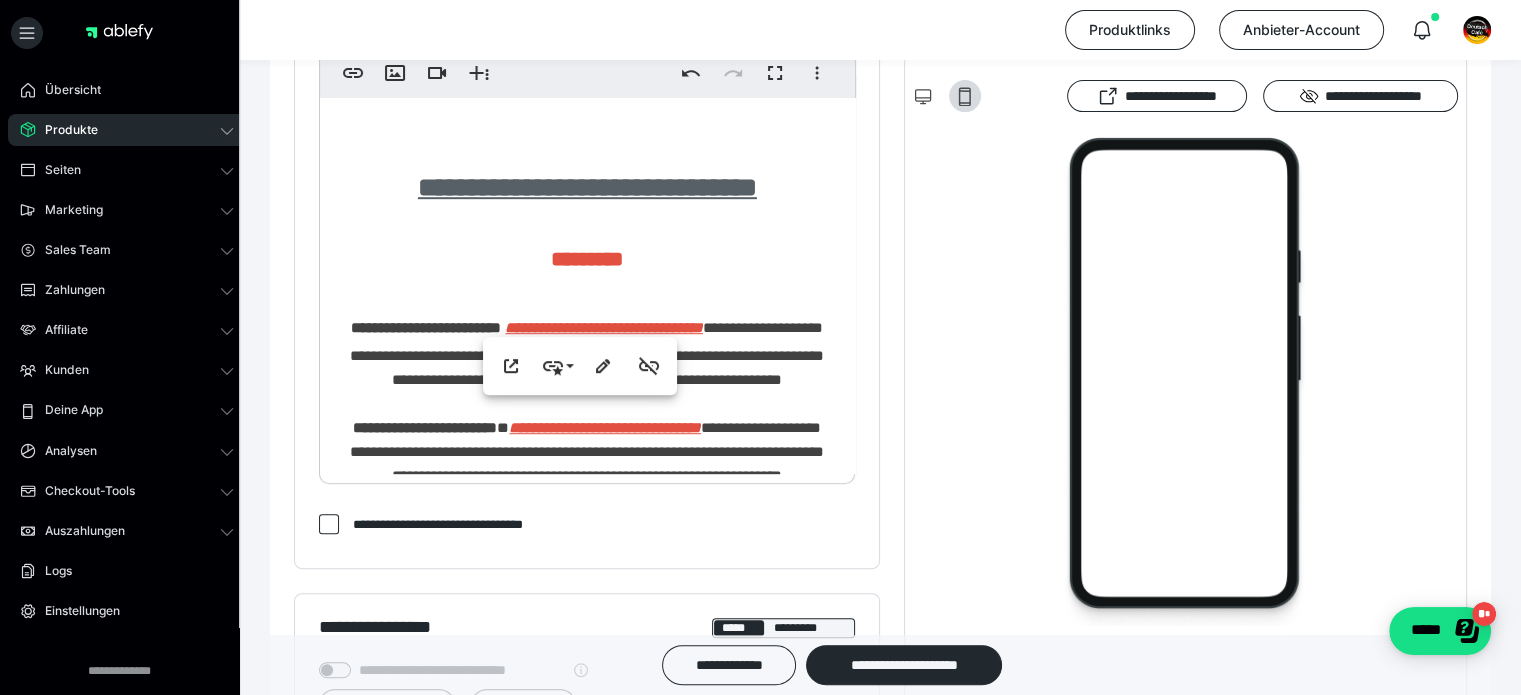 click on "**********" at bounding box center [587, 187] 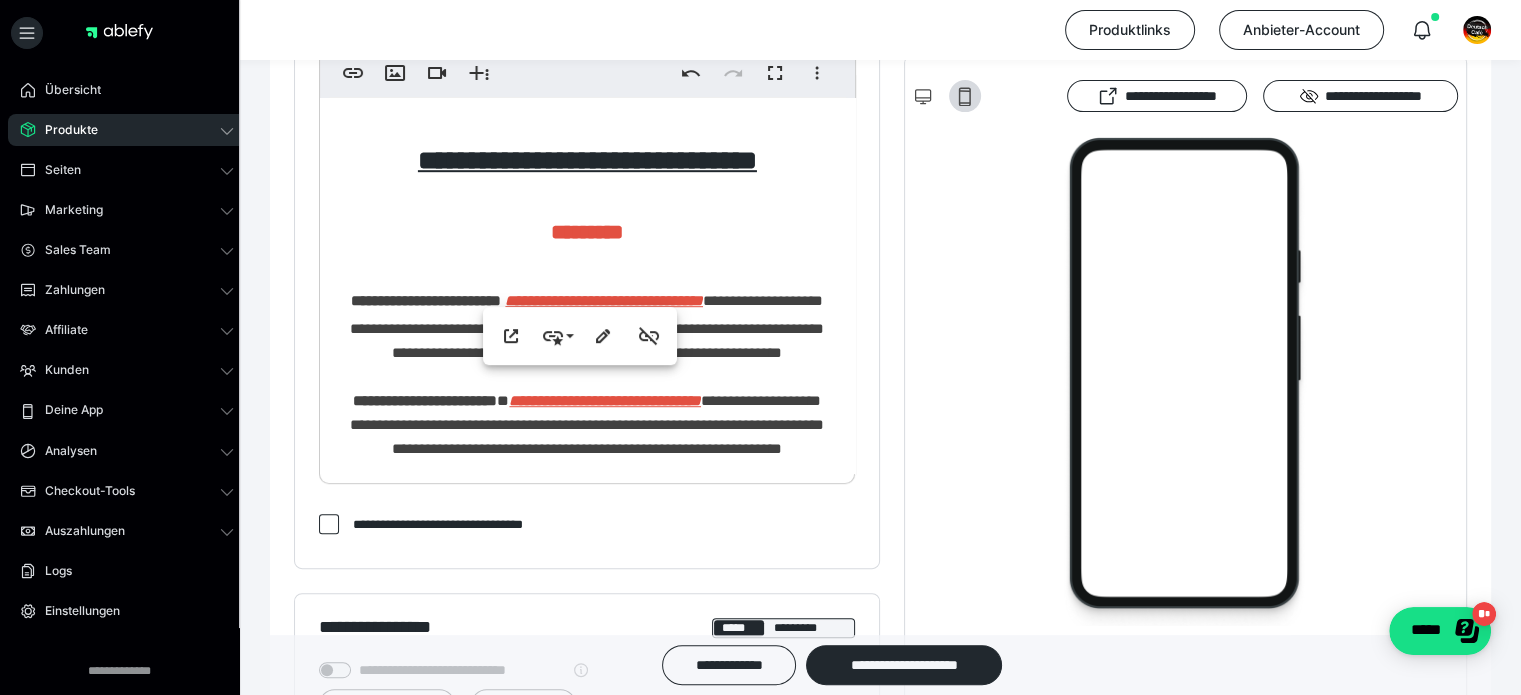 scroll, scrollTop: 1266, scrollLeft: 0, axis: vertical 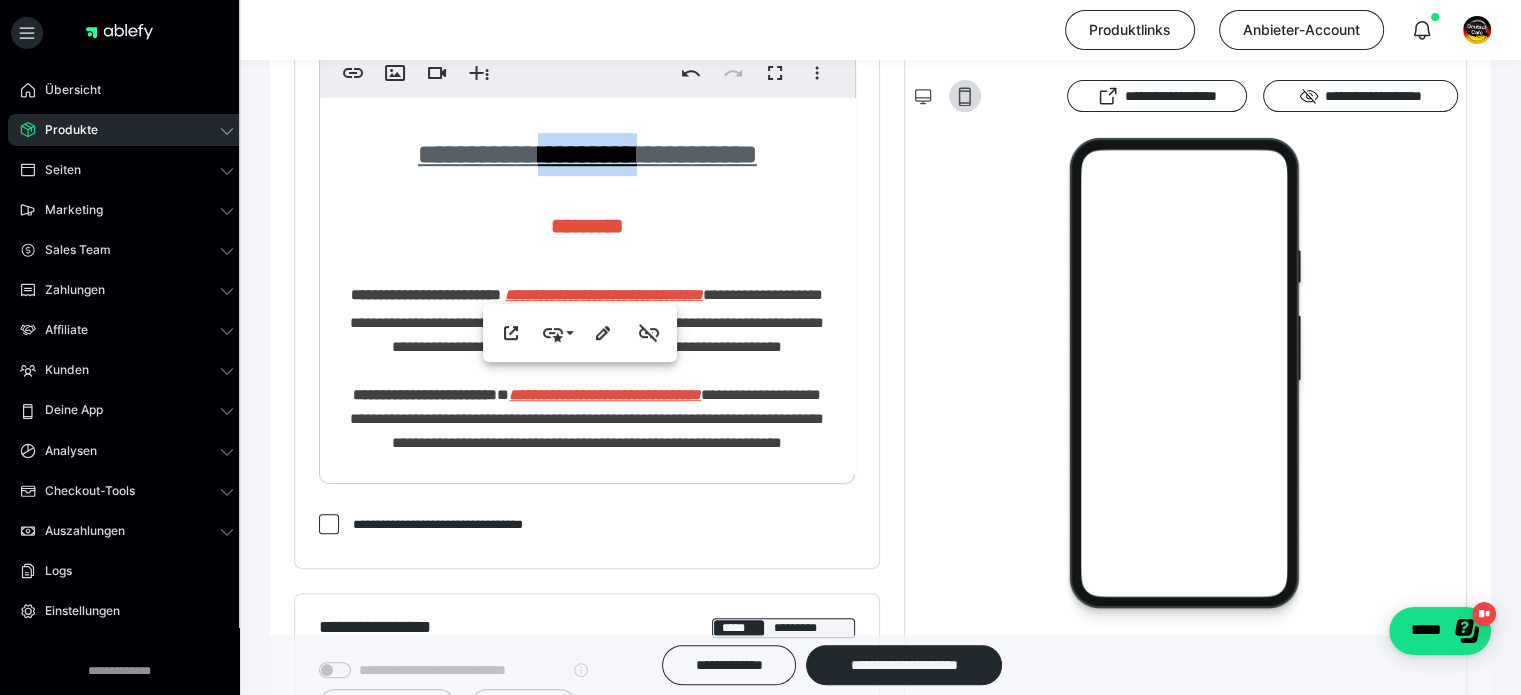 drag, startPoint x: 548, startPoint y: 274, endPoint x: 634, endPoint y: 276, distance: 86.023254 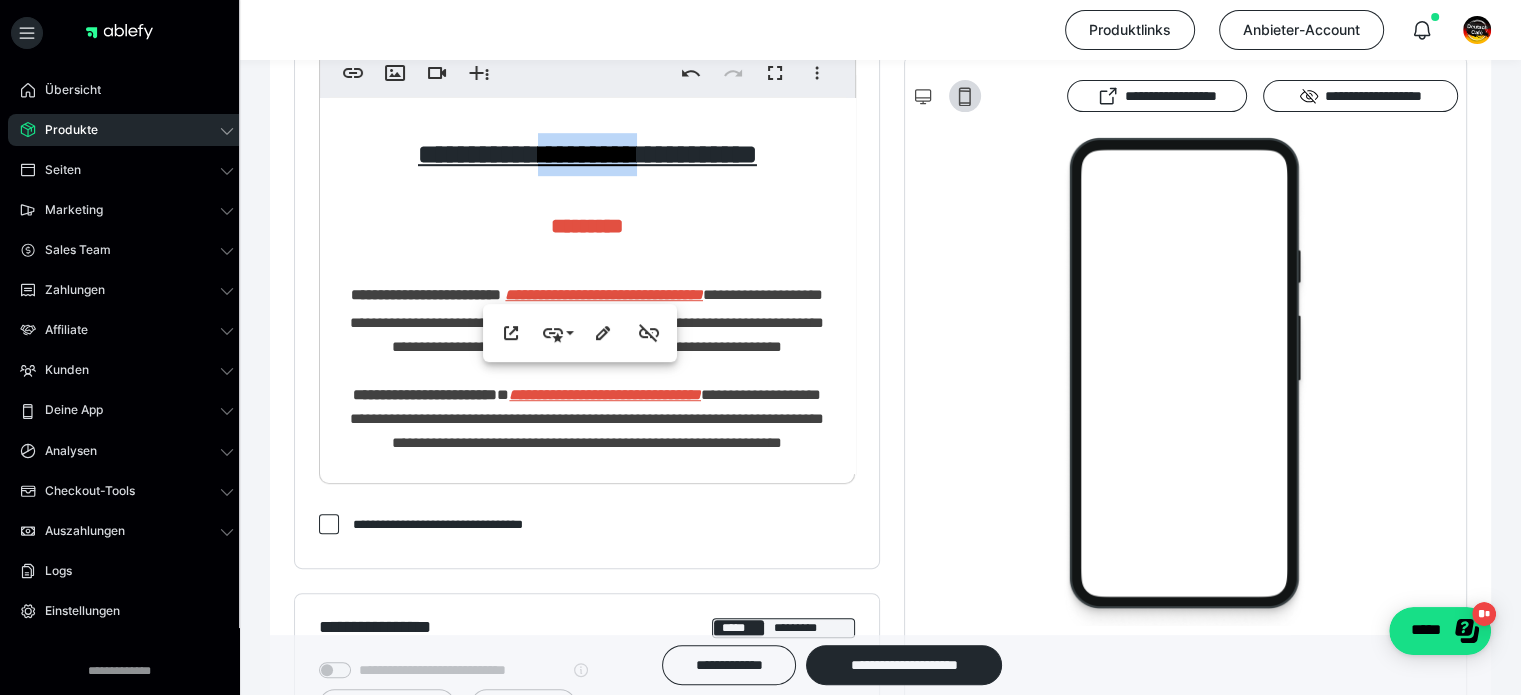 type 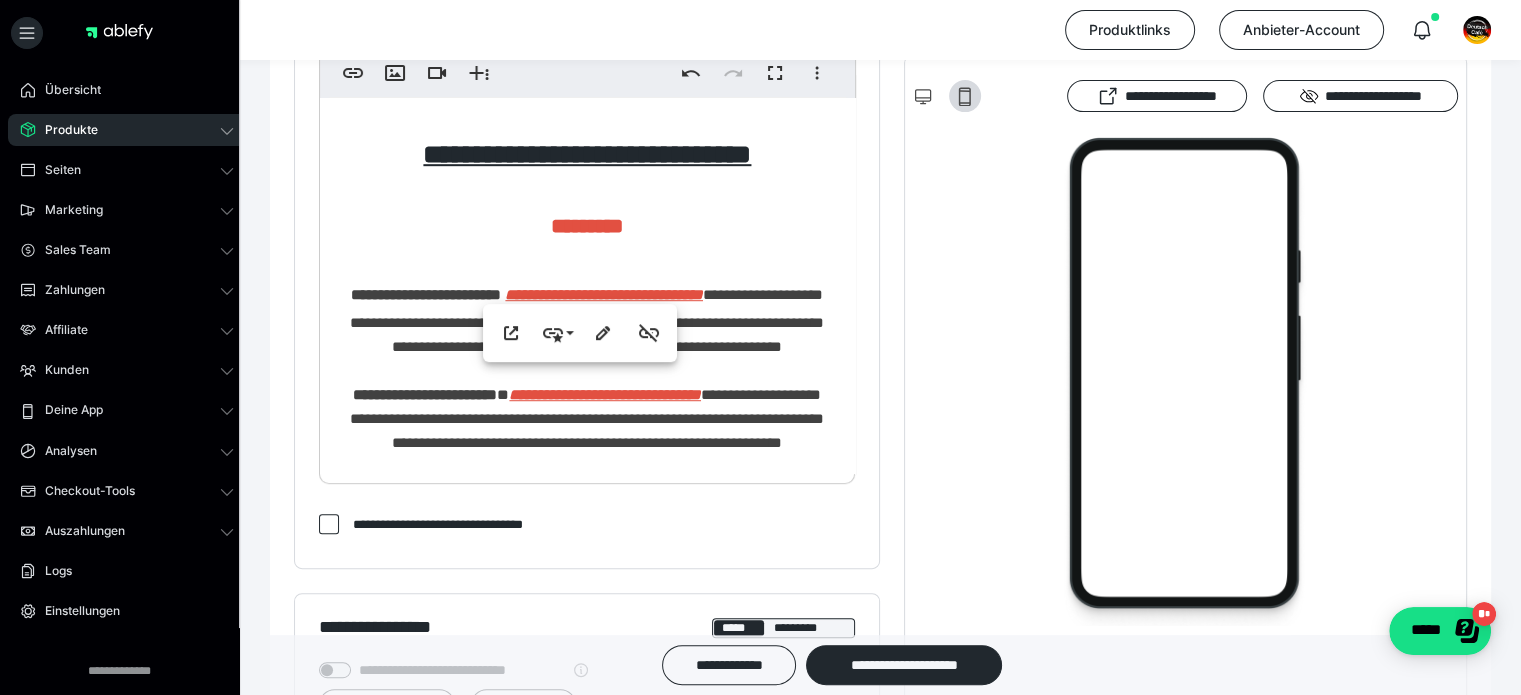click on "**********" at bounding box center [587, 373] 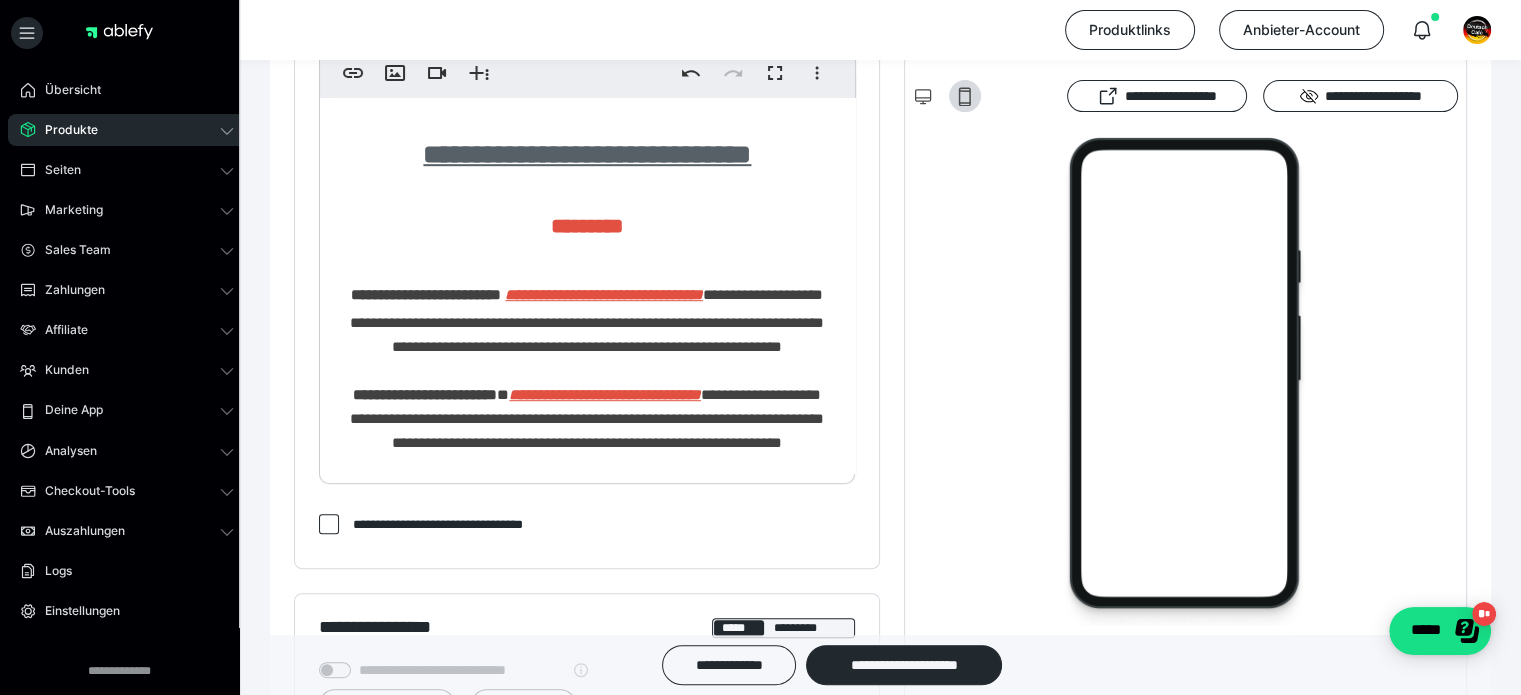 click on "**********" at bounding box center [587, 154] 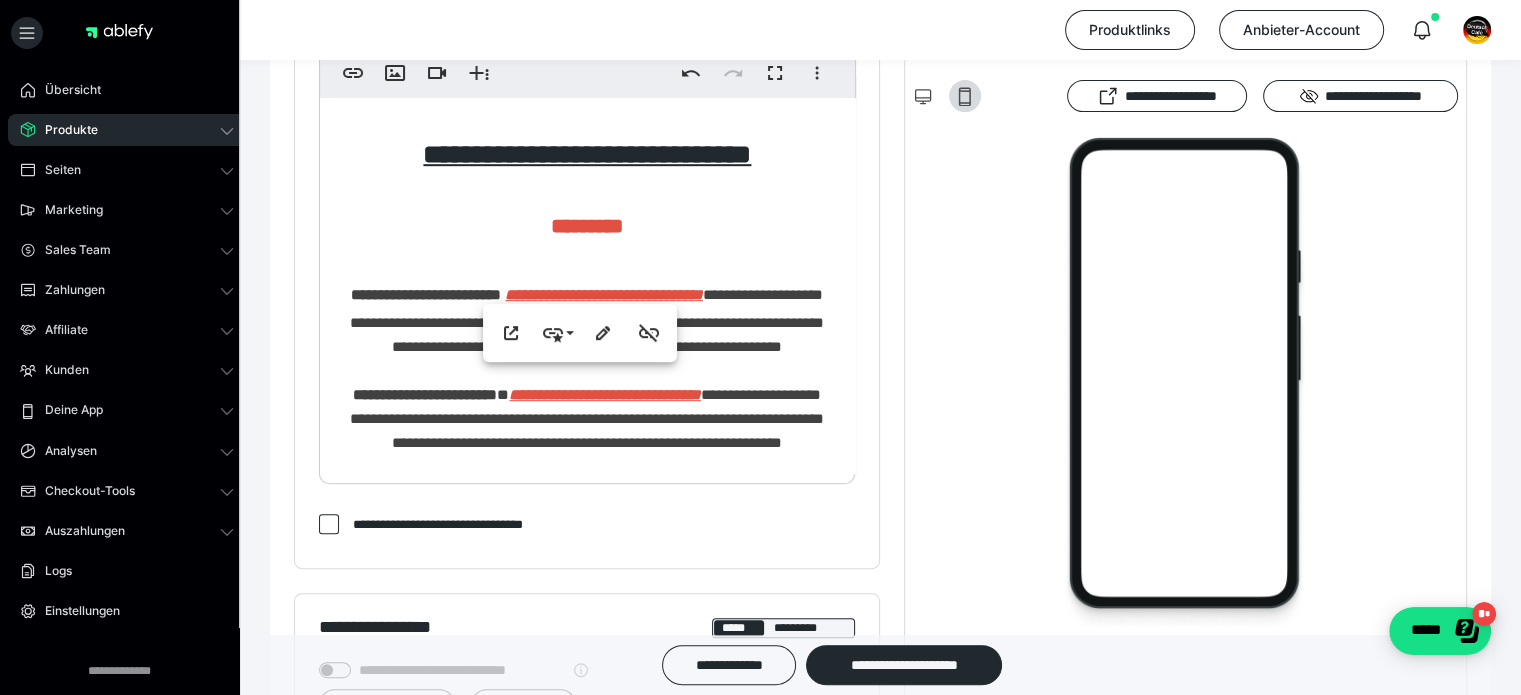 click on "**********" at bounding box center (587, 373) 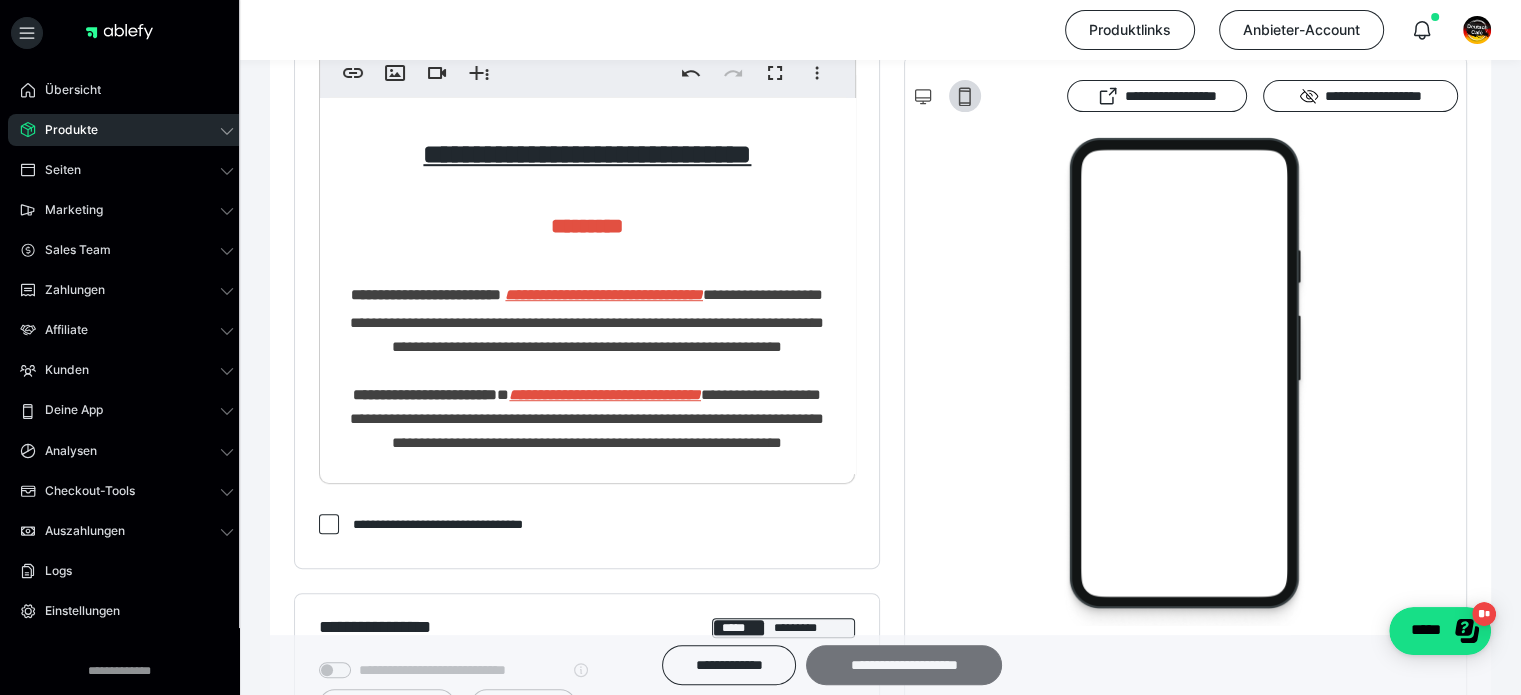 click on "**********" at bounding box center (904, 665) 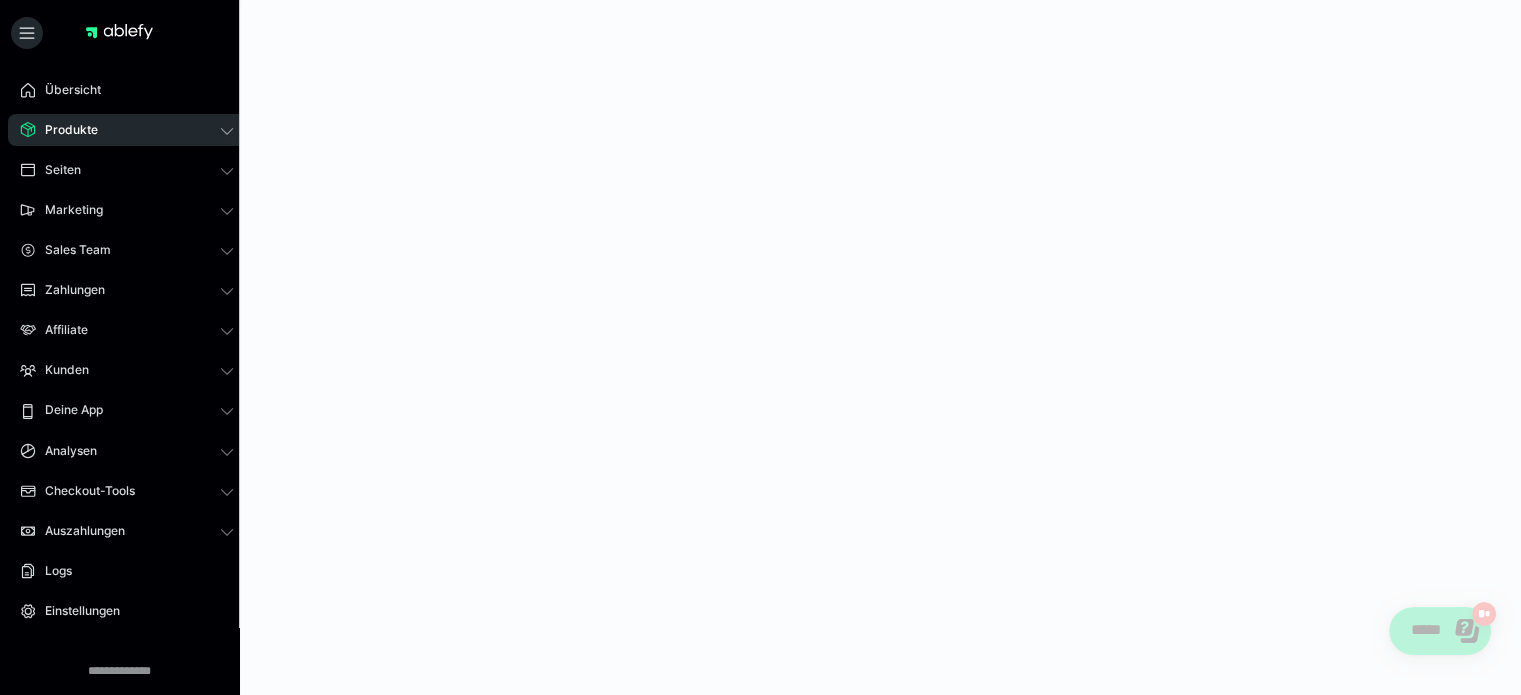scroll, scrollTop: 0, scrollLeft: 0, axis: both 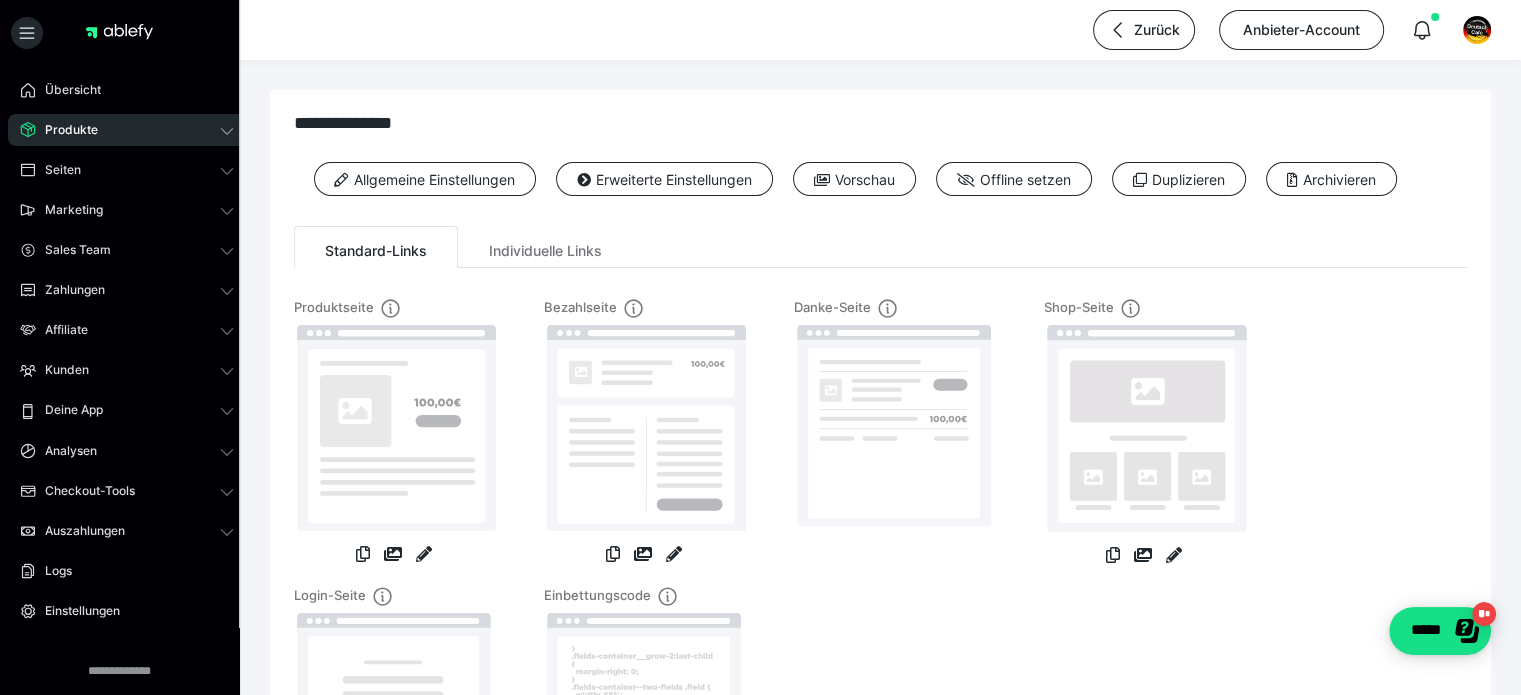click on "Produkte" at bounding box center (127, 130) 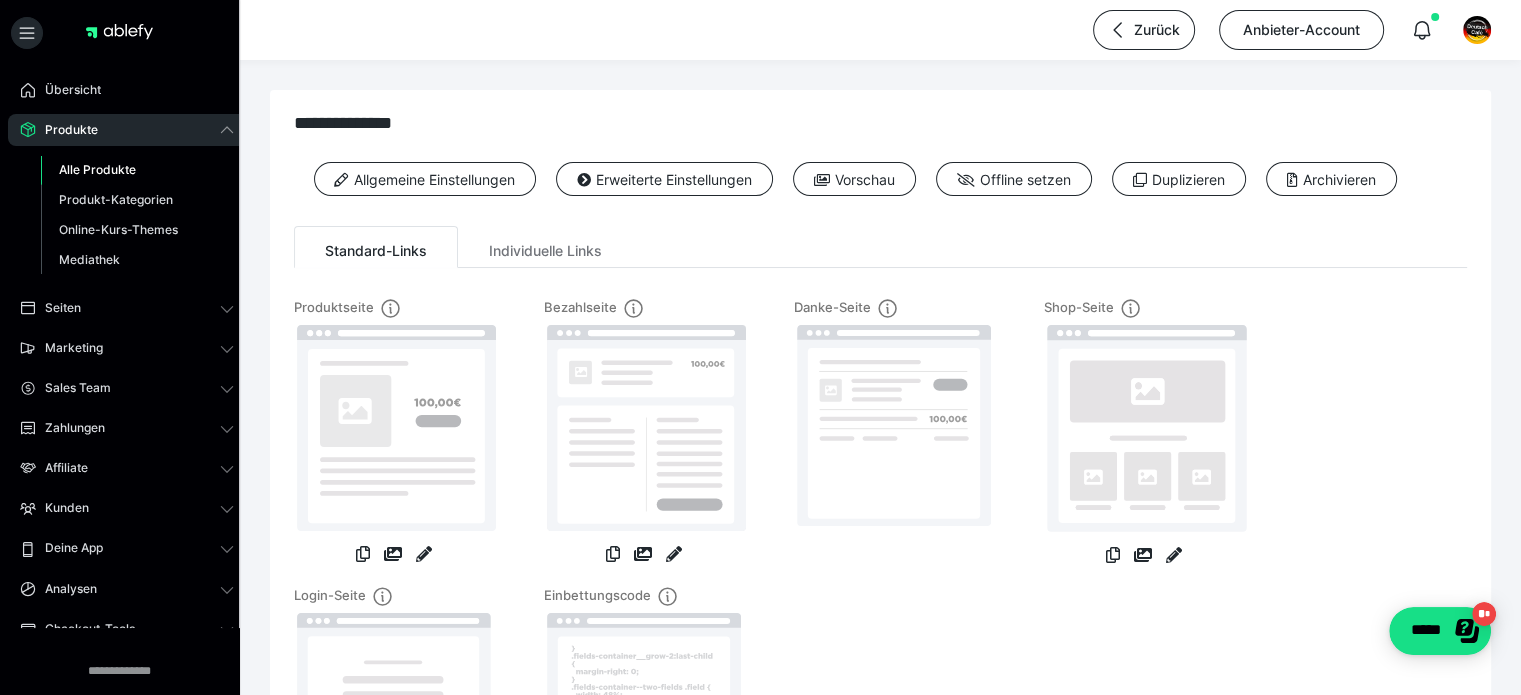 click on "Alle Produkte" at bounding box center (97, 169) 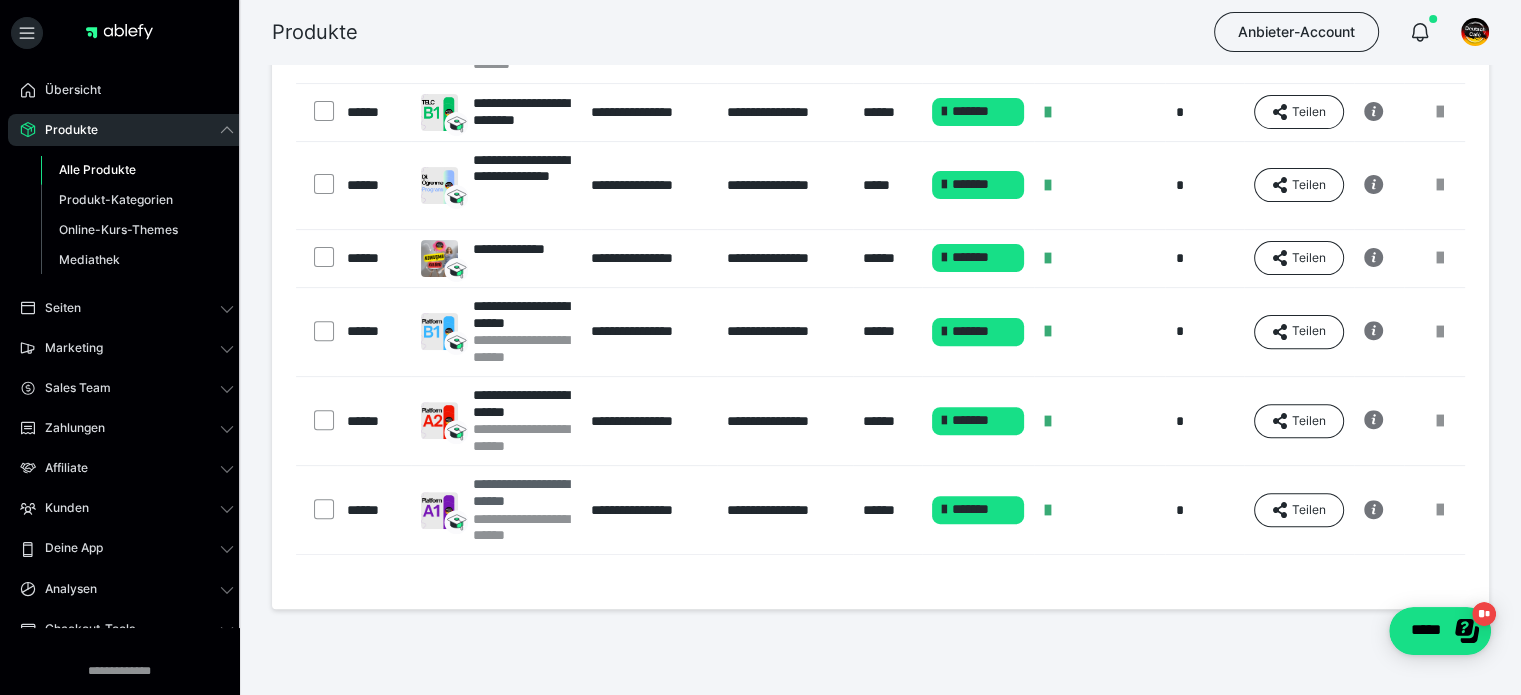 scroll, scrollTop: 633, scrollLeft: 0, axis: vertical 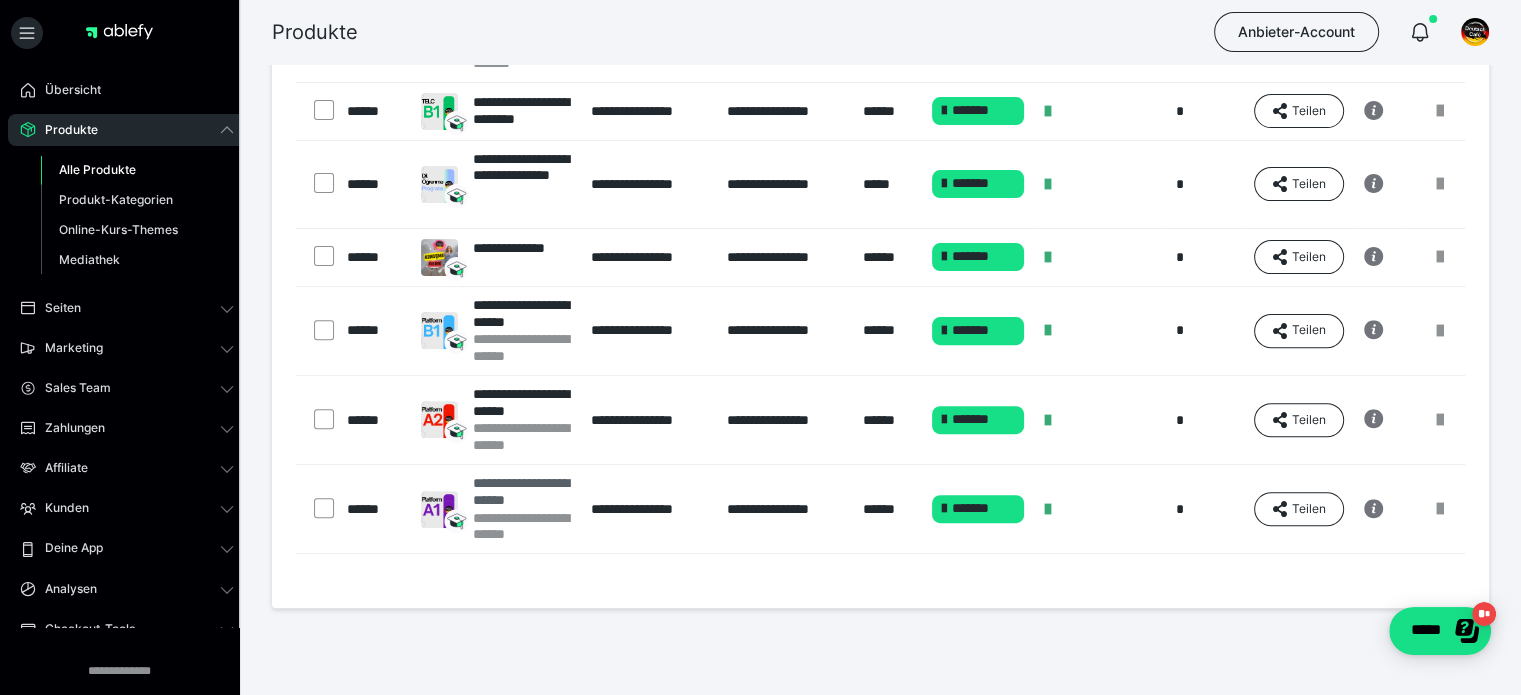 click on "**********" at bounding box center [522, 492] 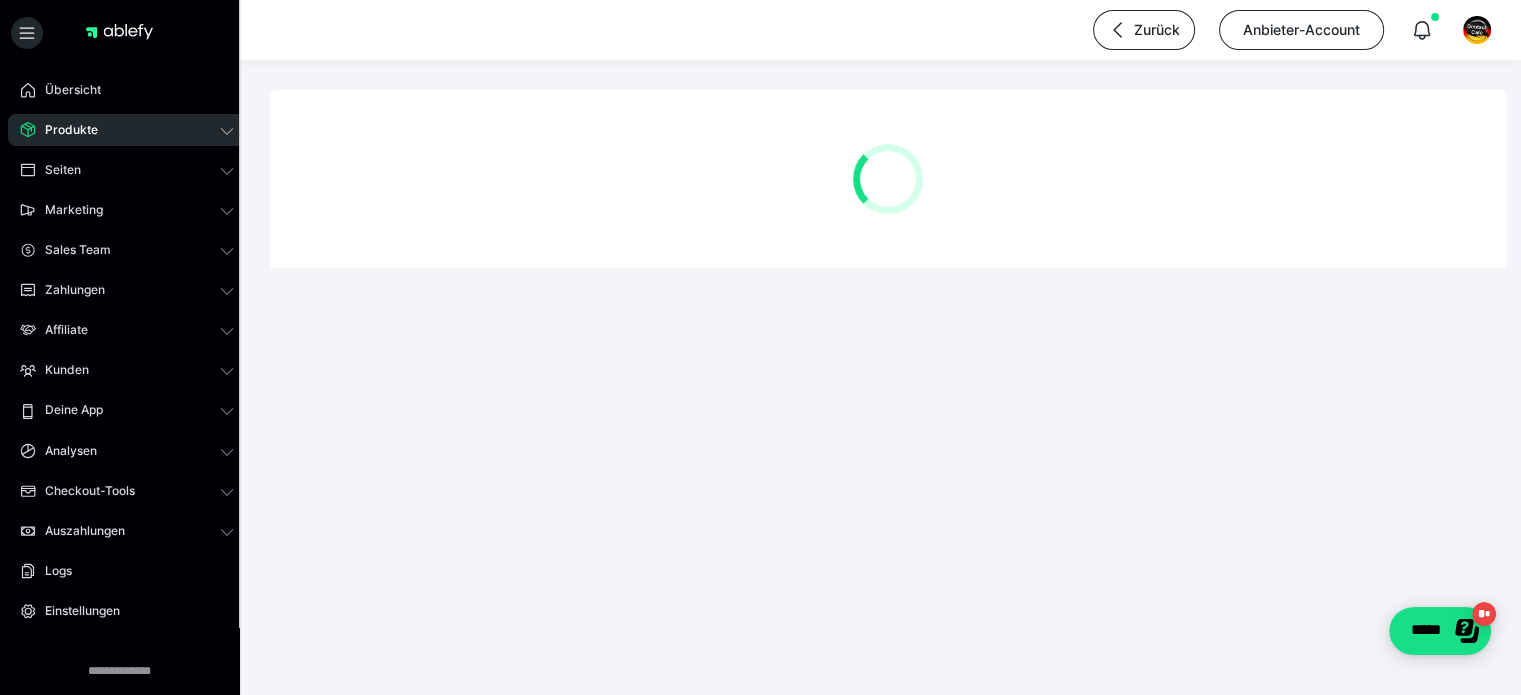scroll, scrollTop: 0, scrollLeft: 0, axis: both 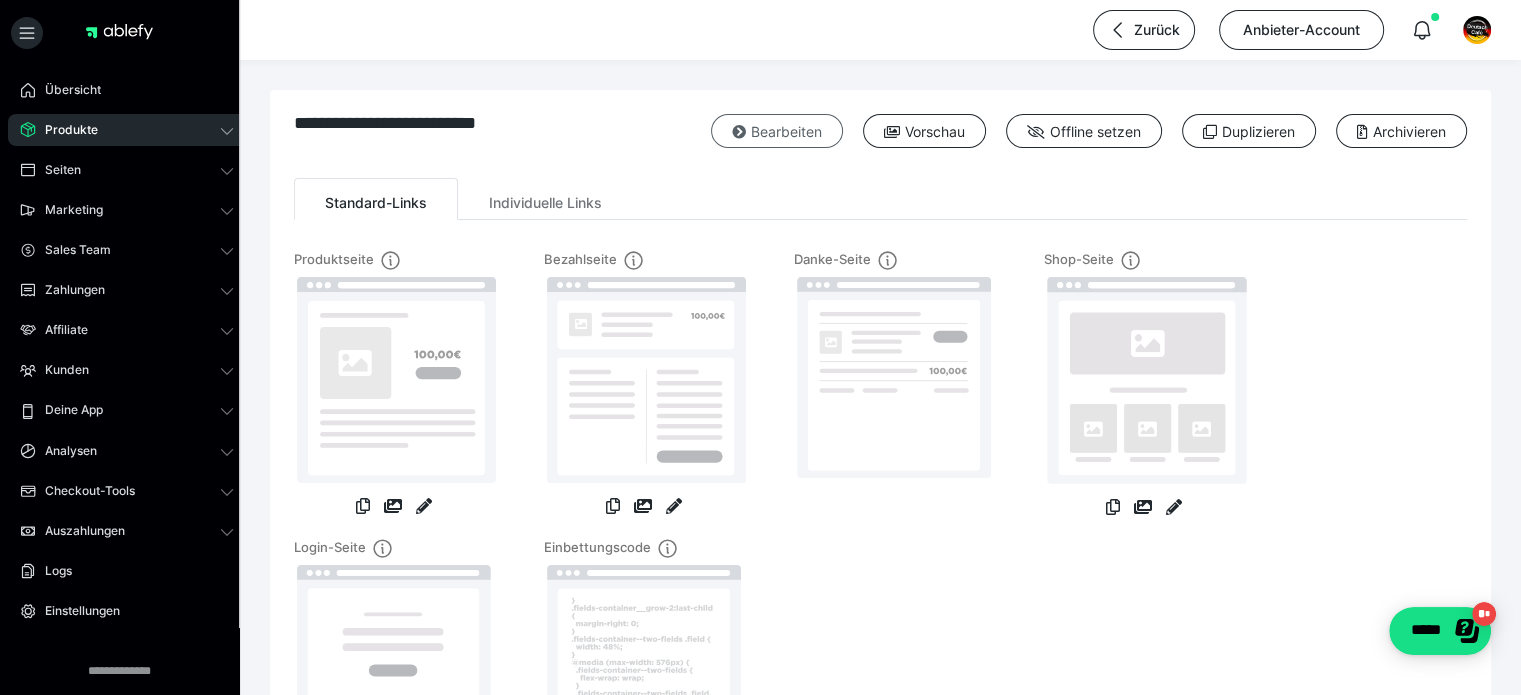 click on "Bearbeiten" at bounding box center (777, 131) 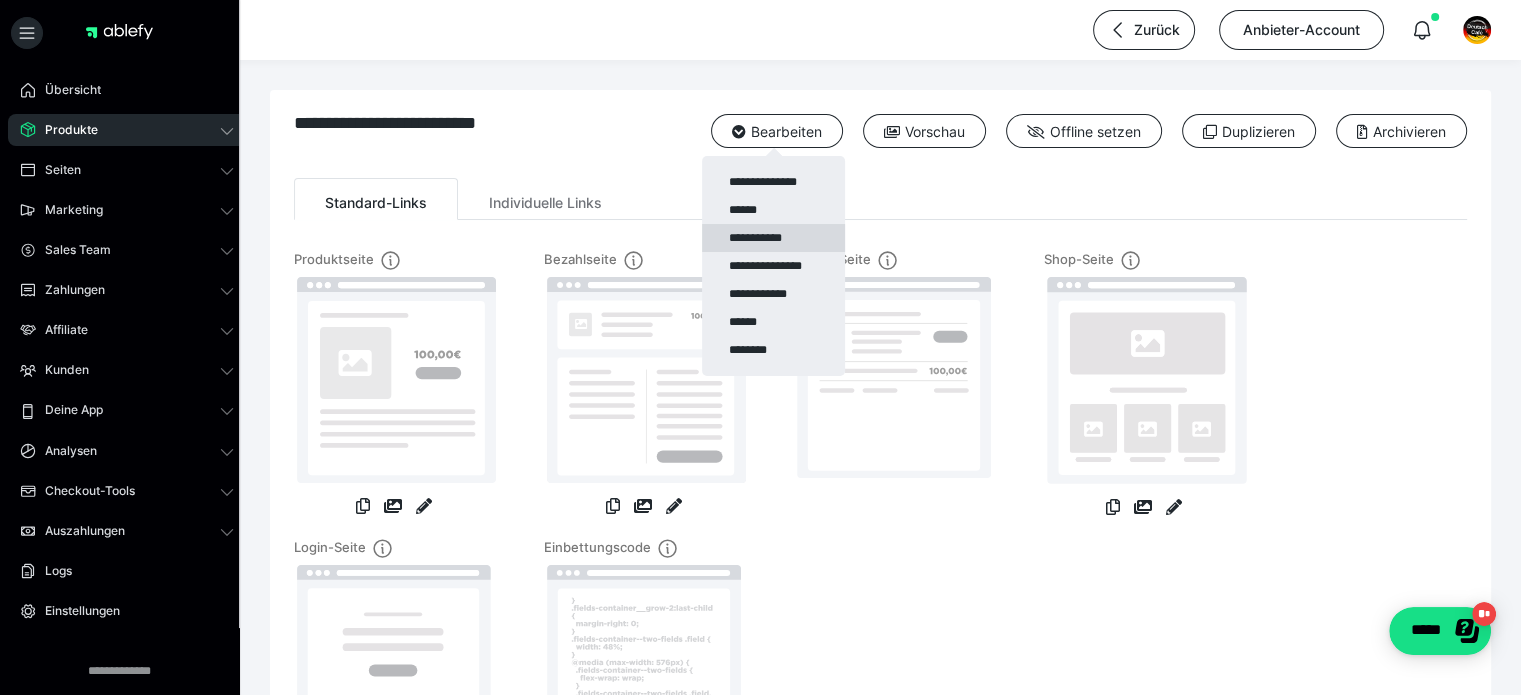 click on "**********" at bounding box center (773, 238) 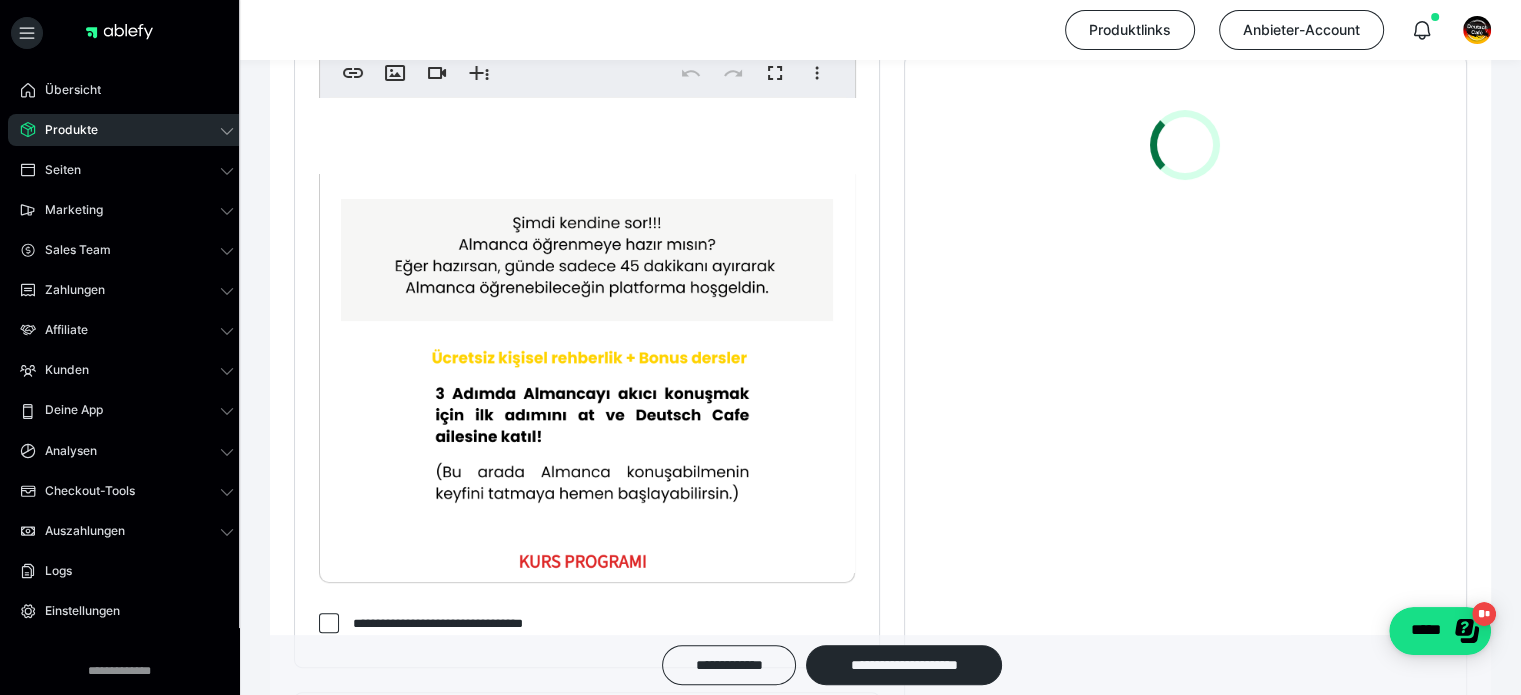 scroll, scrollTop: 800, scrollLeft: 0, axis: vertical 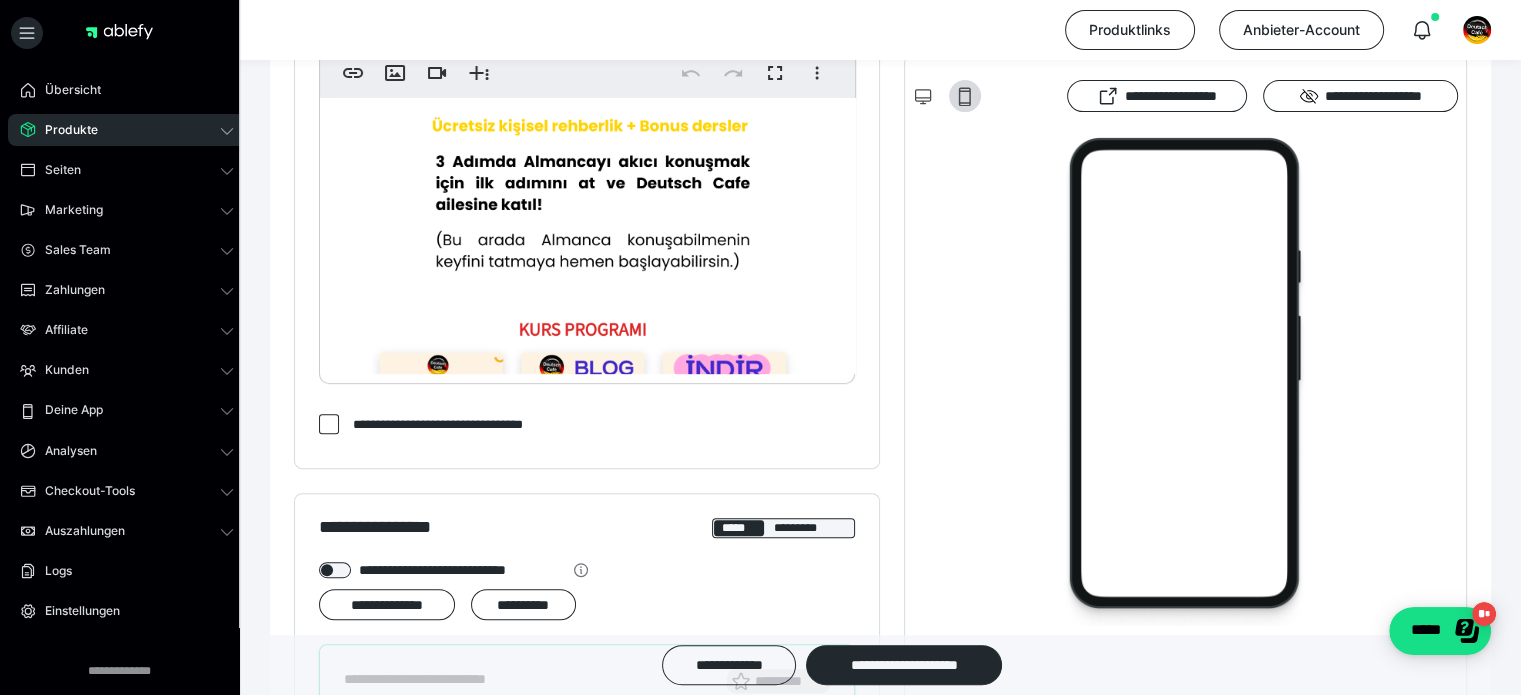 click at bounding box center [587, 203] 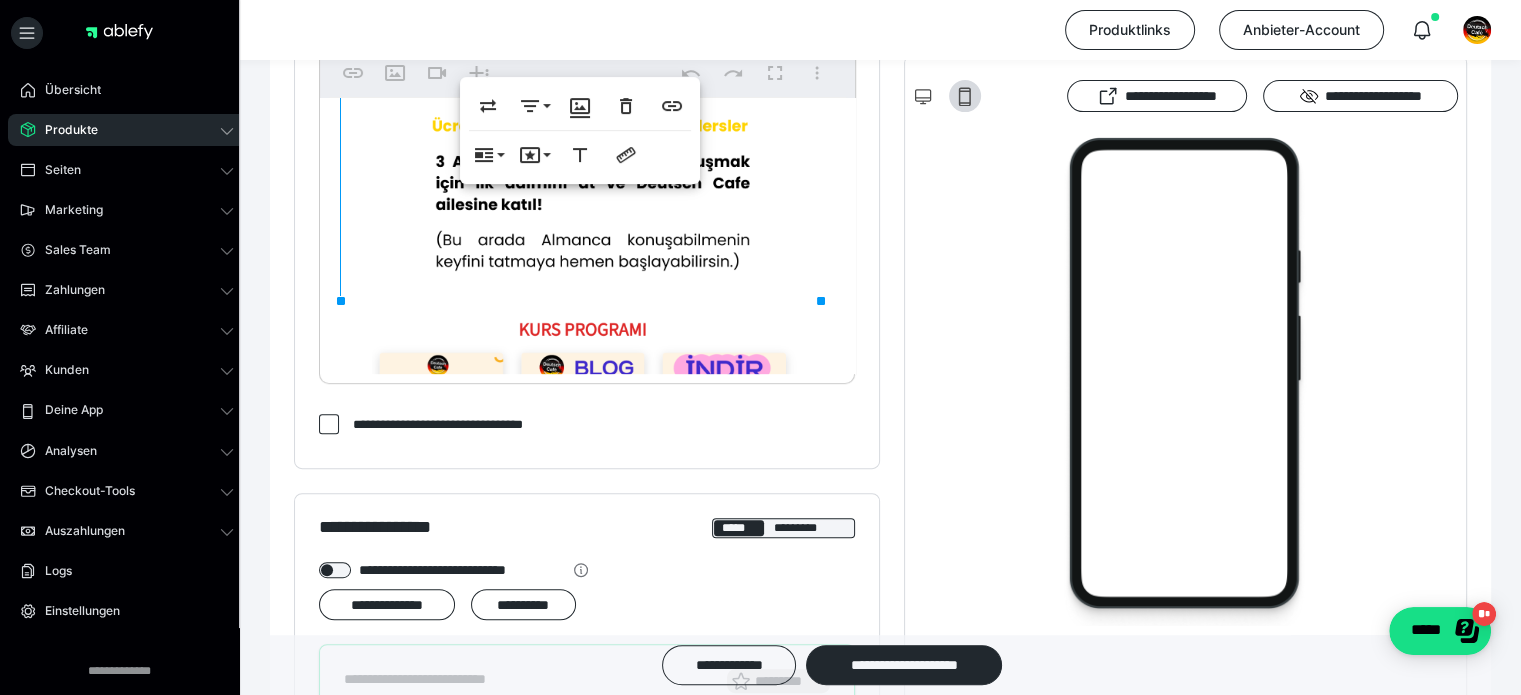 scroll, scrollTop: 100, scrollLeft: 0, axis: vertical 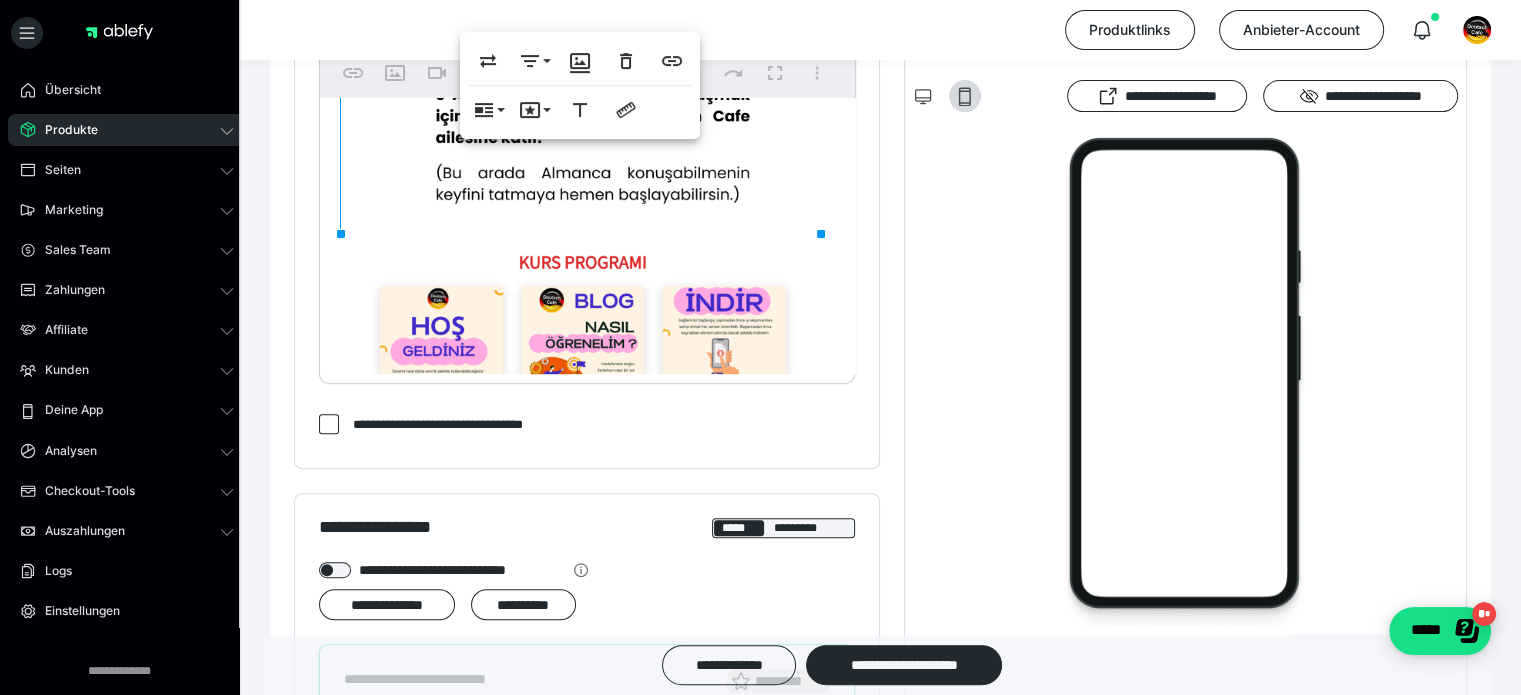 click at bounding box center [587, 369] 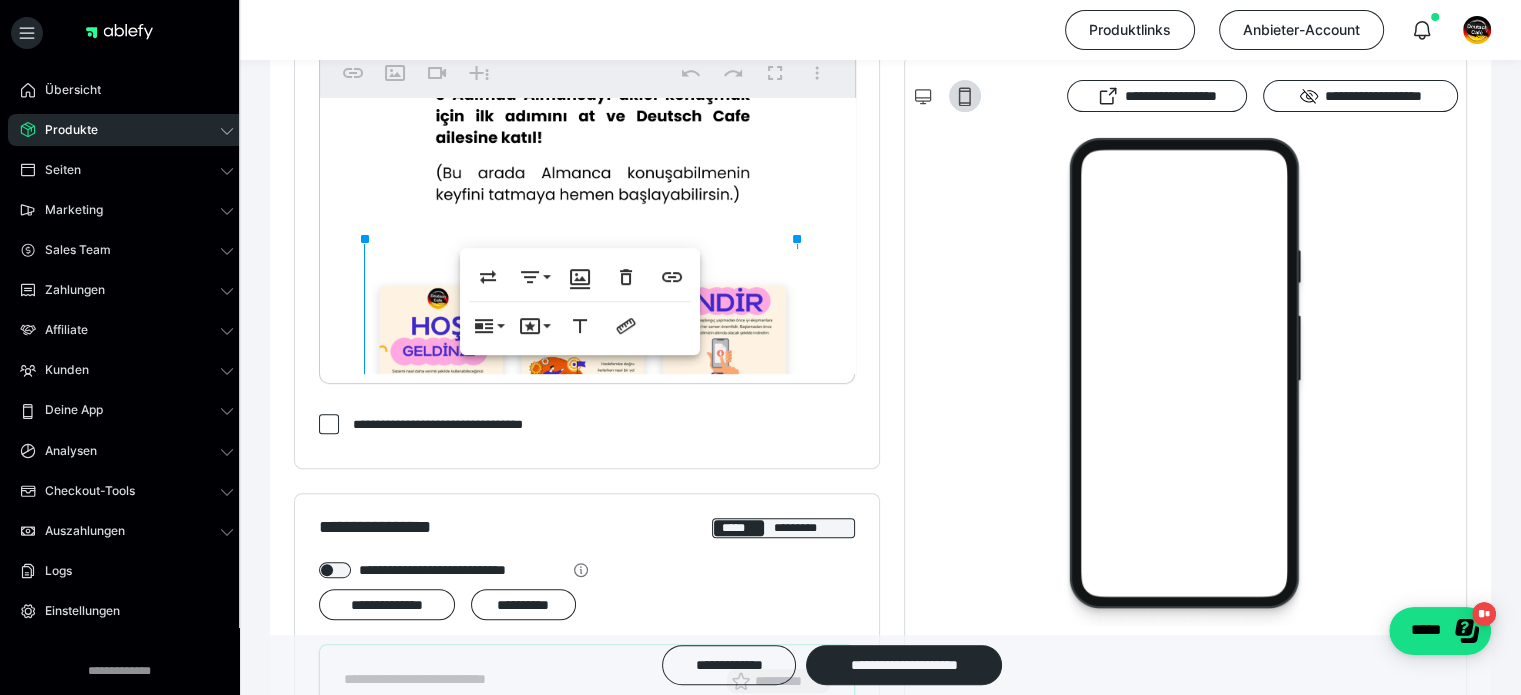 click at bounding box center (587, 136) 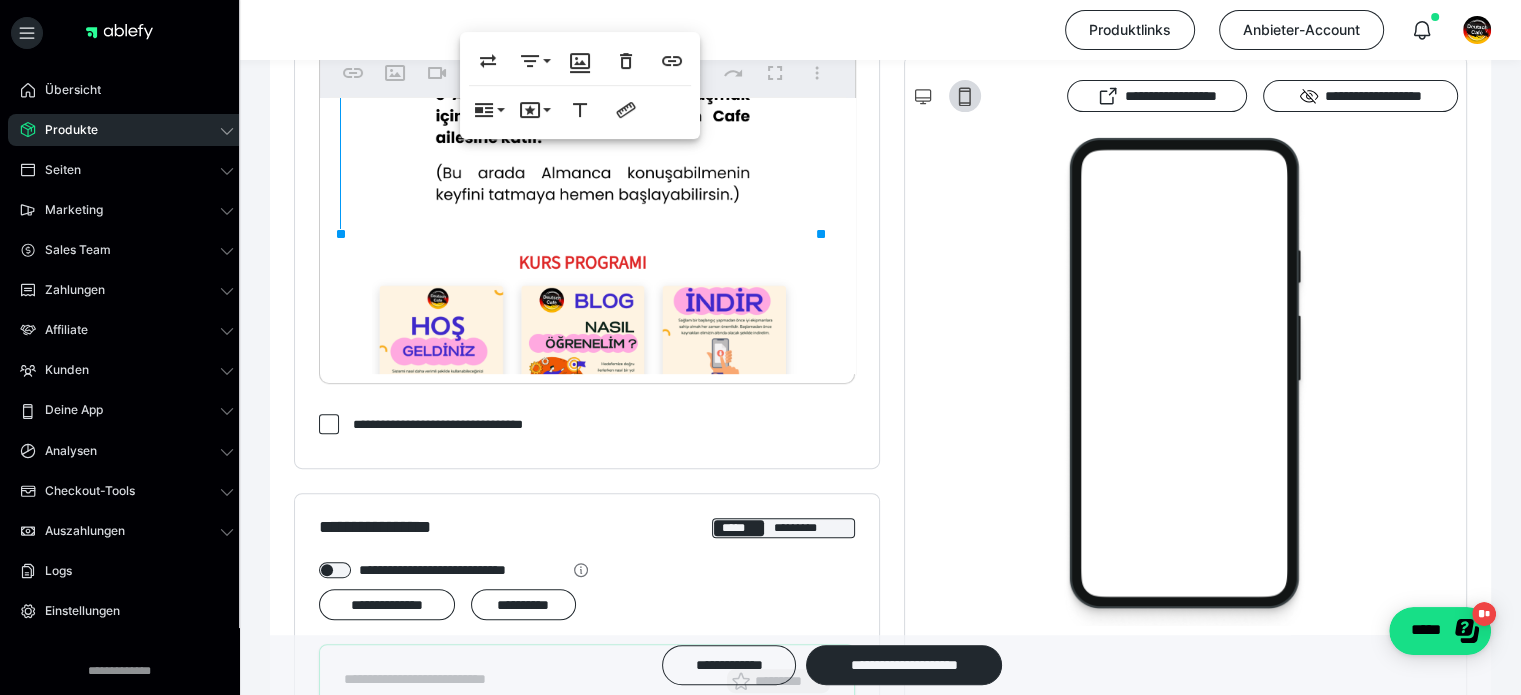 click on "**********" at bounding box center [587, 518] 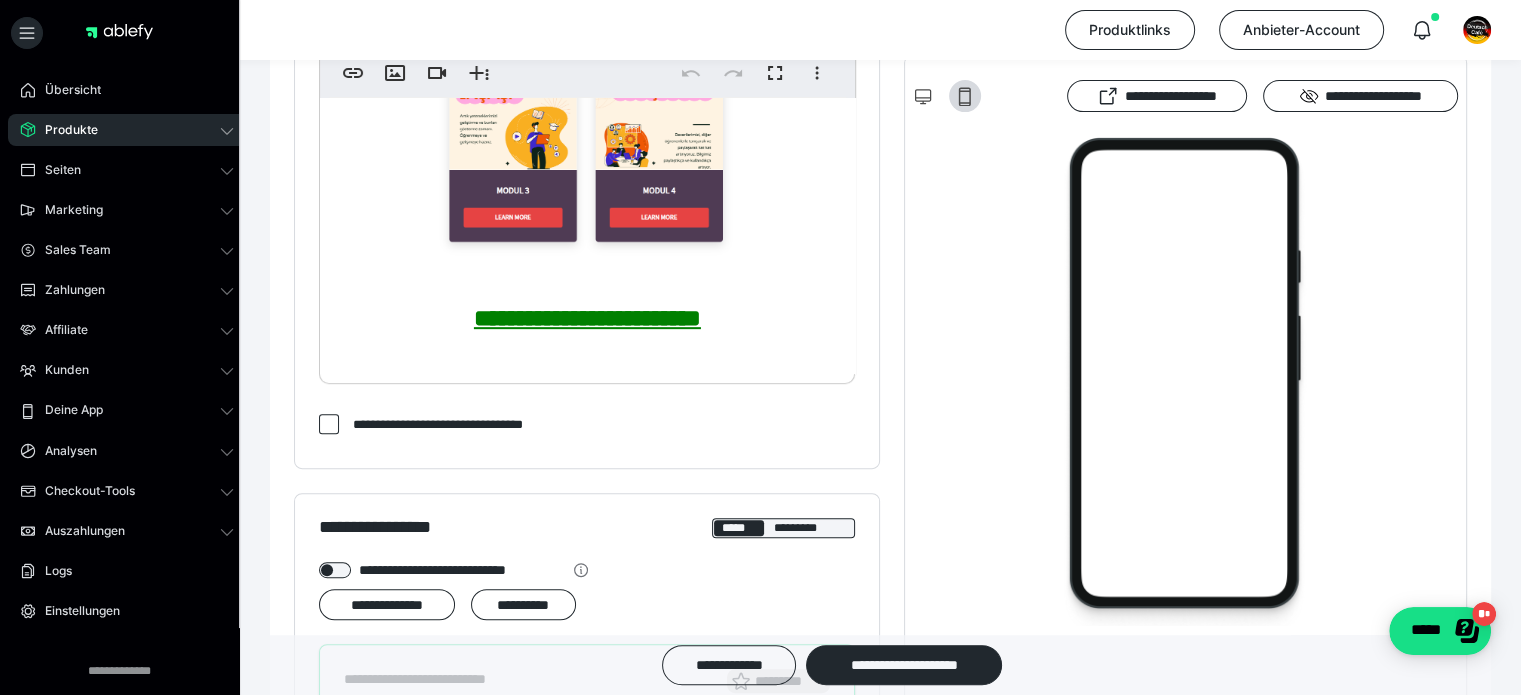 scroll, scrollTop: 833, scrollLeft: 0, axis: vertical 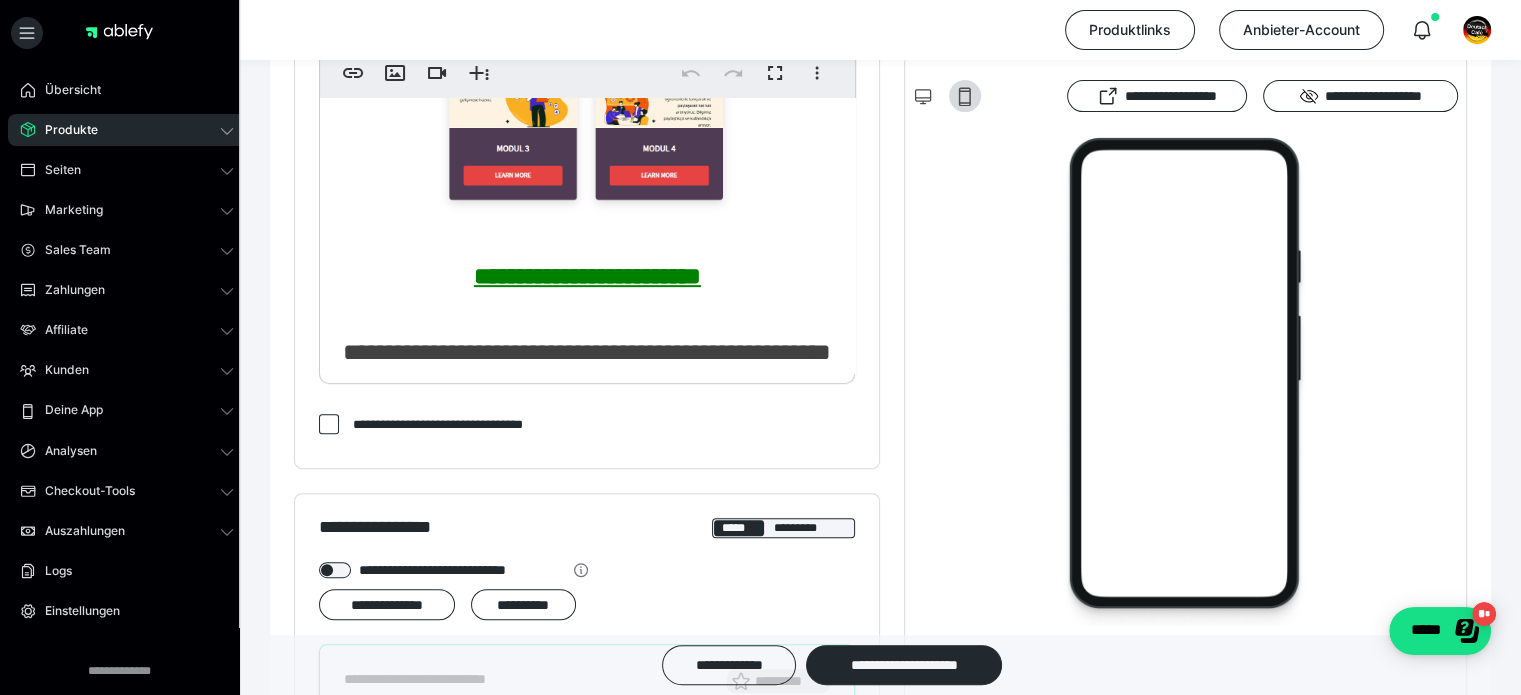click on "**********" at bounding box center [587, -162] 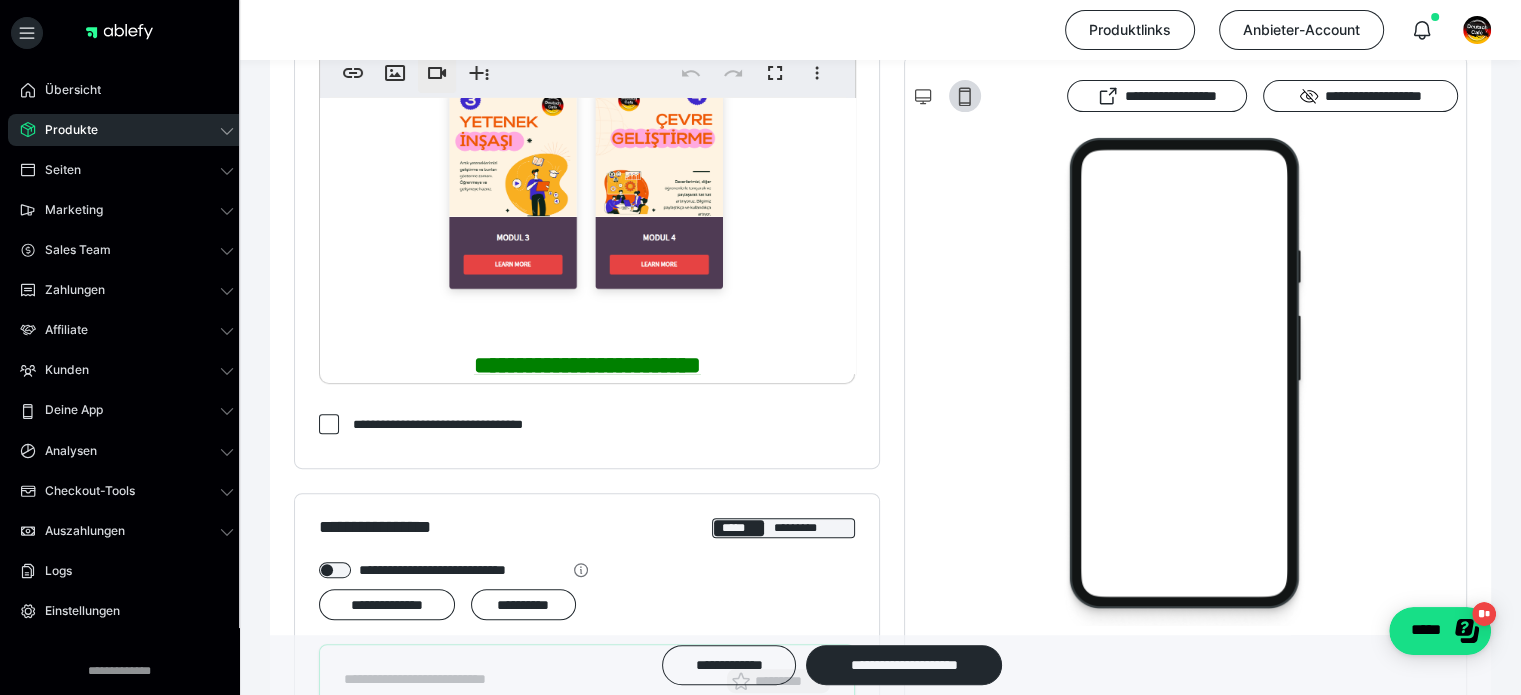 scroll, scrollTop: 733, scrollLeft: 0, axis: vertical 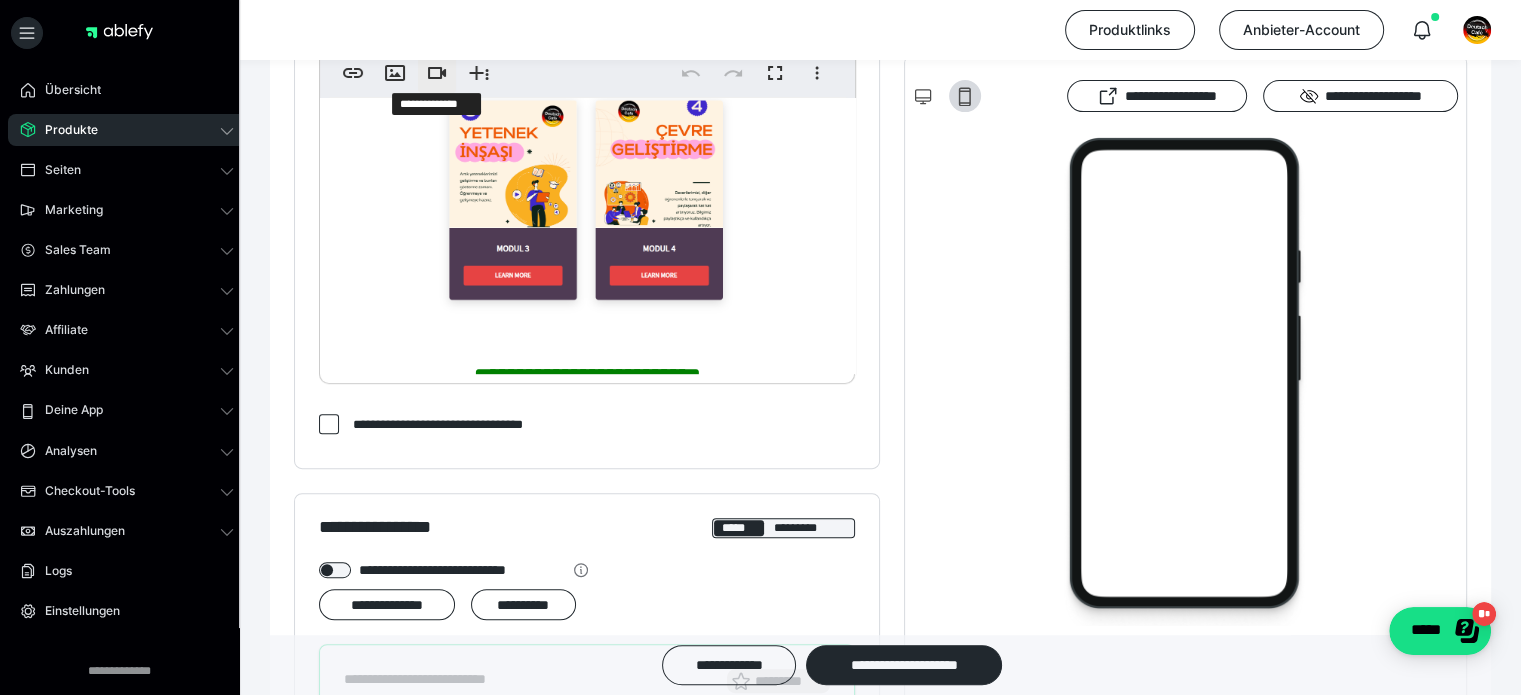 click 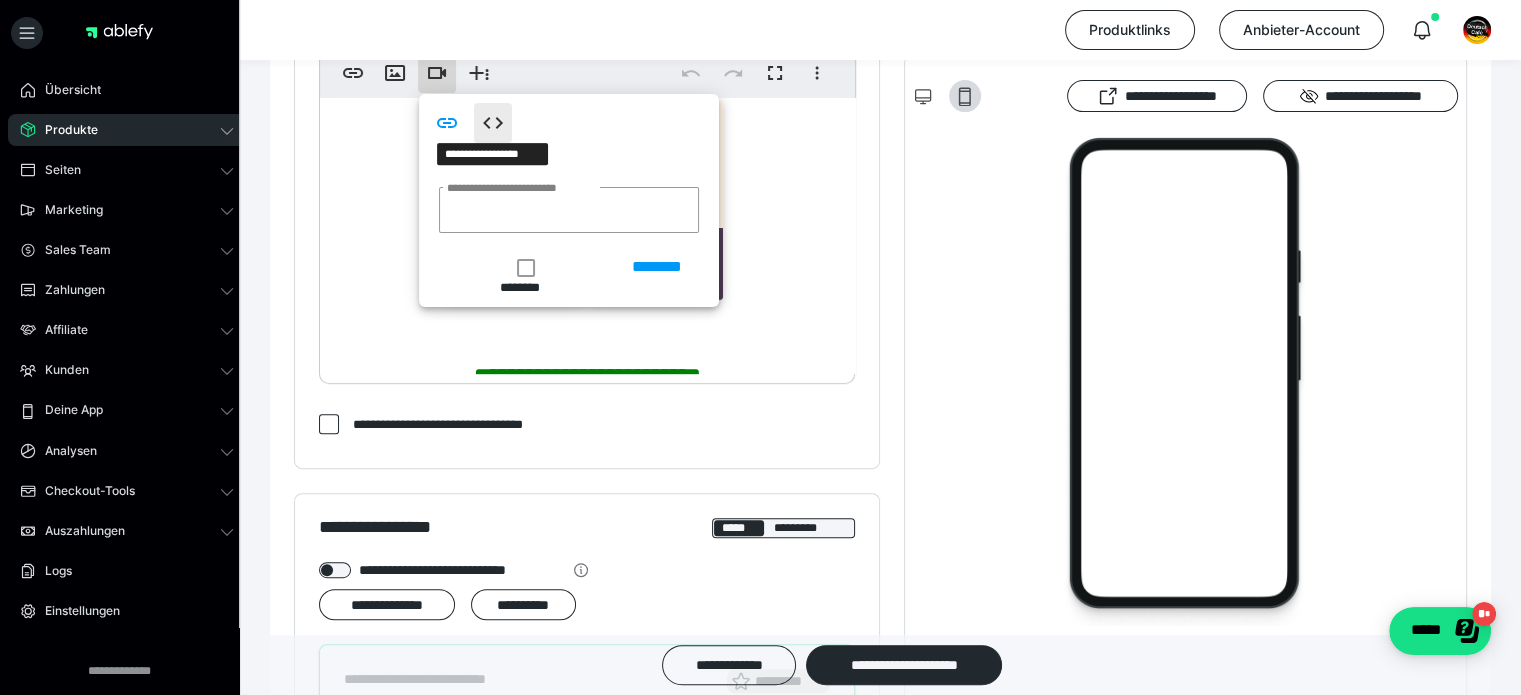 click 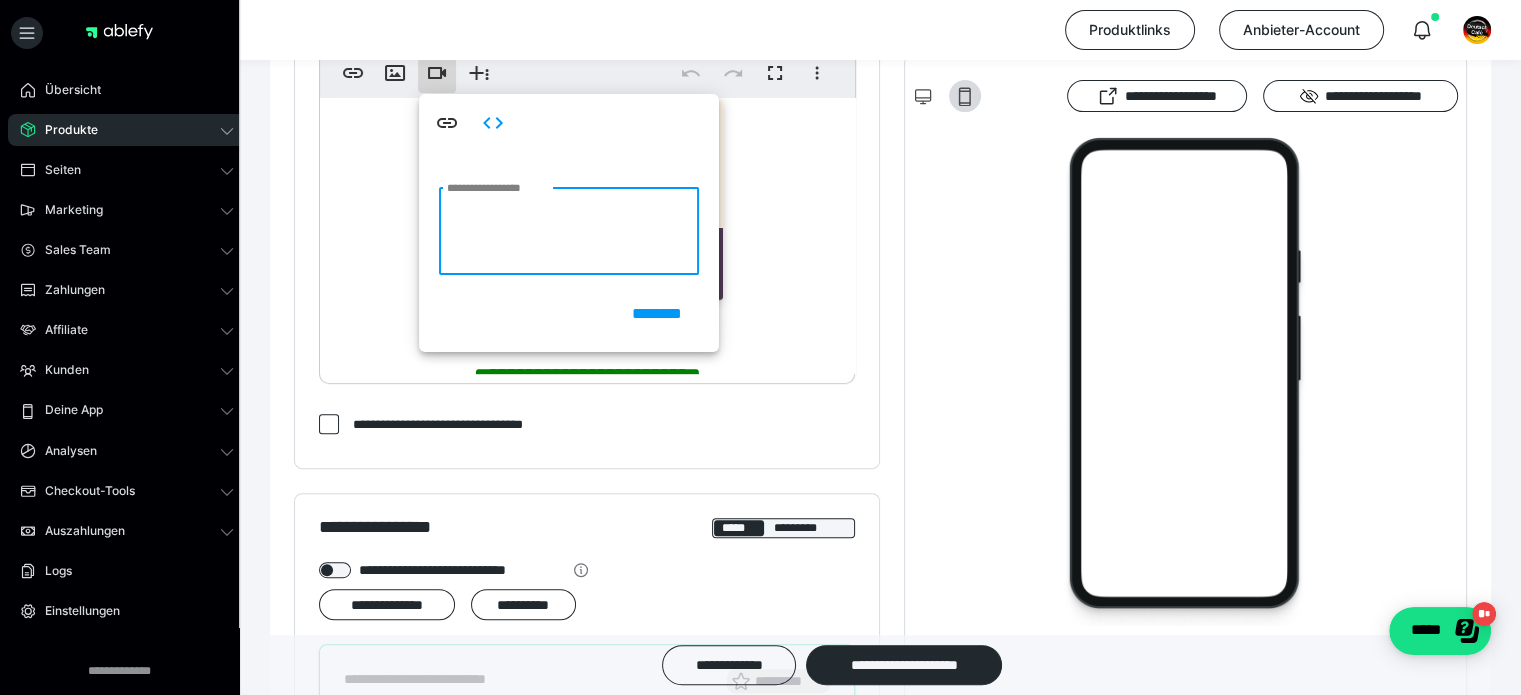 paste on "**********" 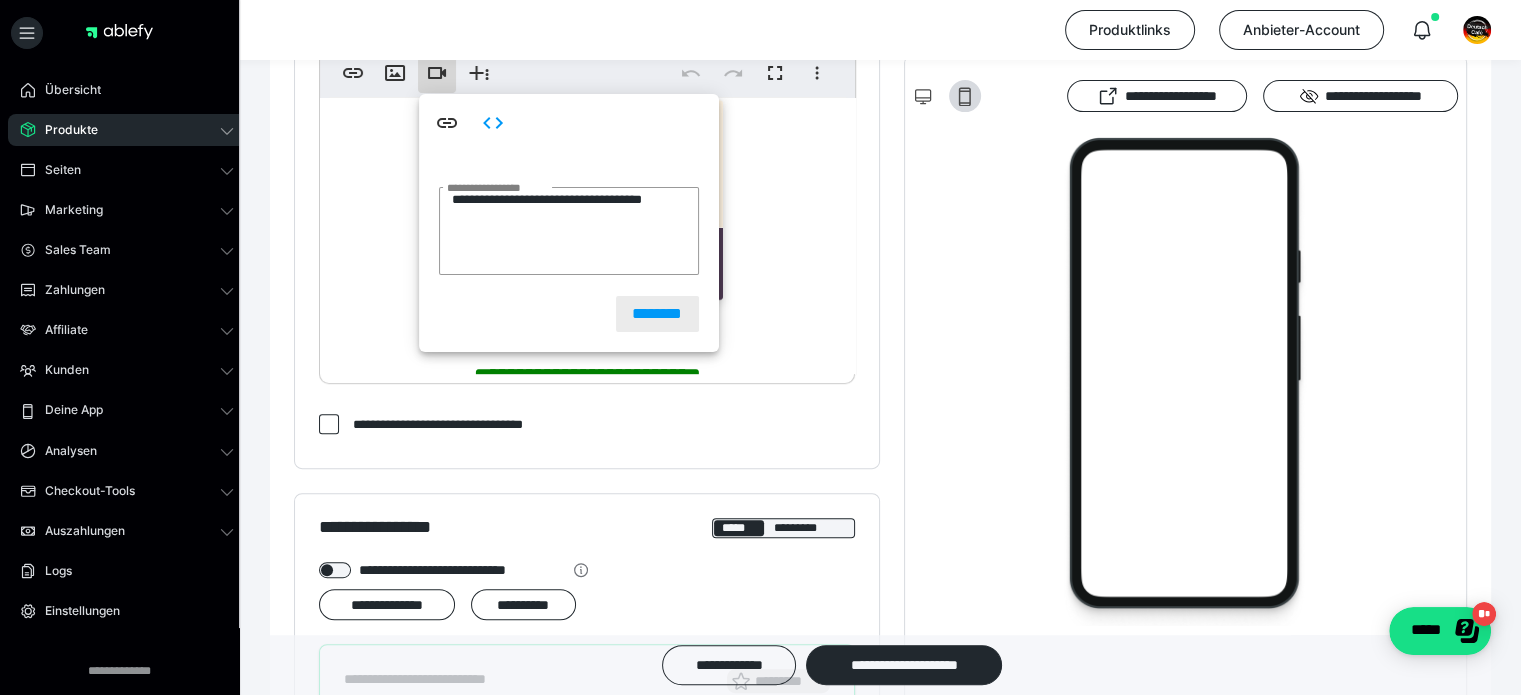 click on "********" at bounding box center [657, 314] 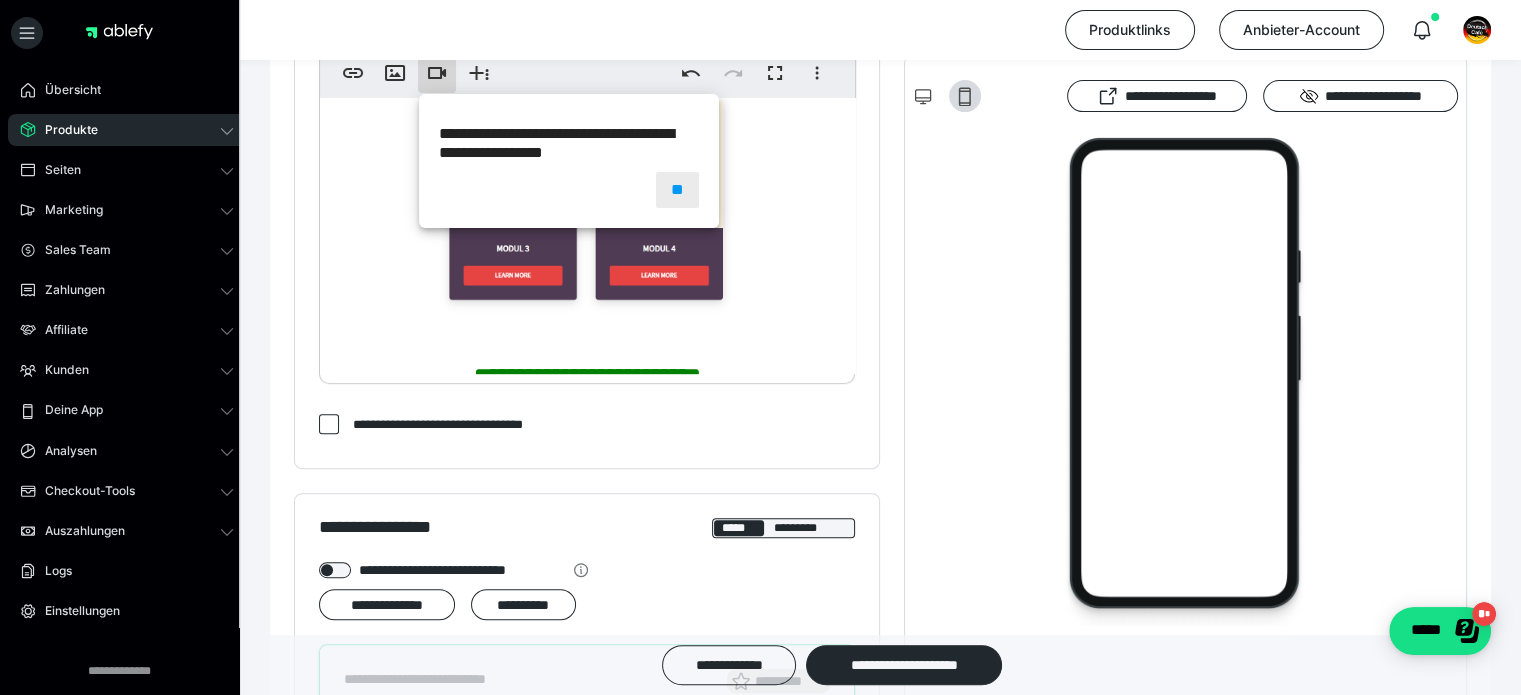 click on "**" at bounding box center (677, 190) 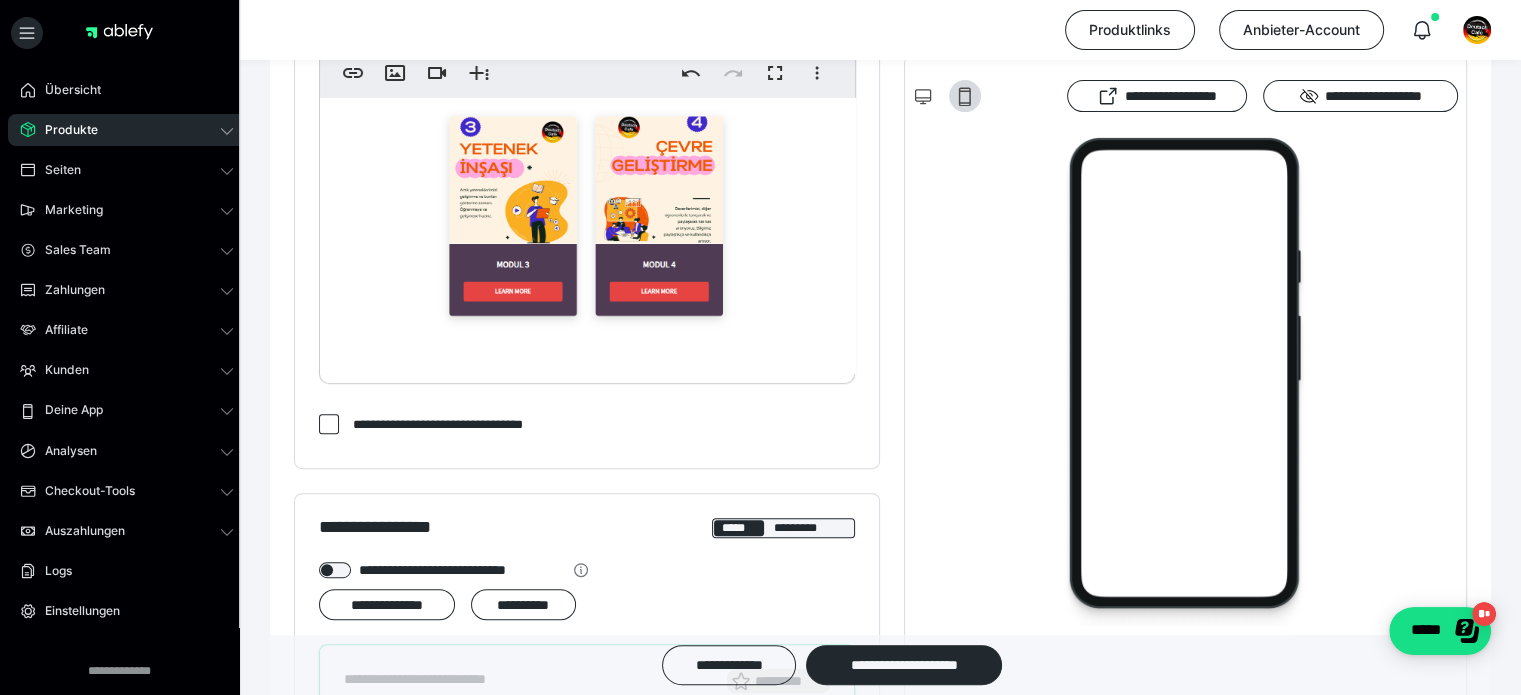 scroll, scrollTop: 733, scrollLeft: 0, axis: vertical 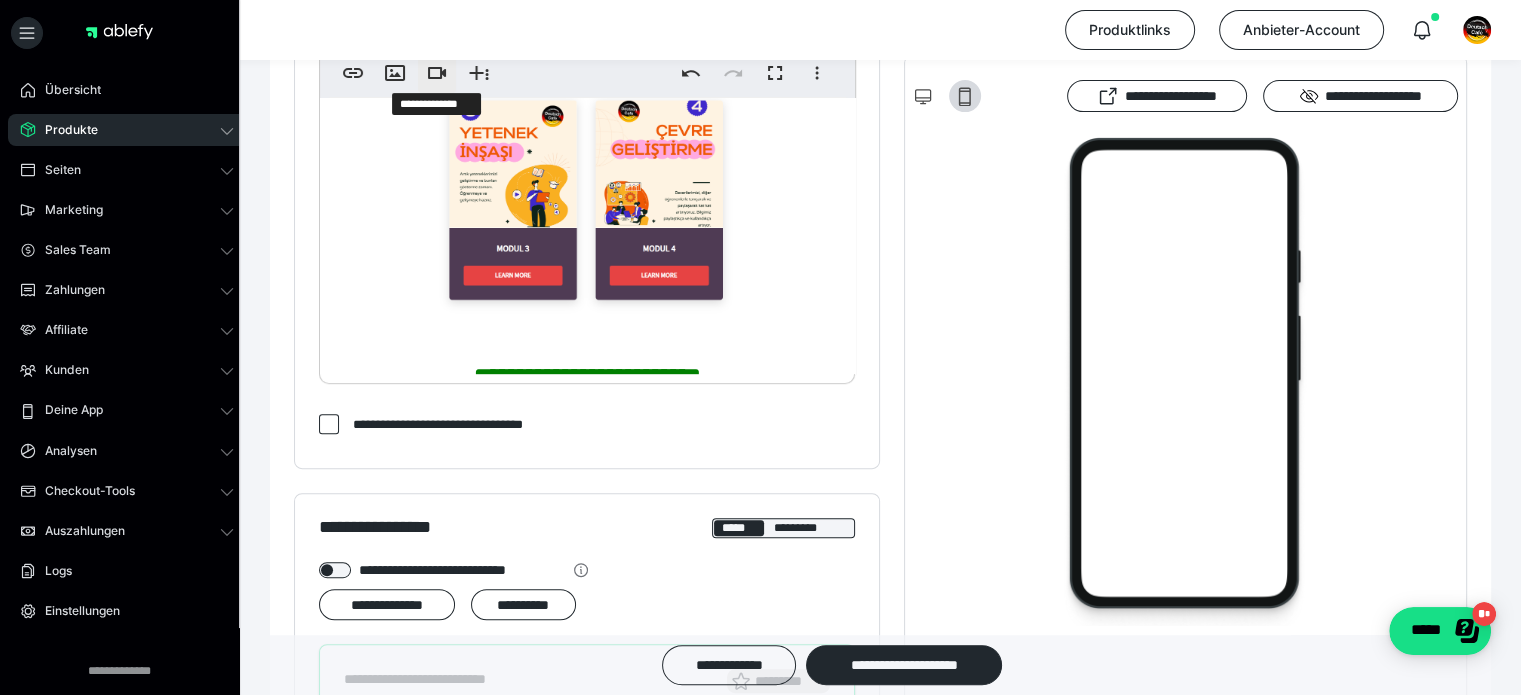 type 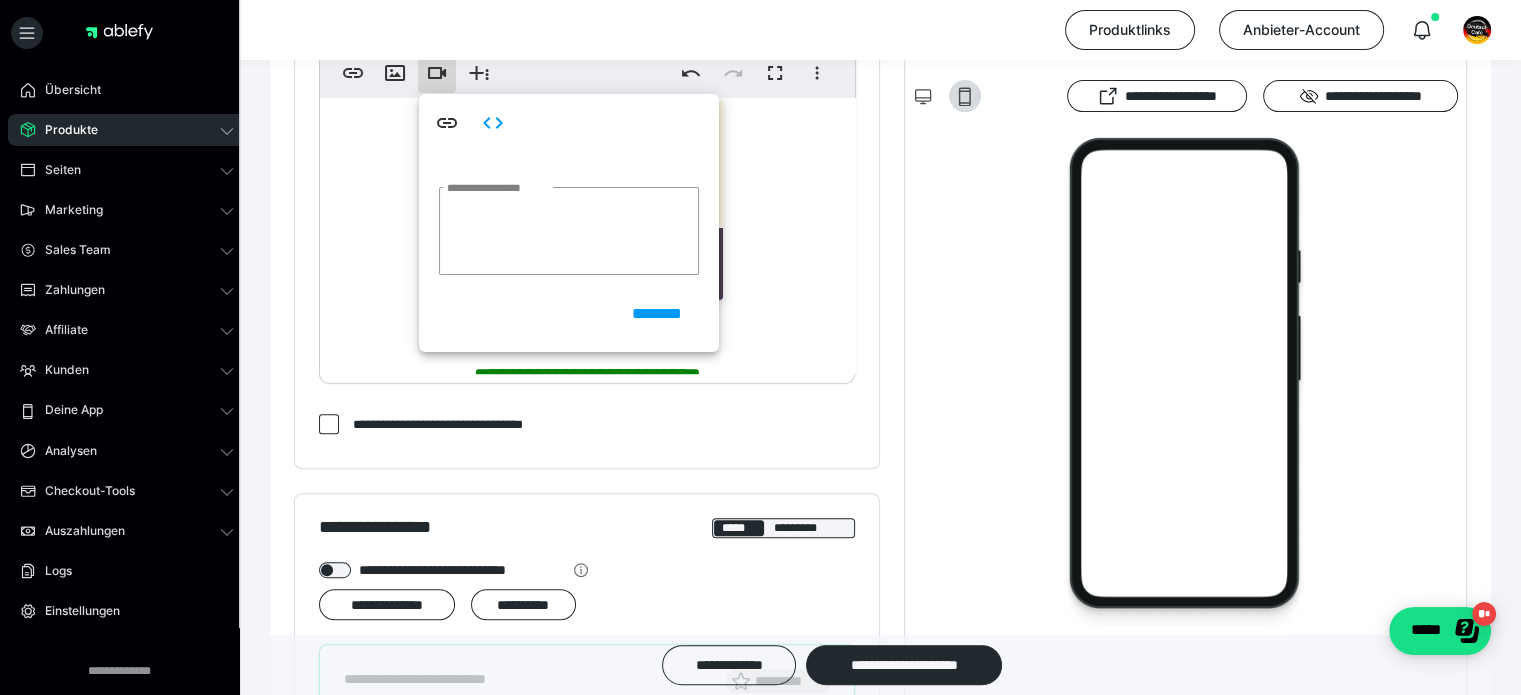 click on "**********" at bounding box center [587, -115] 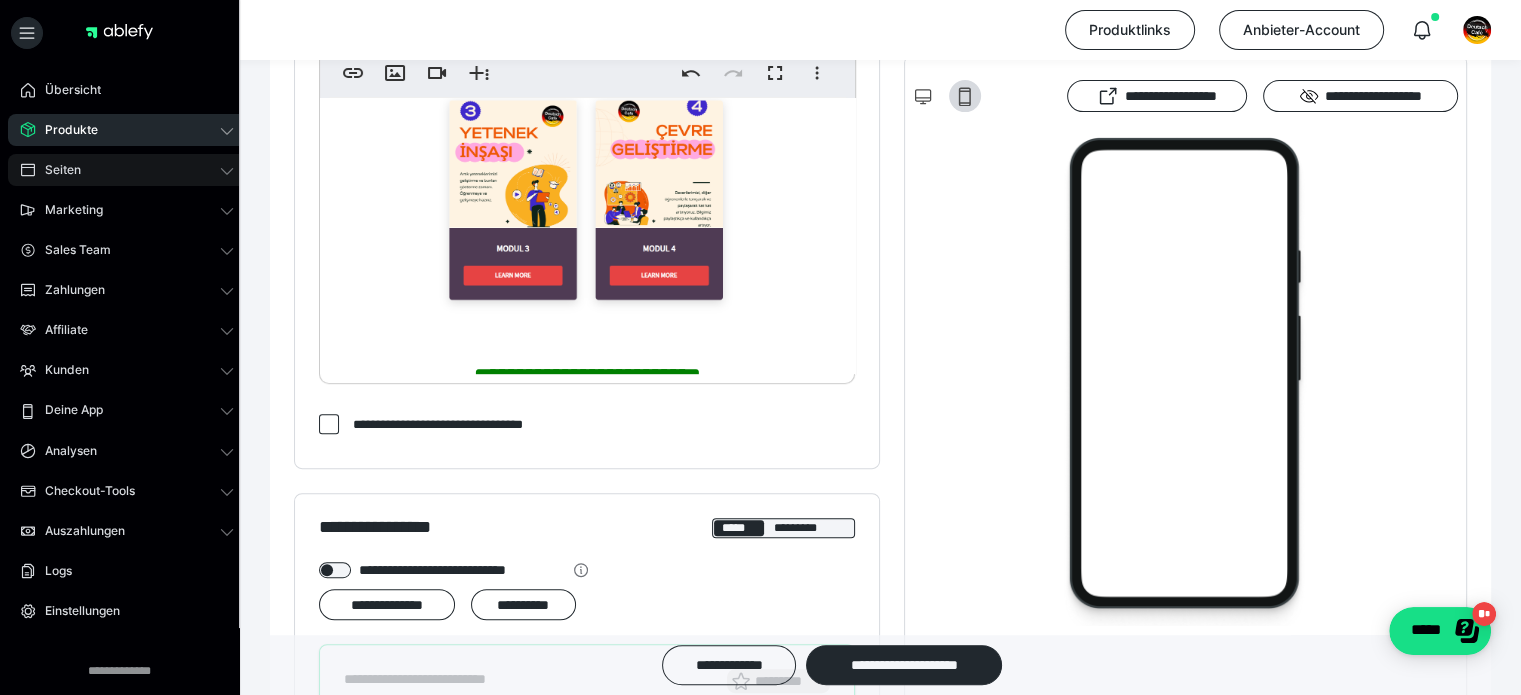 click on "Seiten" at bounding box center [127, 170] 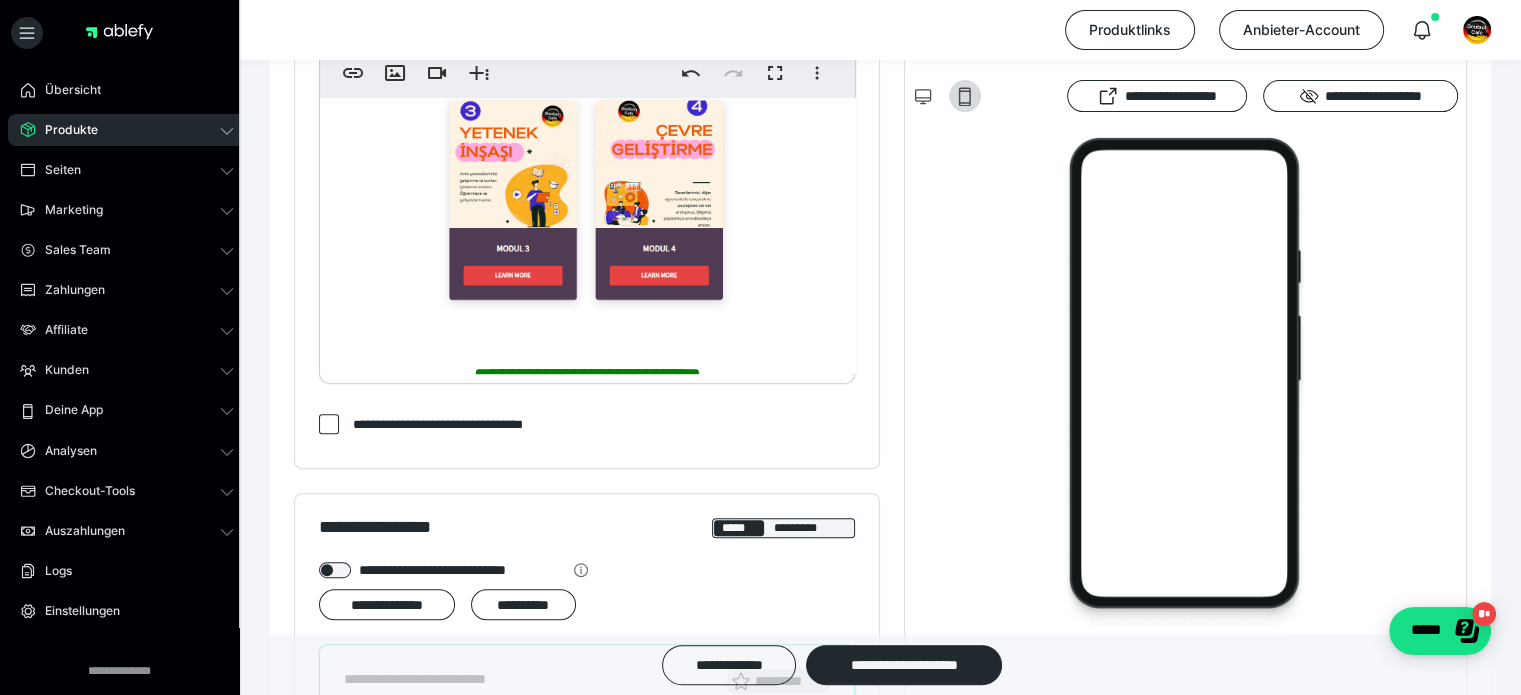 click on "Shop-Themes" at bounding box center [137, 200] 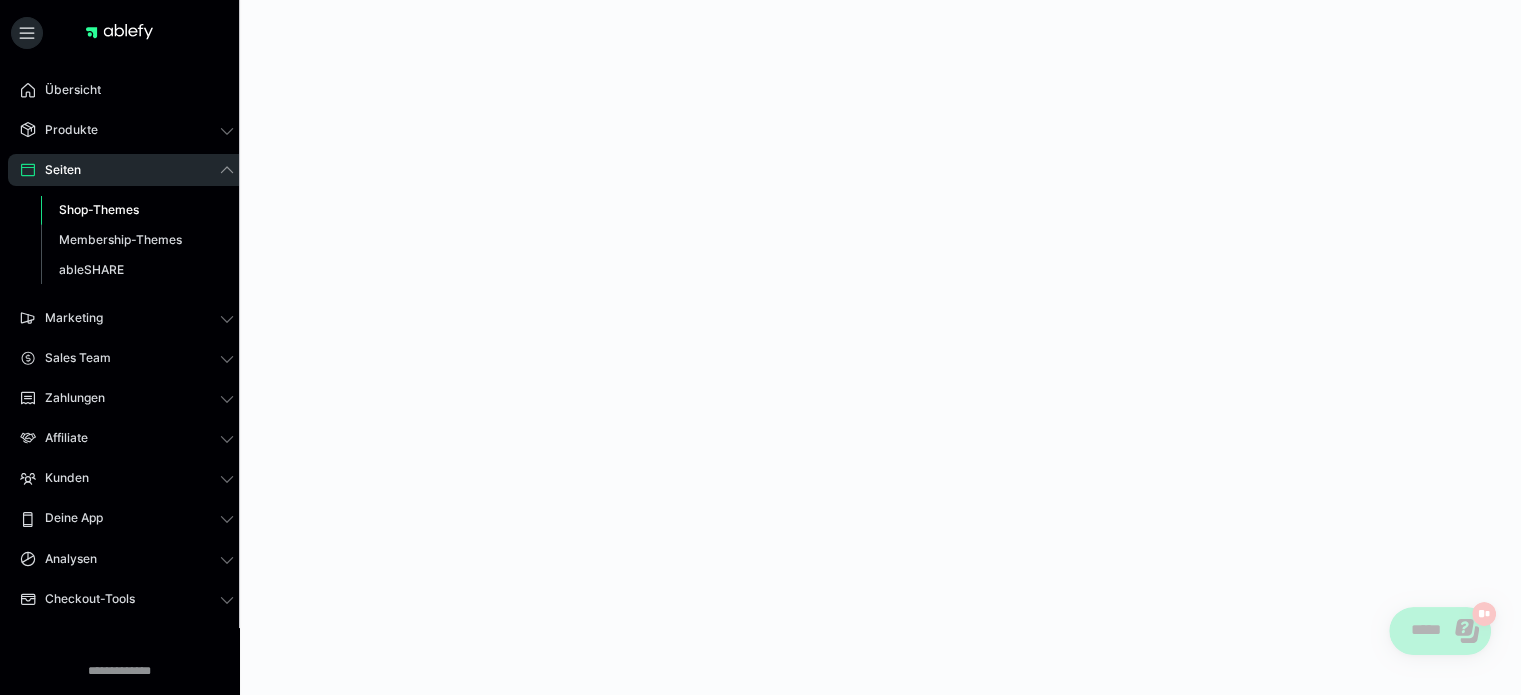 scroll, scrollTop: 0, scrollLeft: 0, axis: both 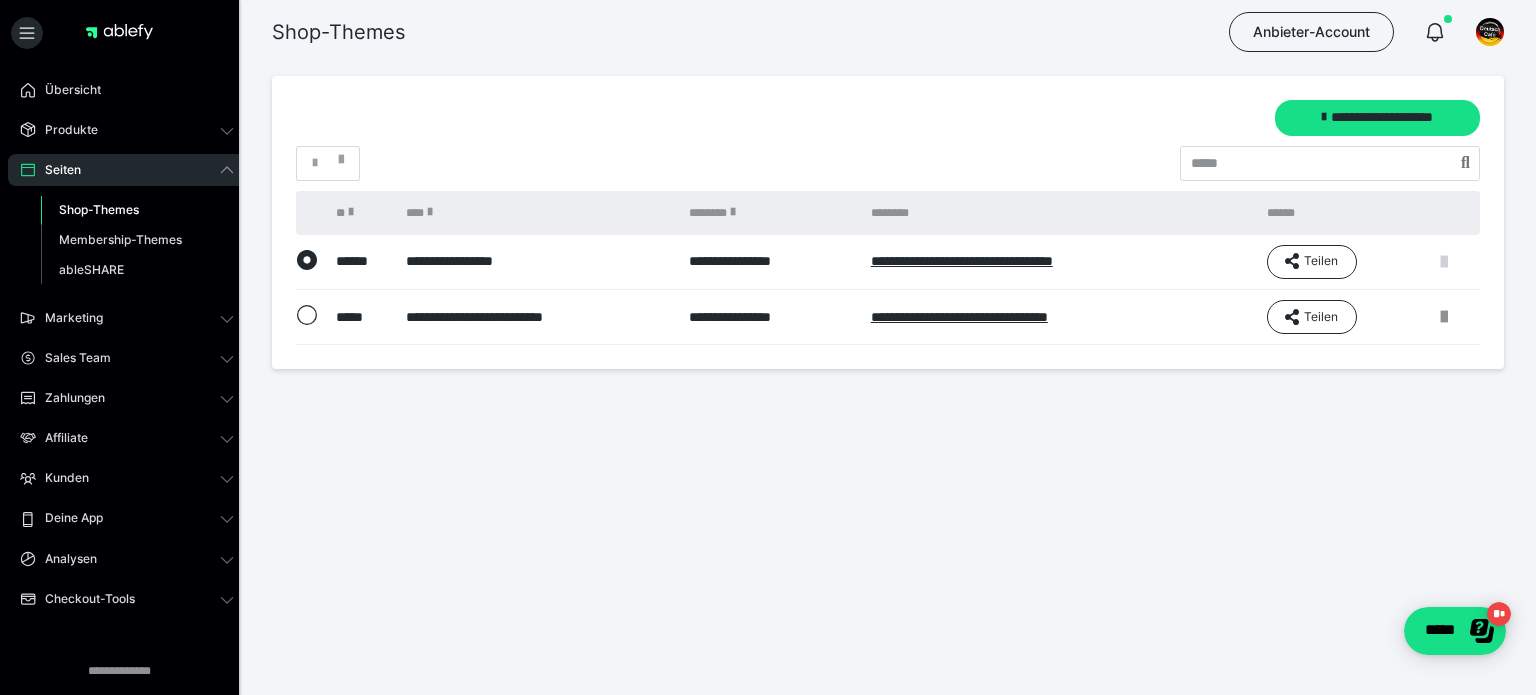 click at bounding box center [1444, 262] 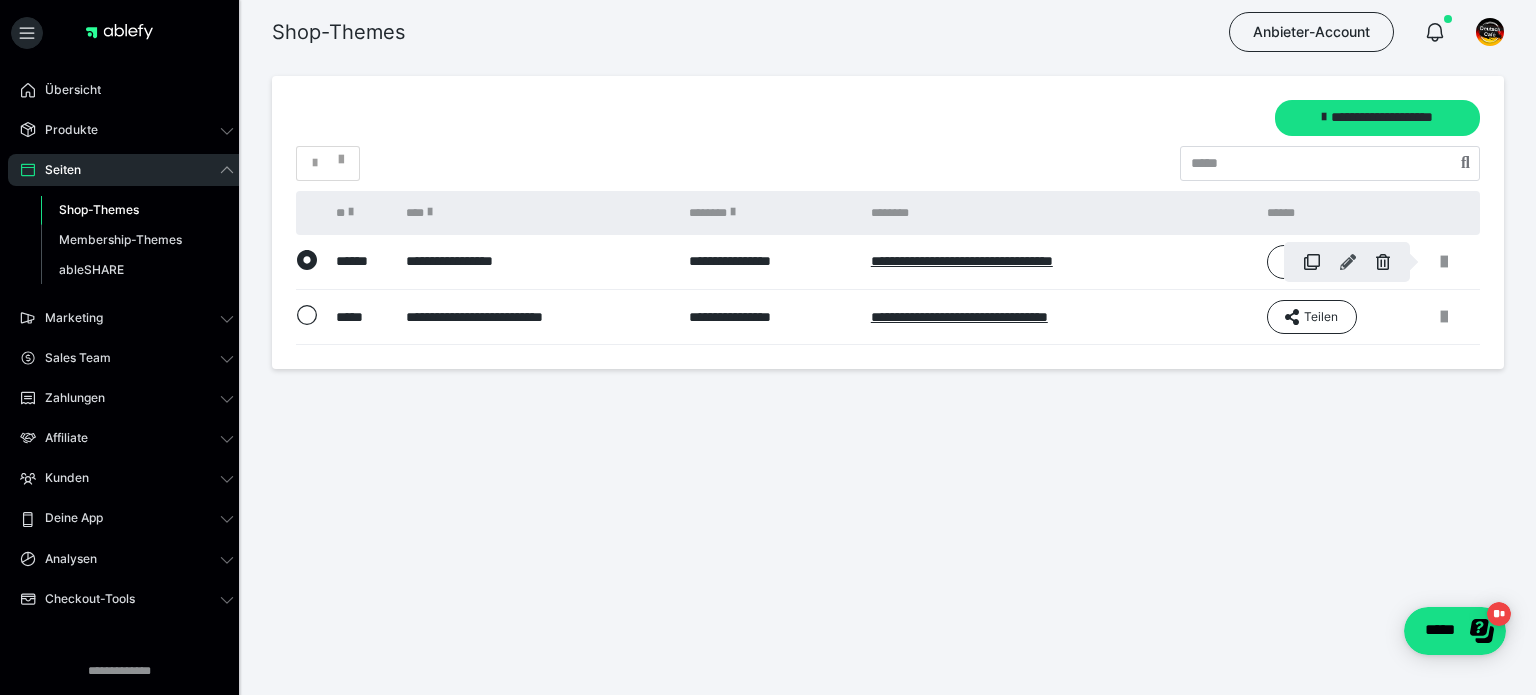click at bounding box center (1348, 262) 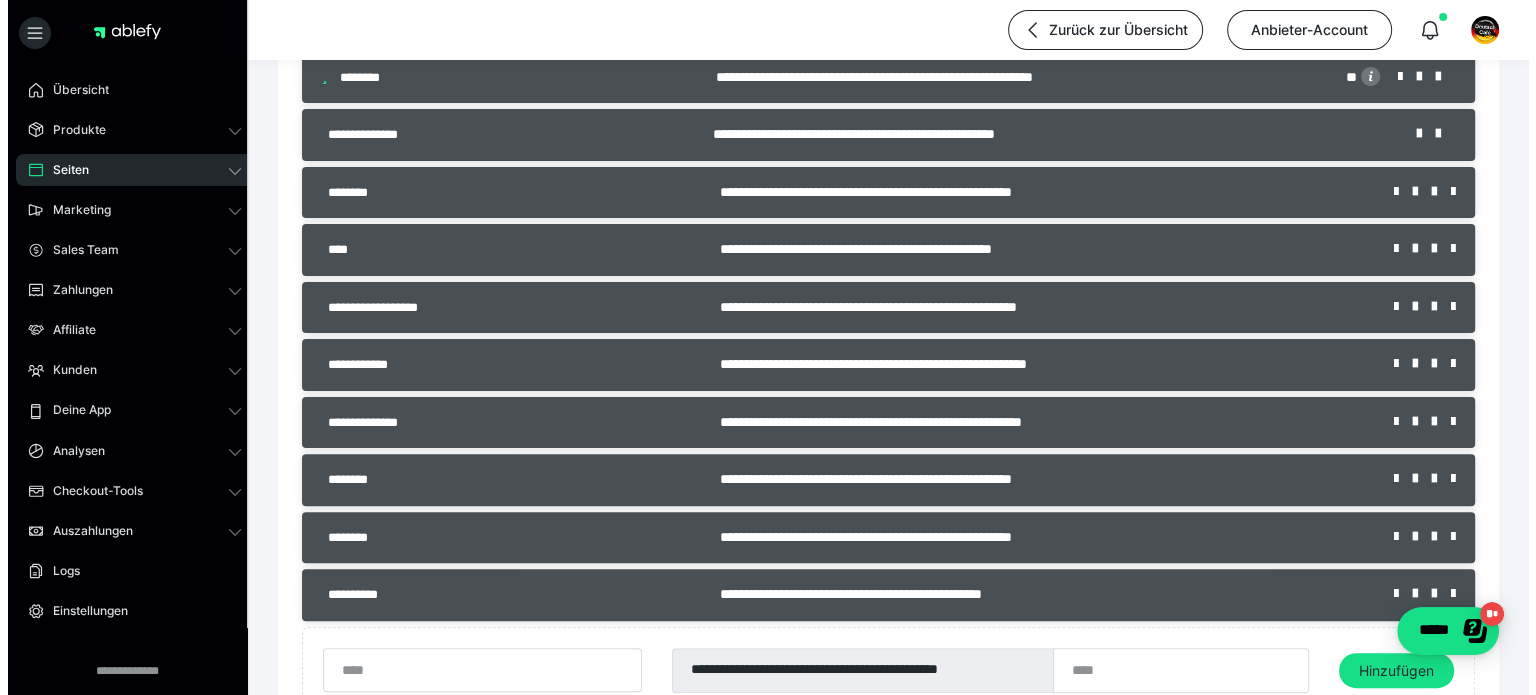 scroll, scrollTop: 500, scrollLeft: 0, axis: vertical 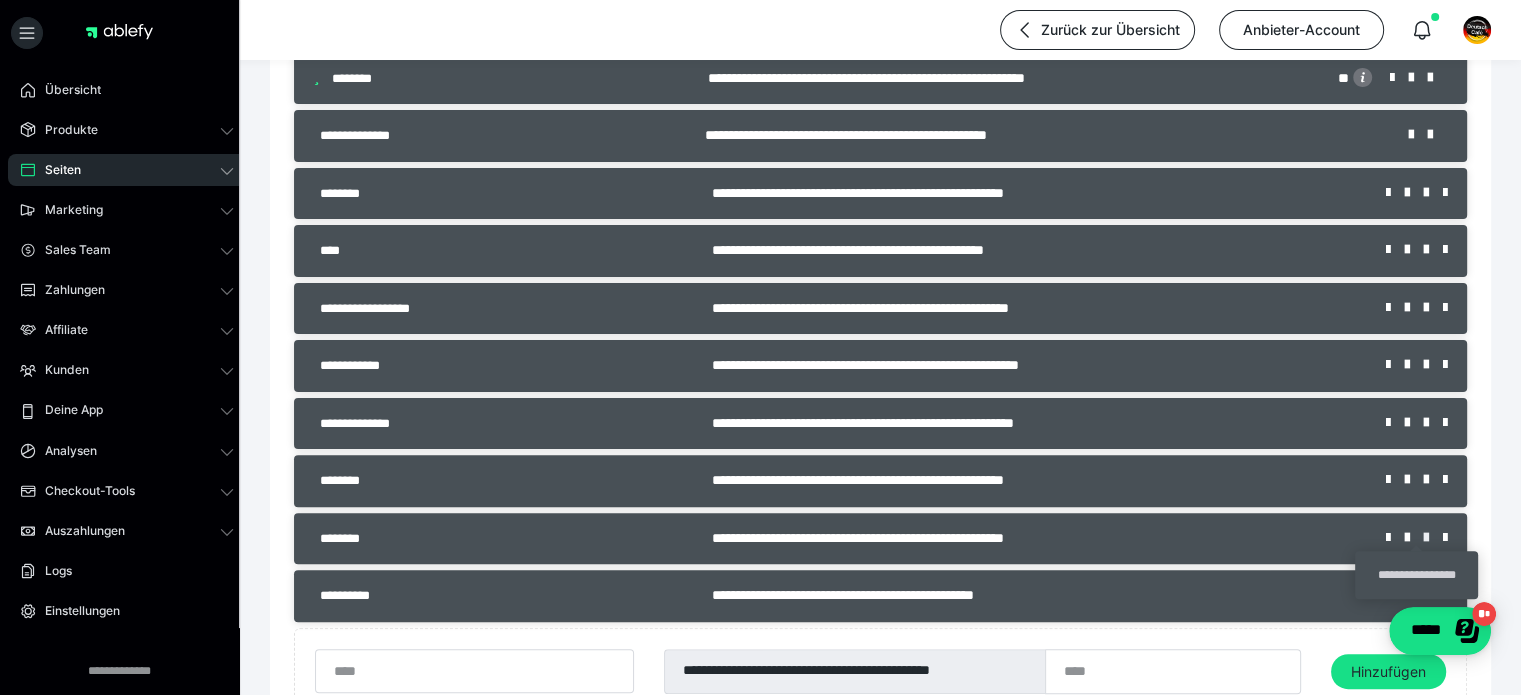 click at bounding box center (1433, 538) 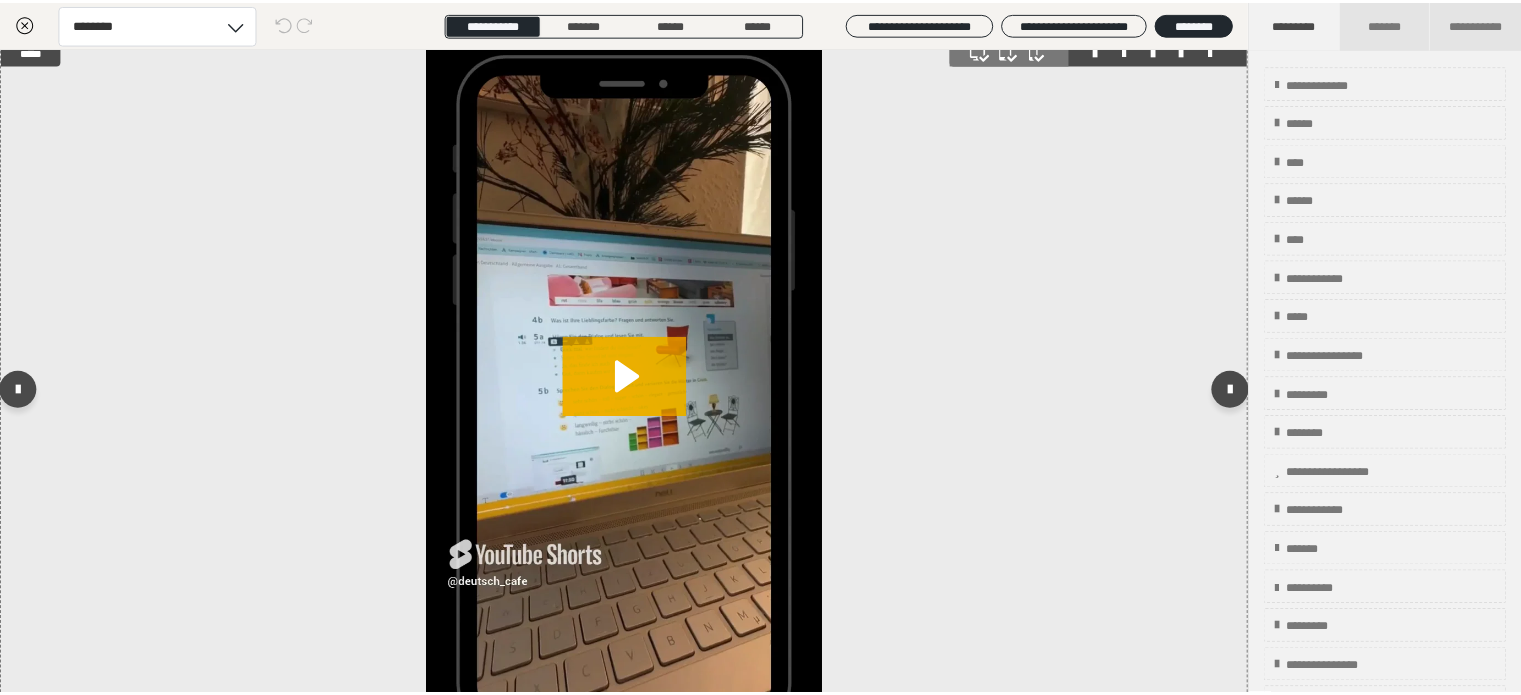 scroll, scrollTop: 1566, scrollLeft: 0, axis: vertical 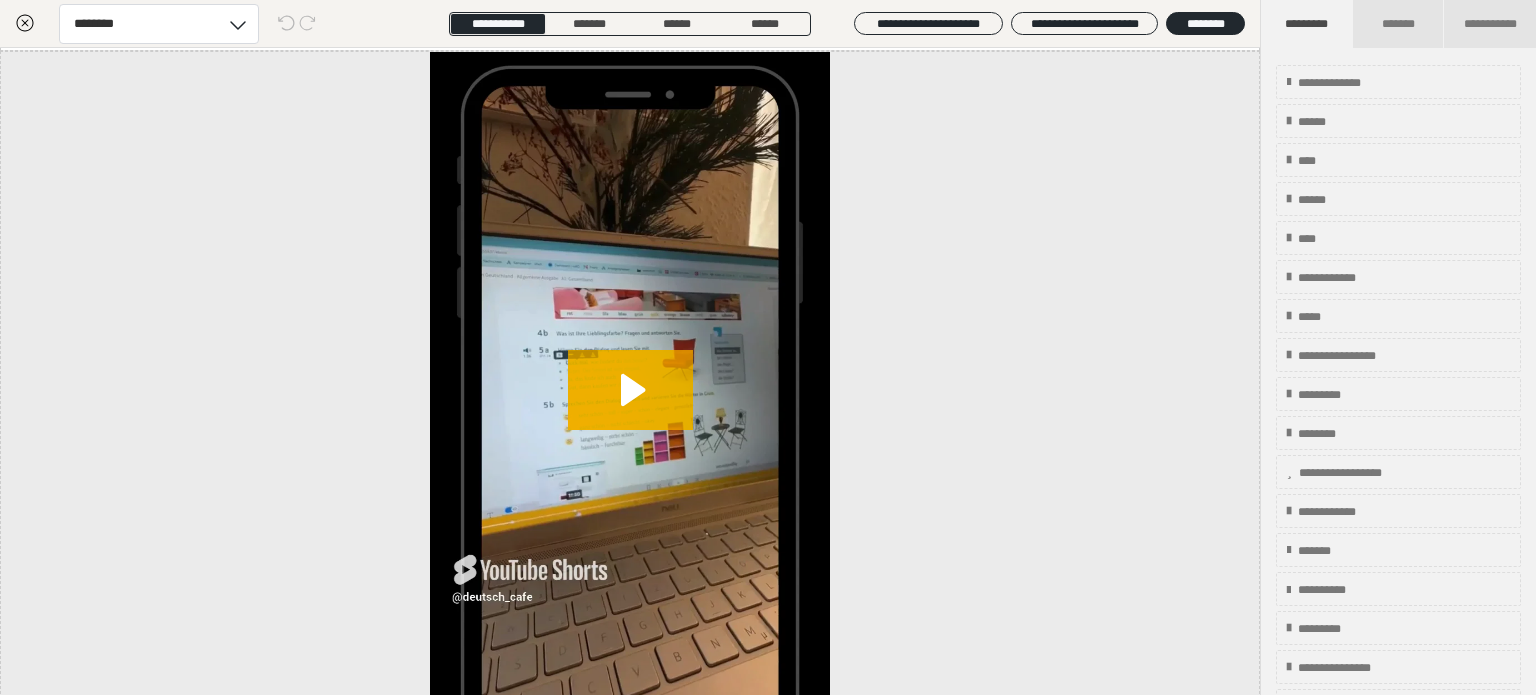 click 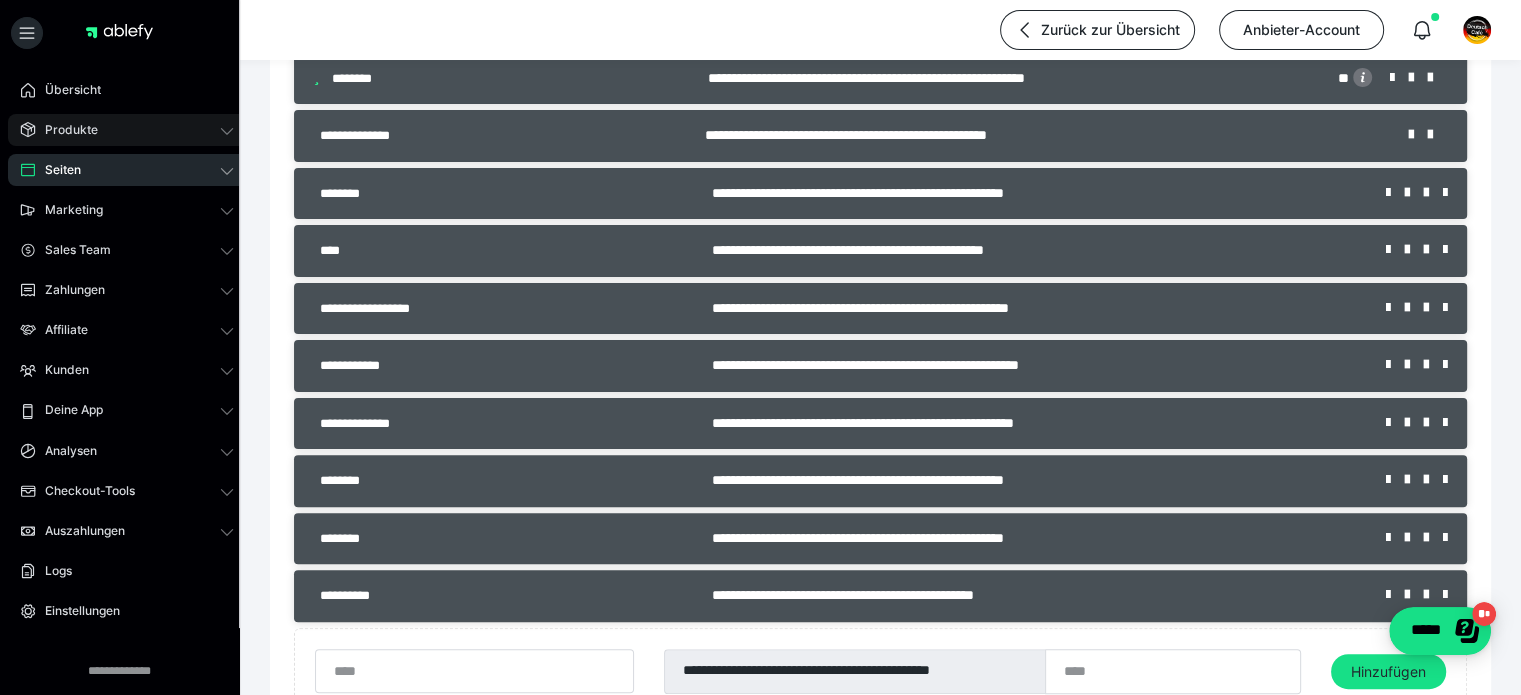 click on "Produkte" at bounding box center (64, 130) 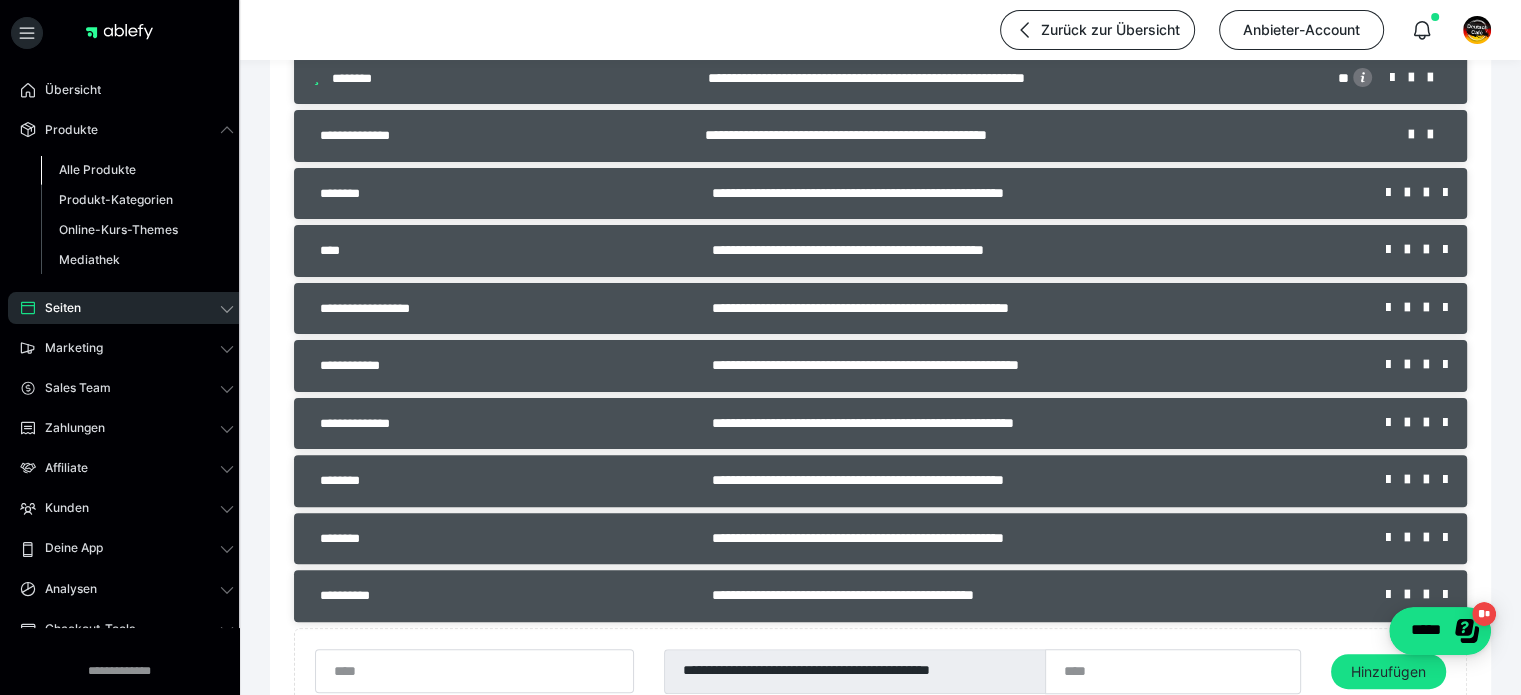 click on "Alle Produkte" at bounding box center [97, 169] 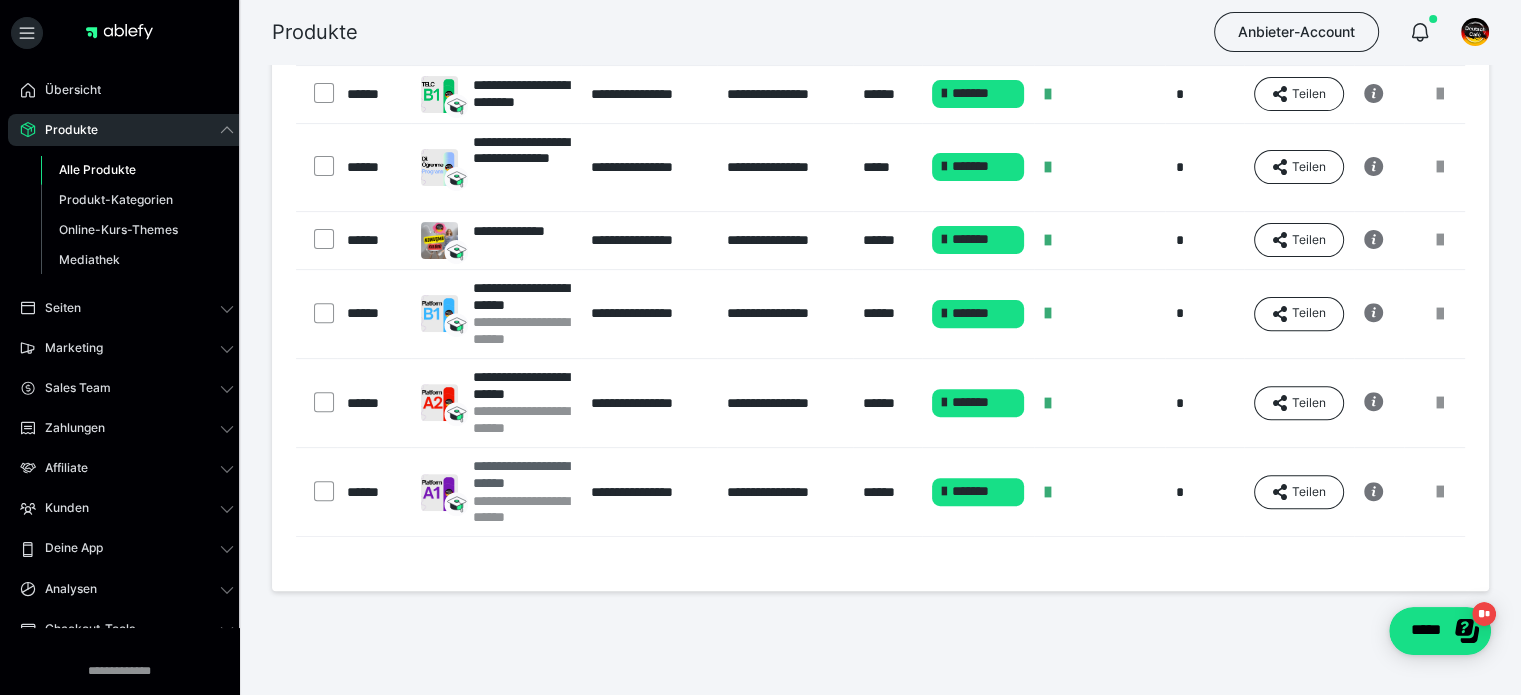scroll, scrollTop: 666, scrollLeft: 0, axis: vertical 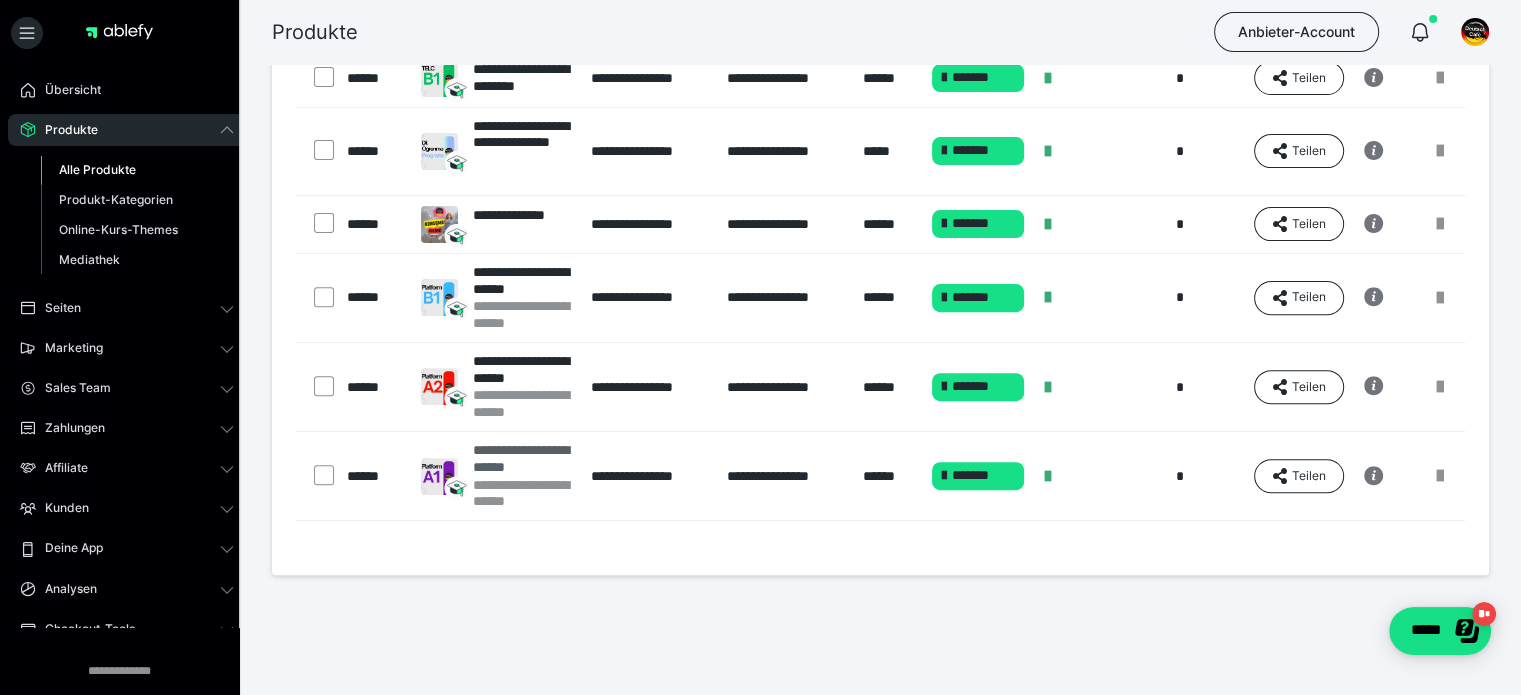 click on "**********" at bounding box center (522, 459) 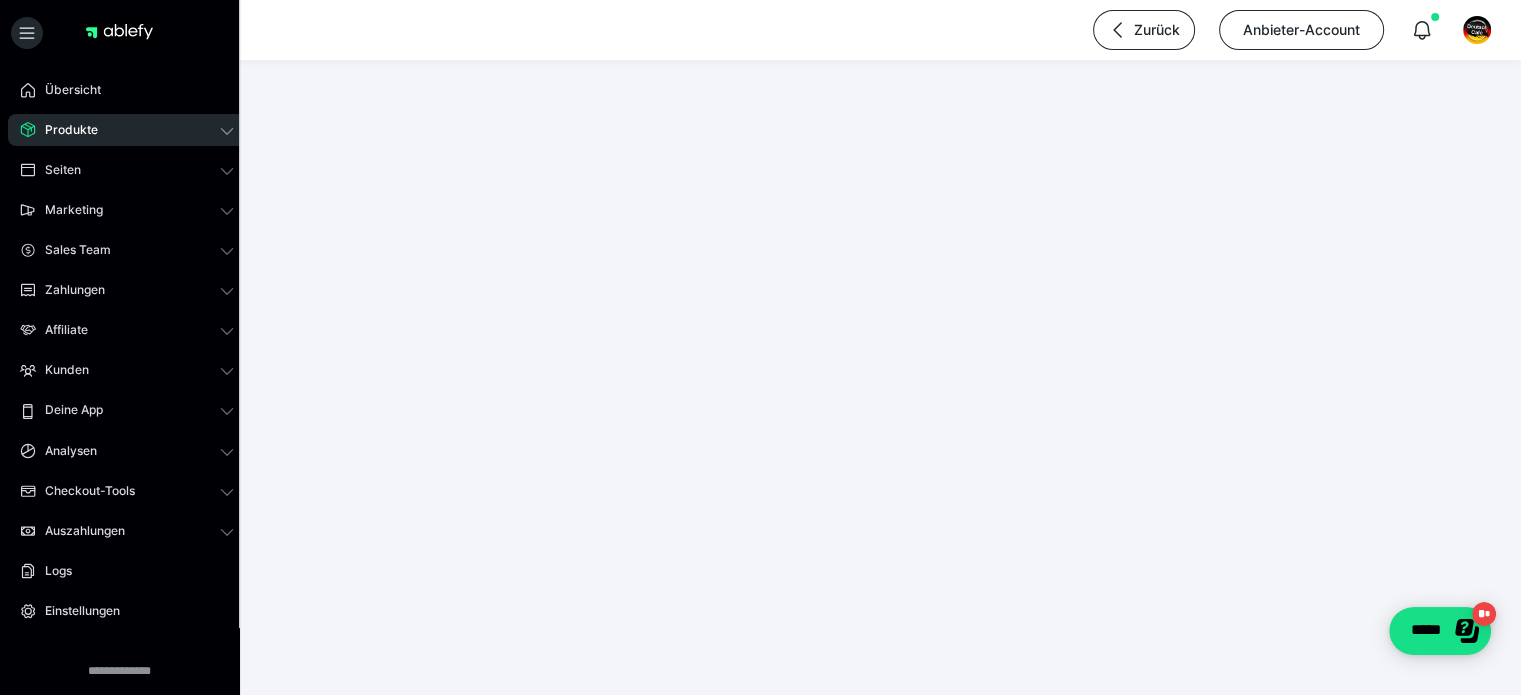 scroll, scrollTop: 0, scrollLeft: 0, axis: both 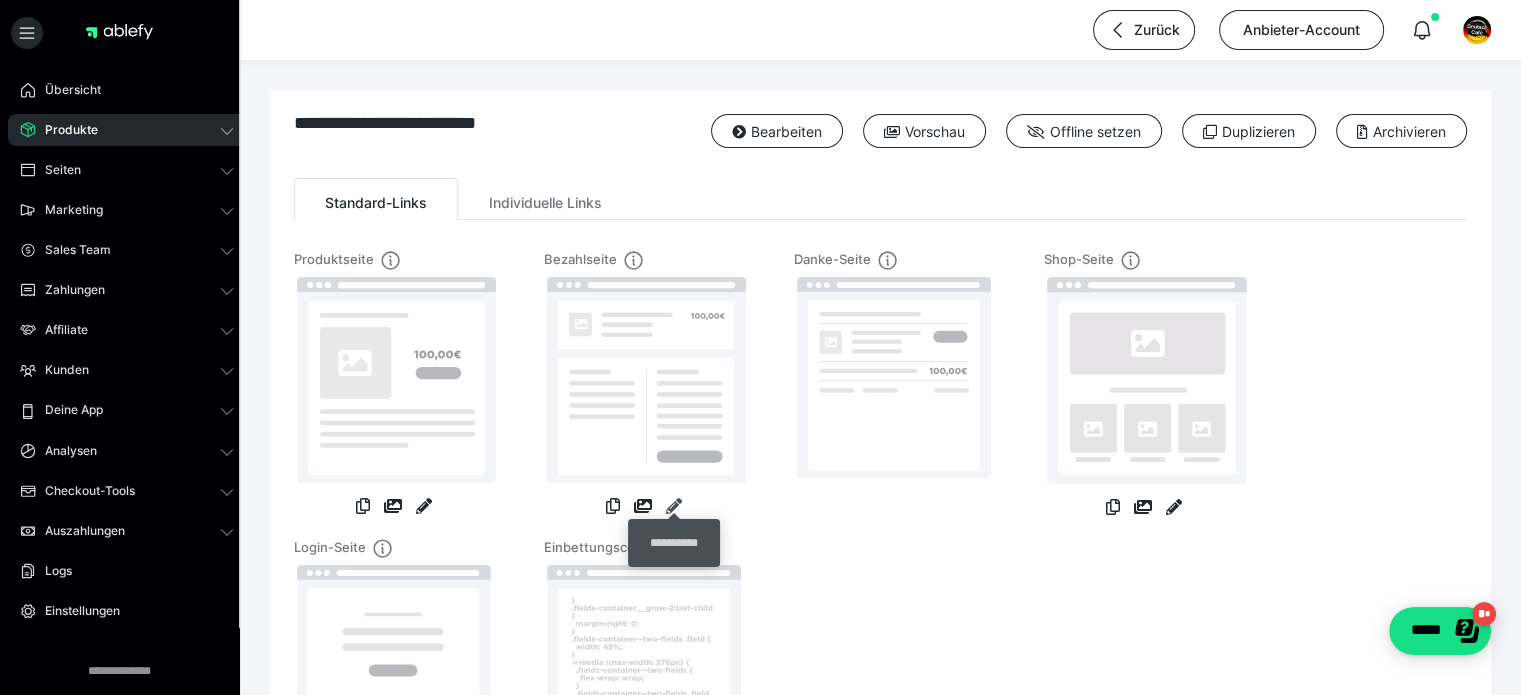click at bounding box center (674, 506) 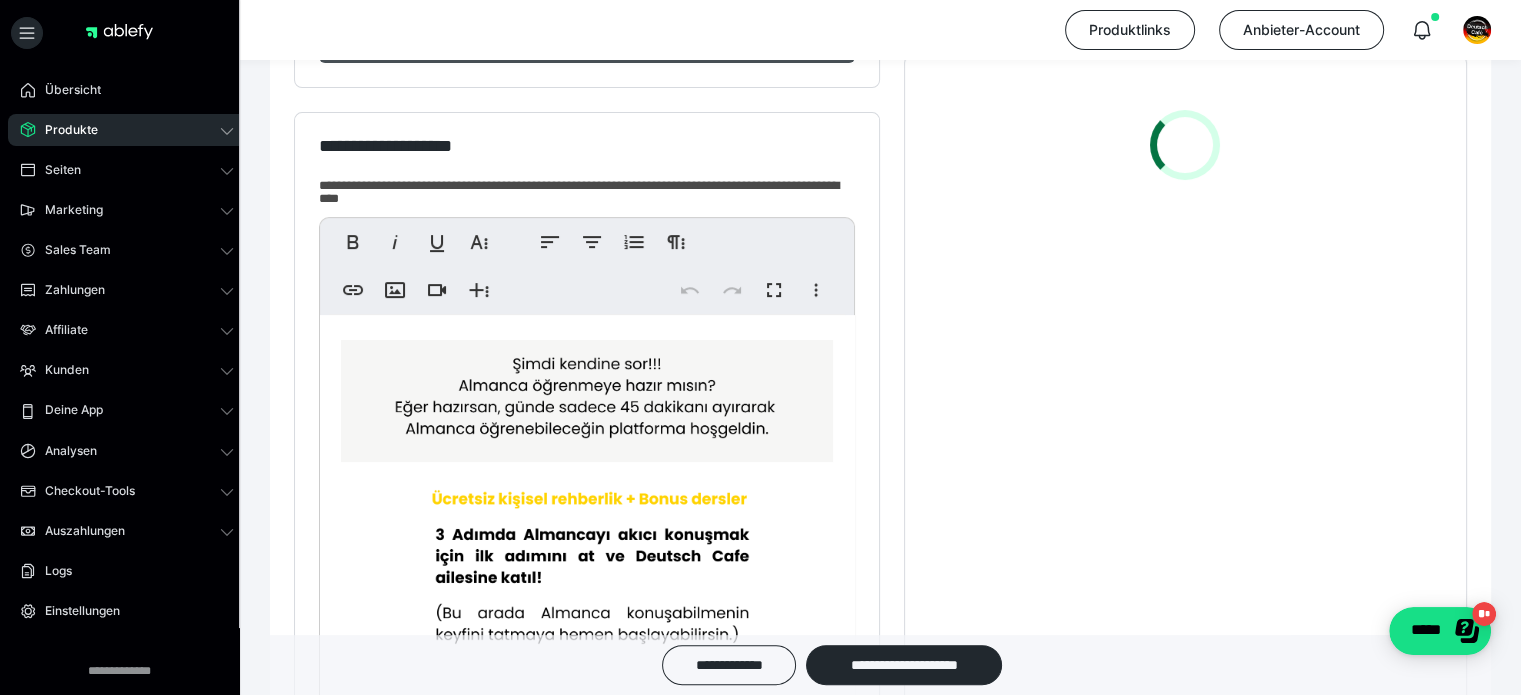 scroll, scrollTop: 566, scrollLeft: 0, axis: vertical 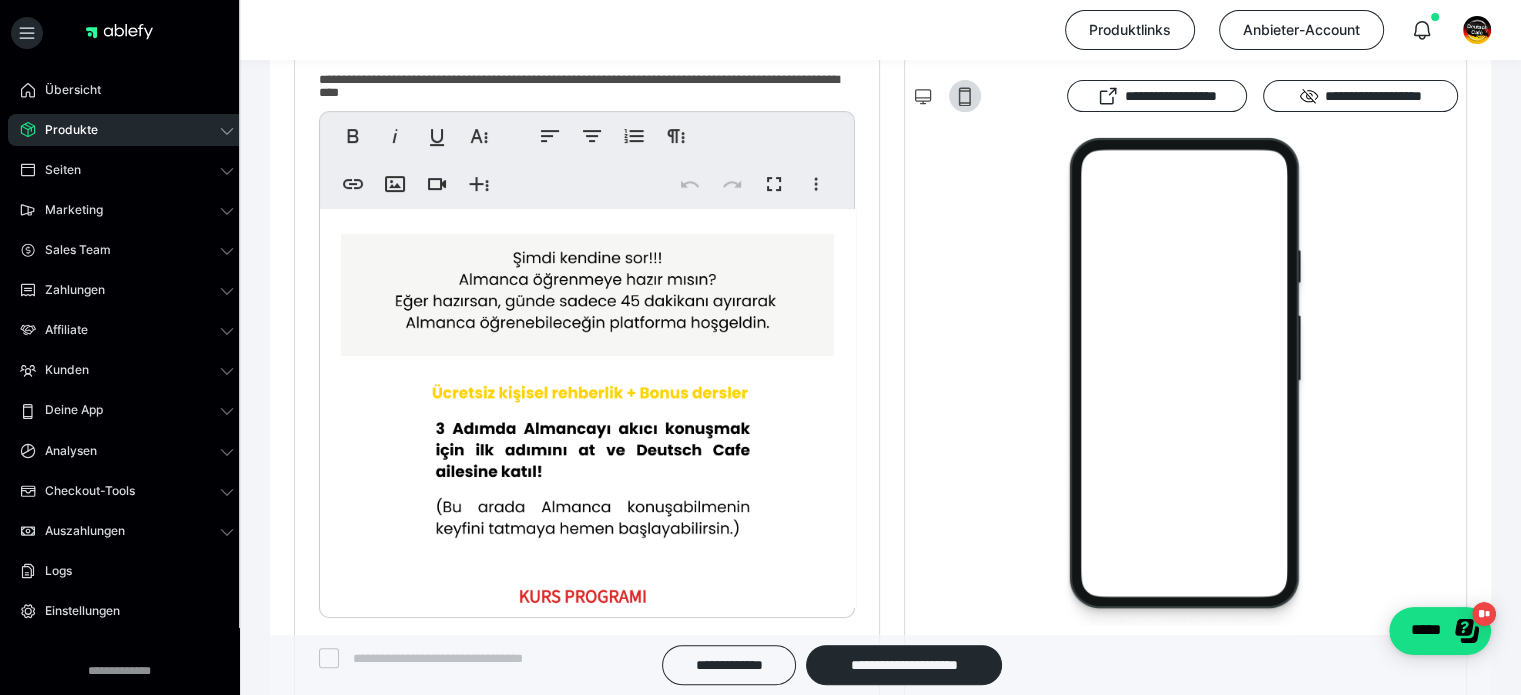 click at bounding box center [587, 470] 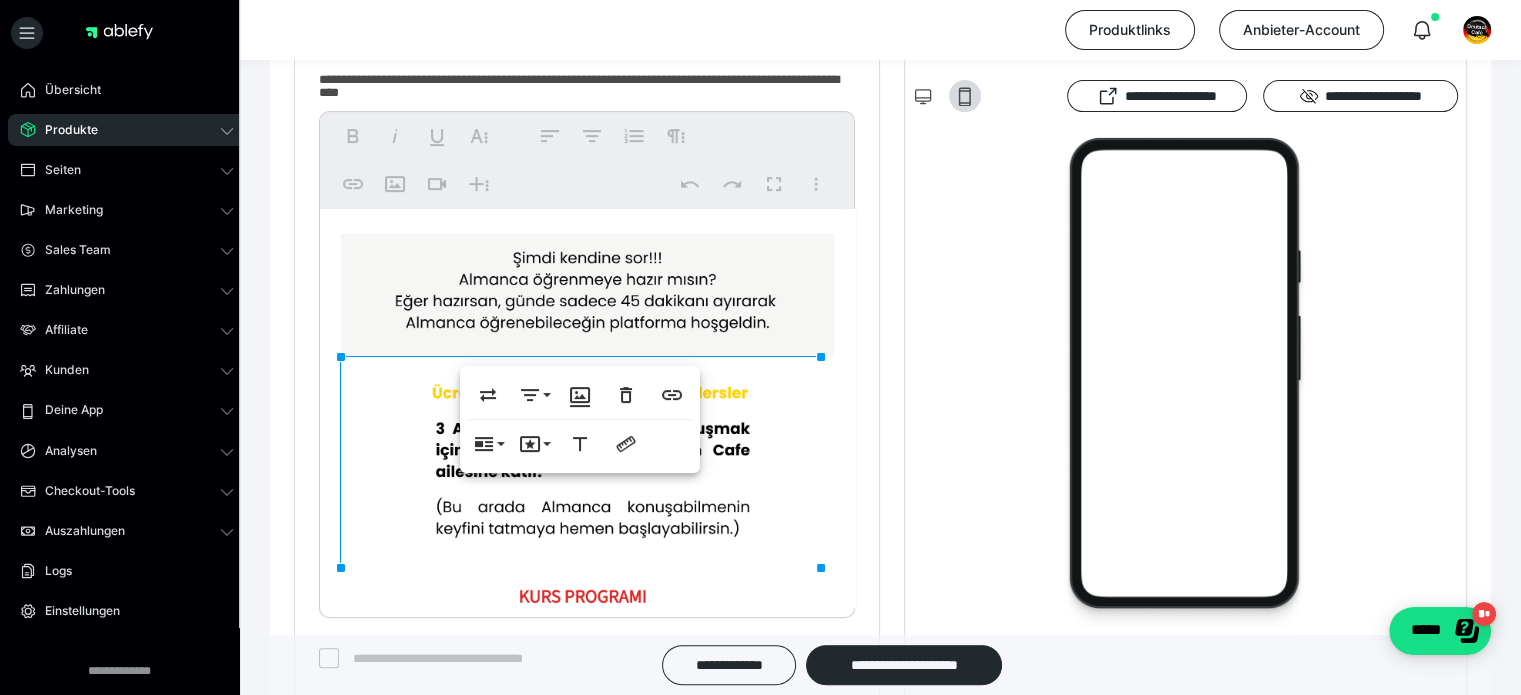 click on "**********" at bounding box center (587, 1003) 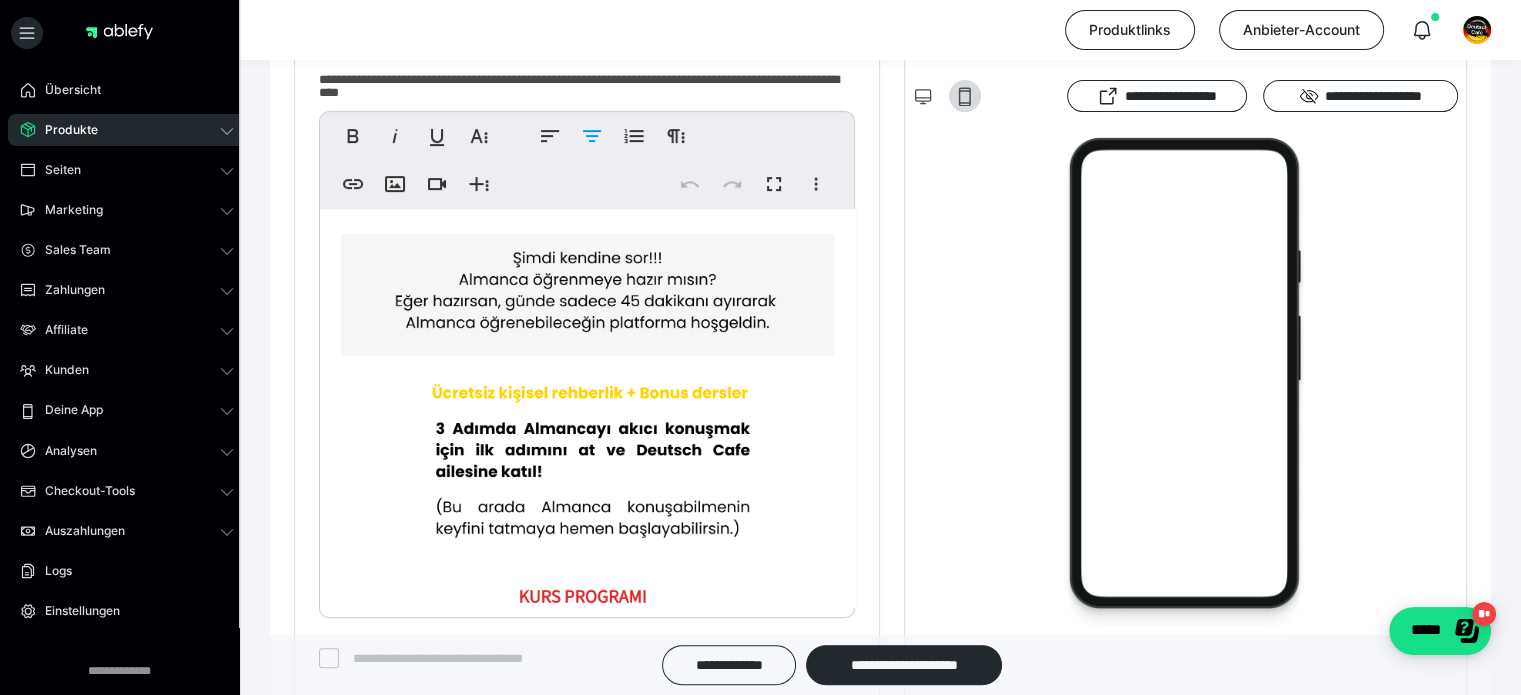 click on "**********" at bounding box center [587, 1003] 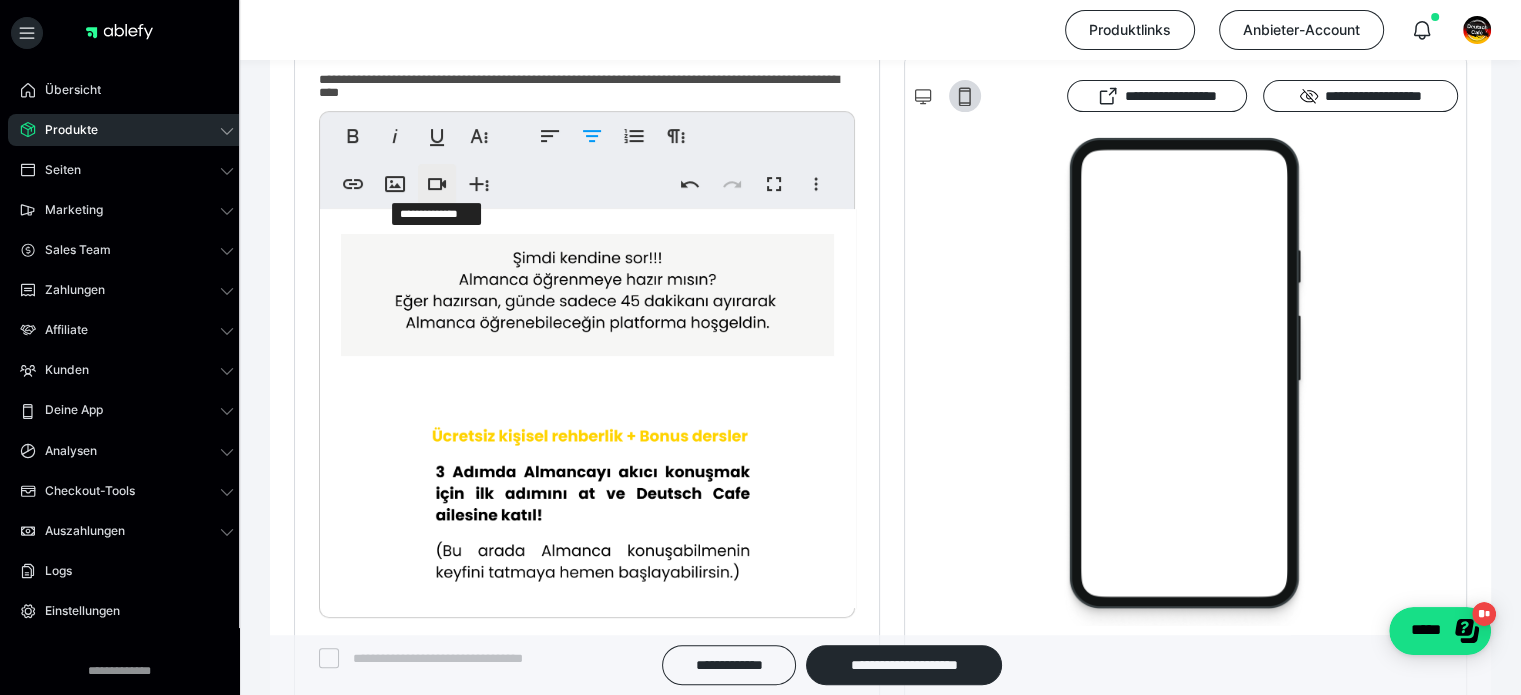 click 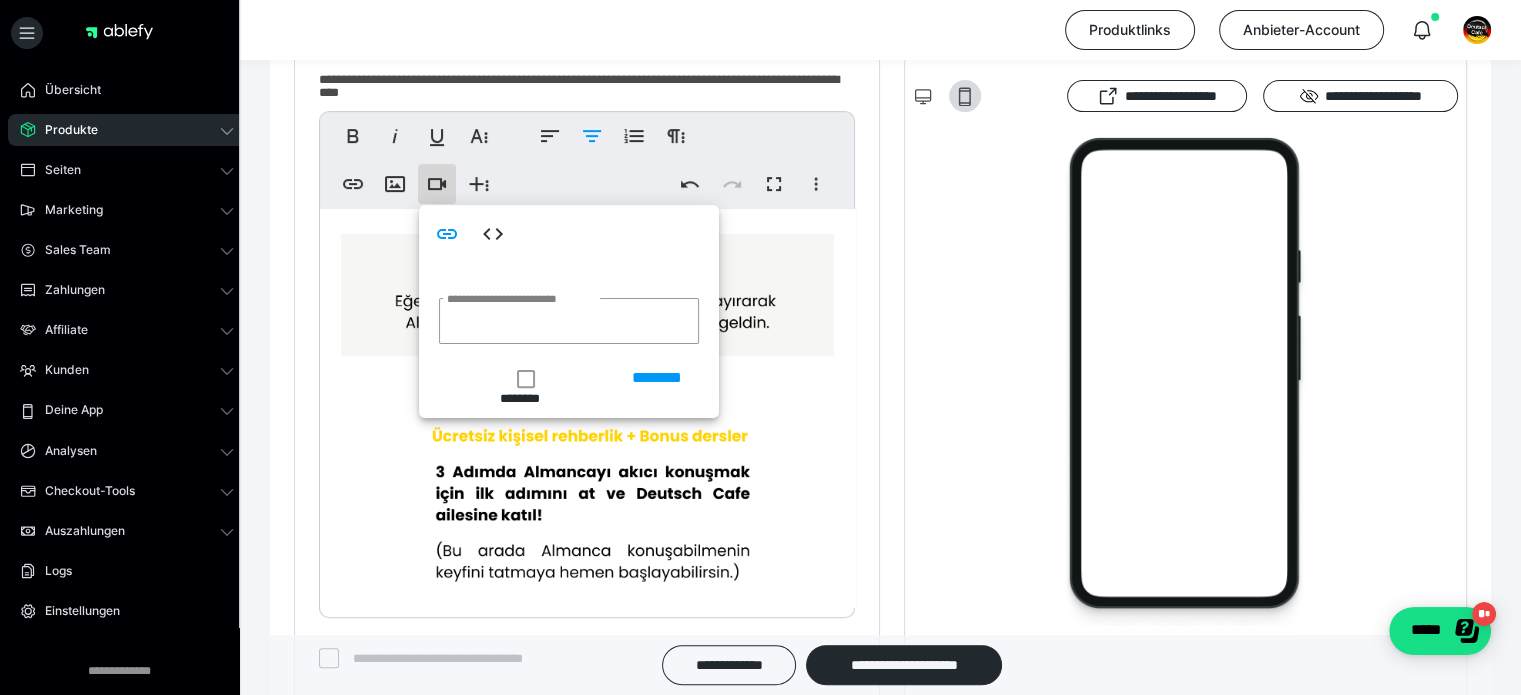 click on "**********" at bounding box center [587, 1025] 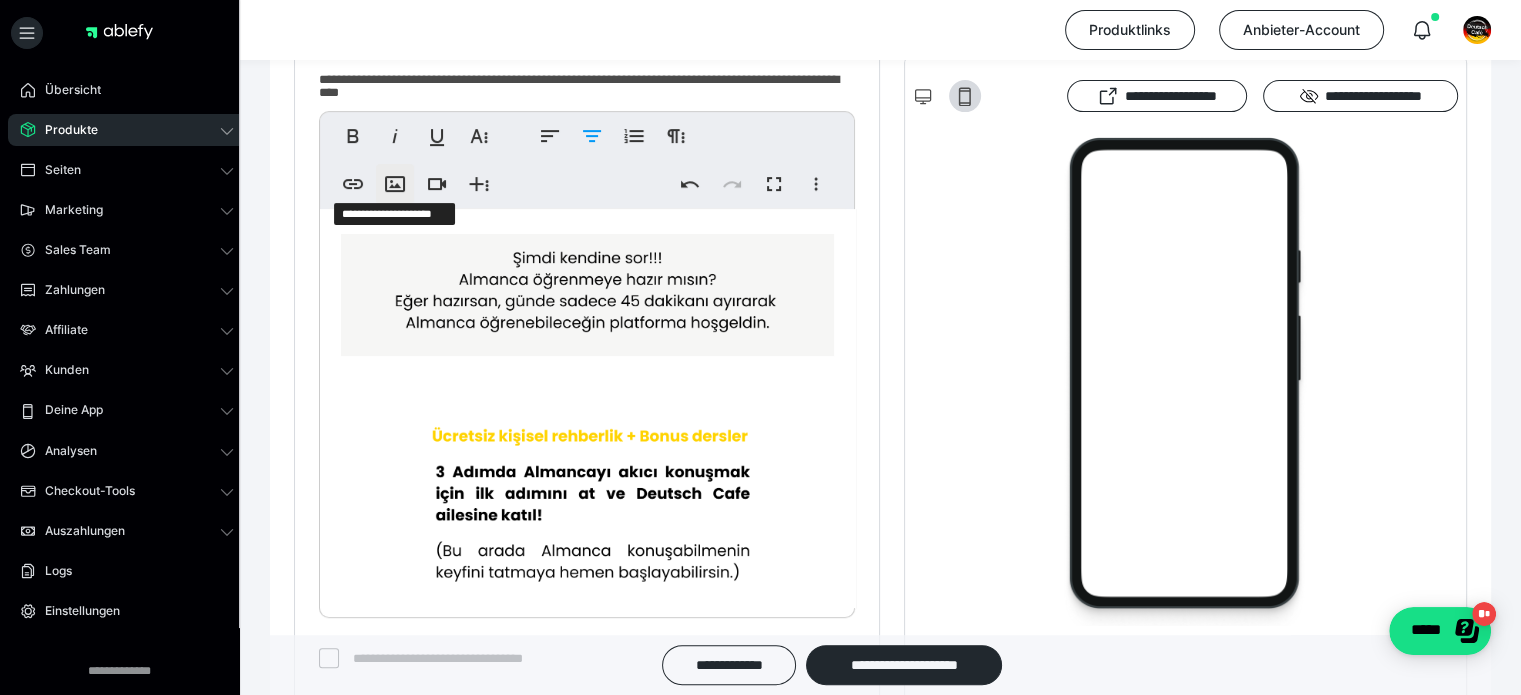 click 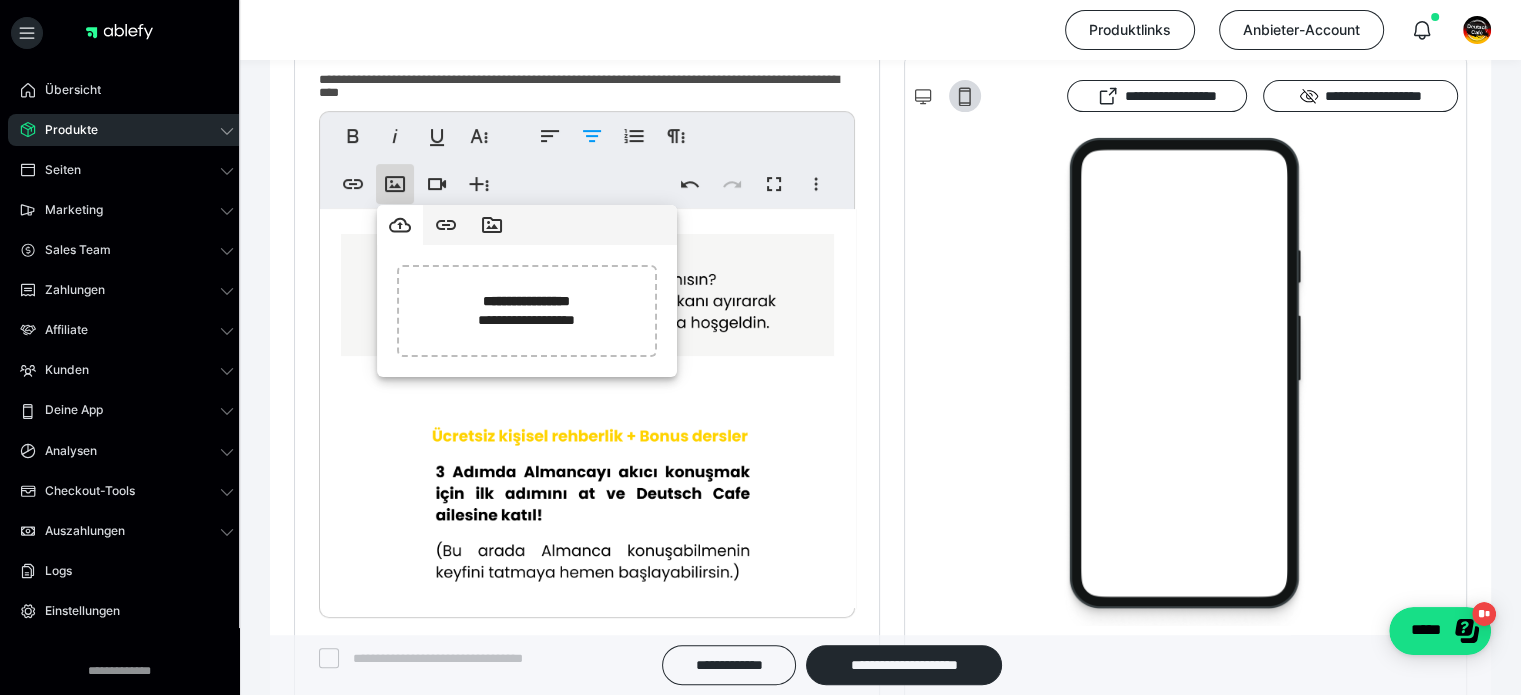 click on "**********" at bounding box center (587, 1025) 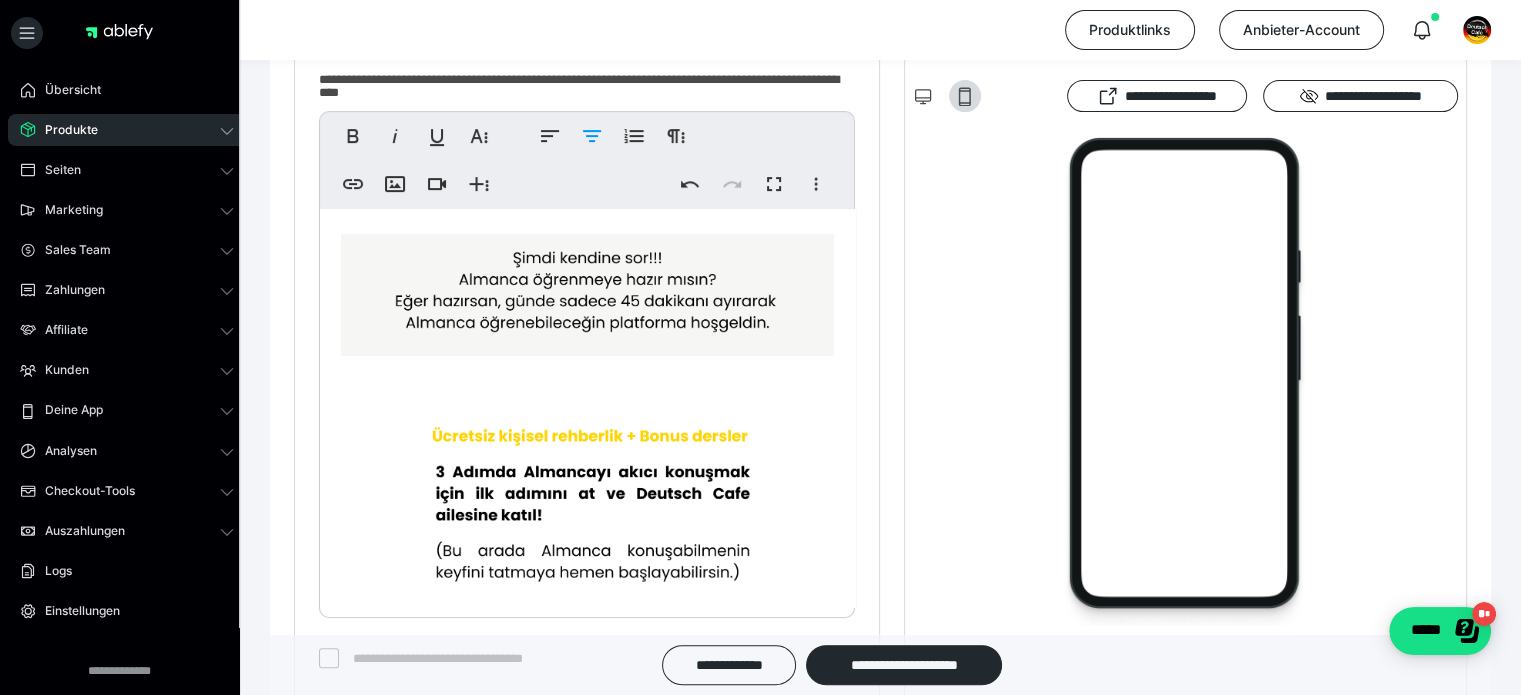 click on "**********" at bounding box center [587, 1025] 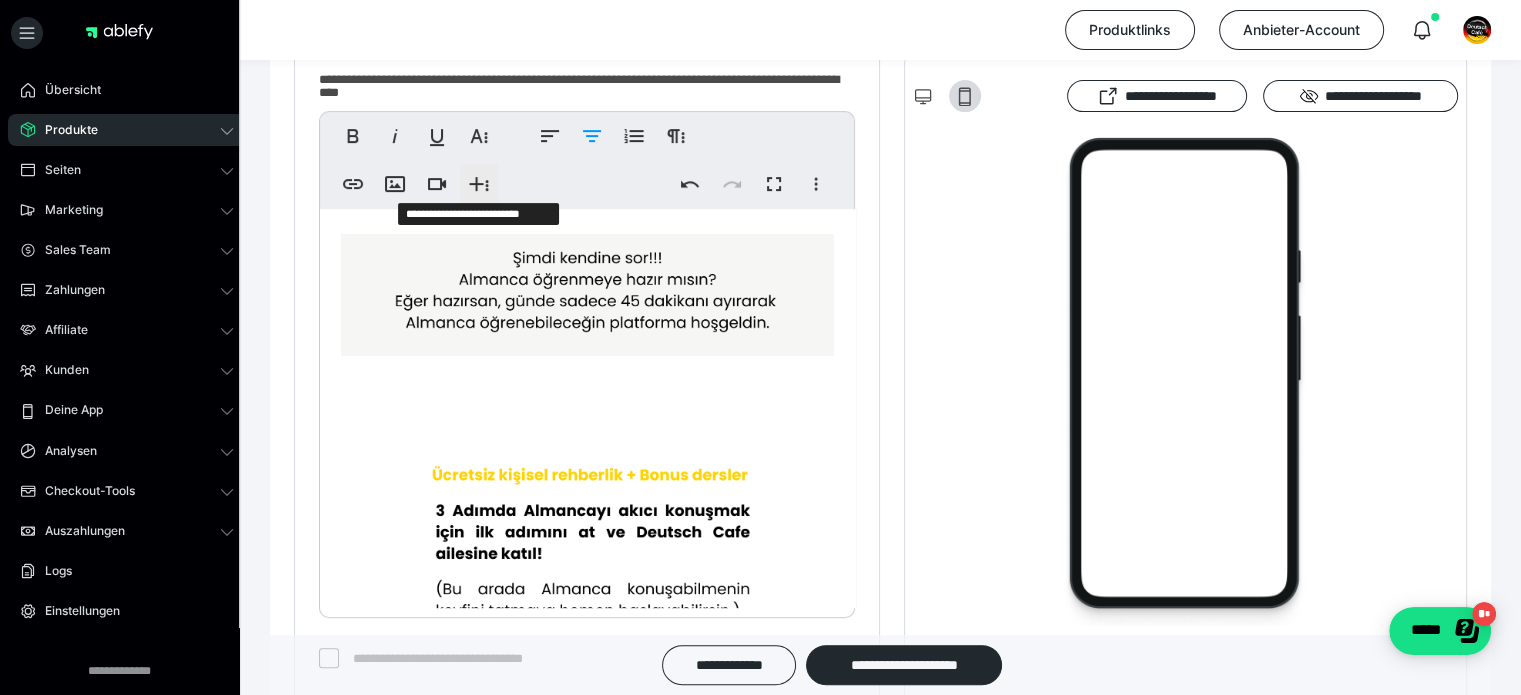 click 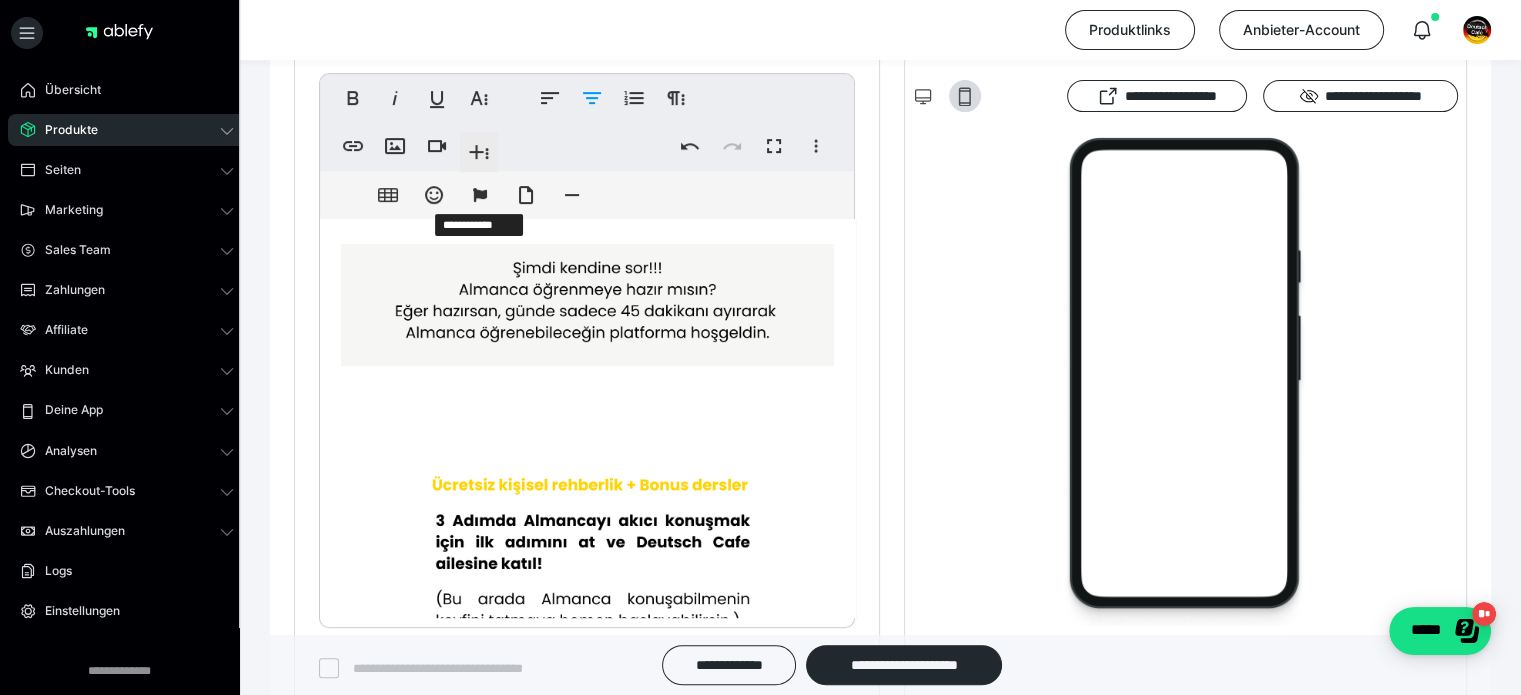 scroll, scrollTop: 614, scrollLeft: 0, axis: vertical 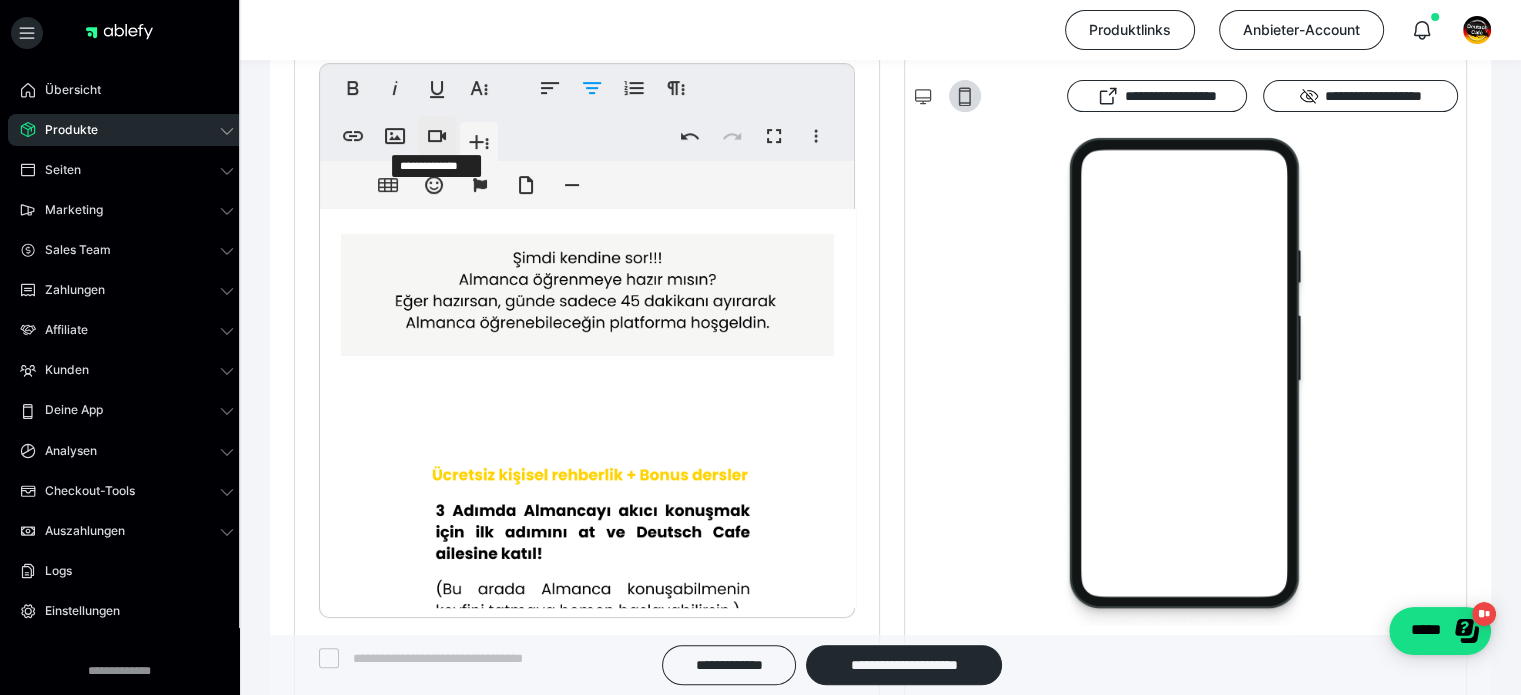 click 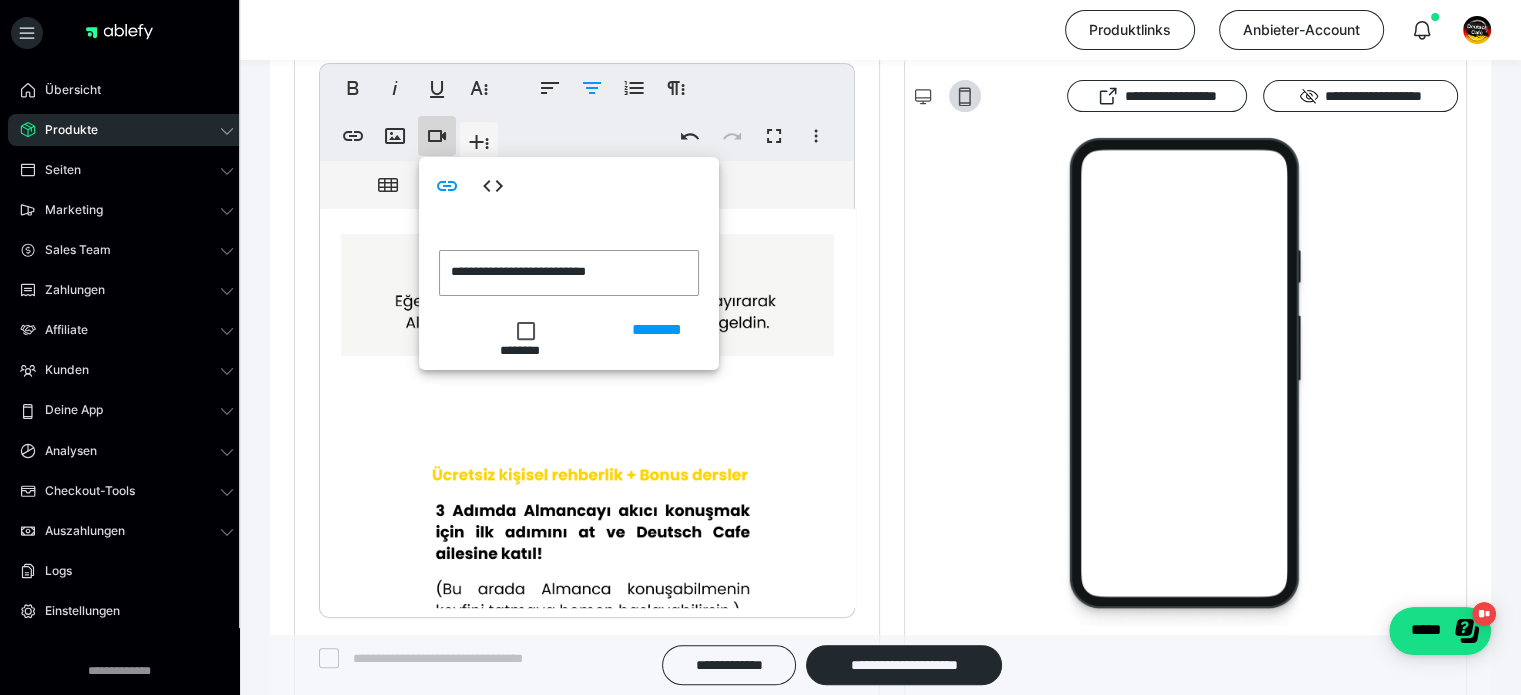 click at bounding box center (523, 328) 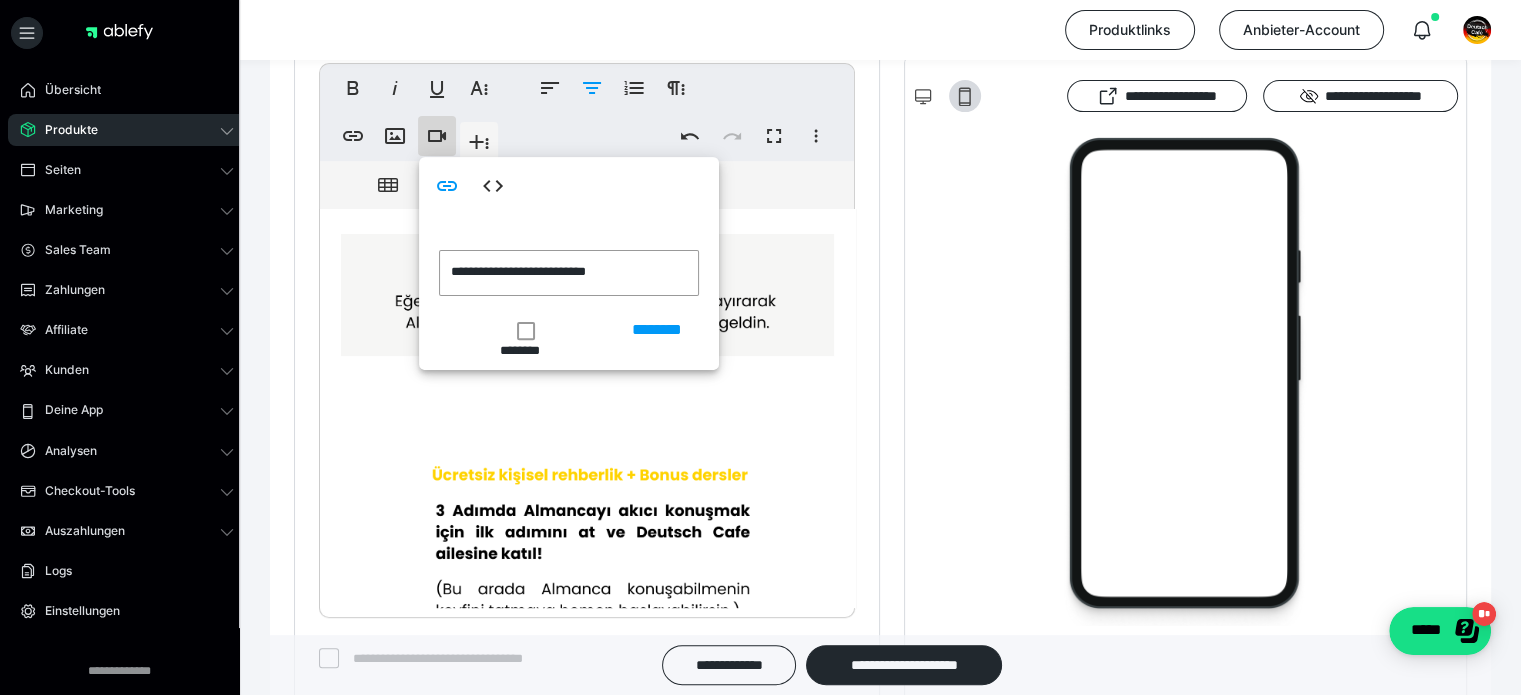 click at bounding box center (526, 331) 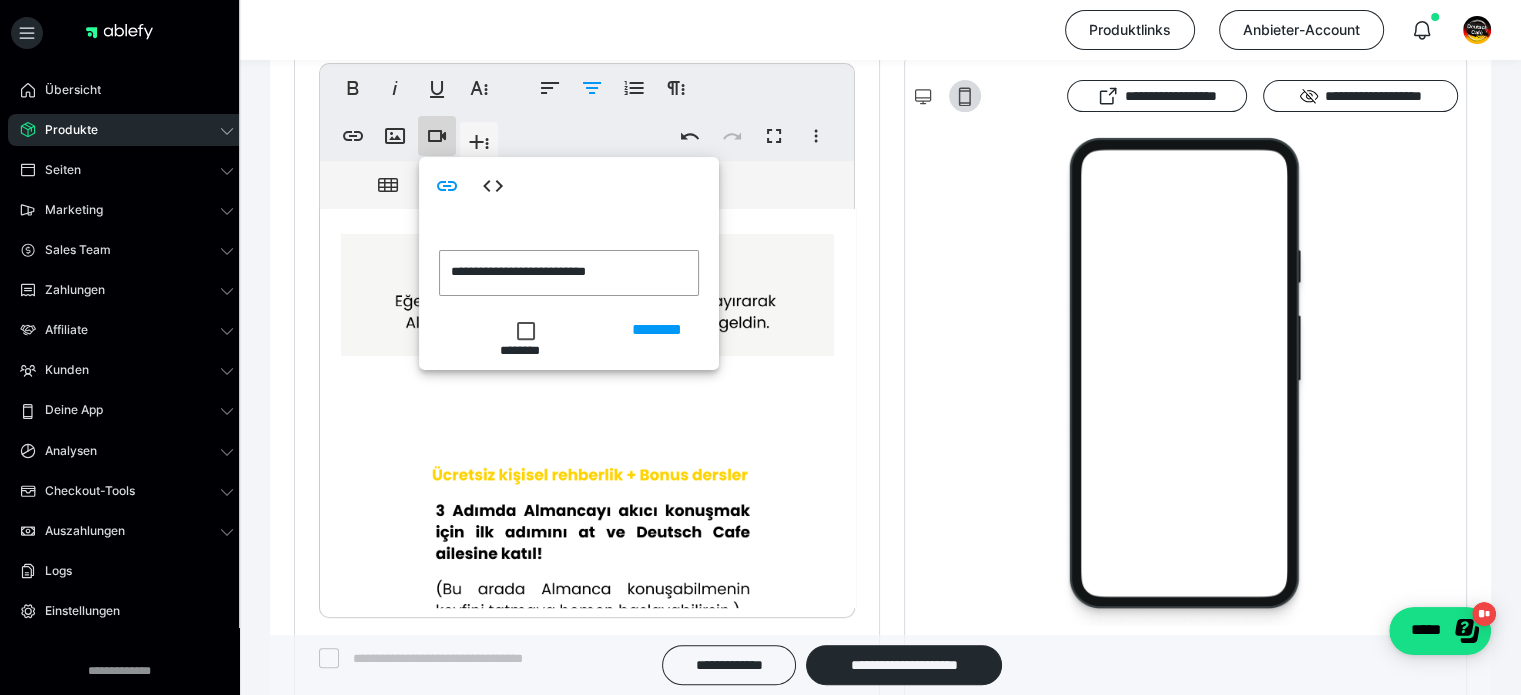 click at bounding box center [523, 328] 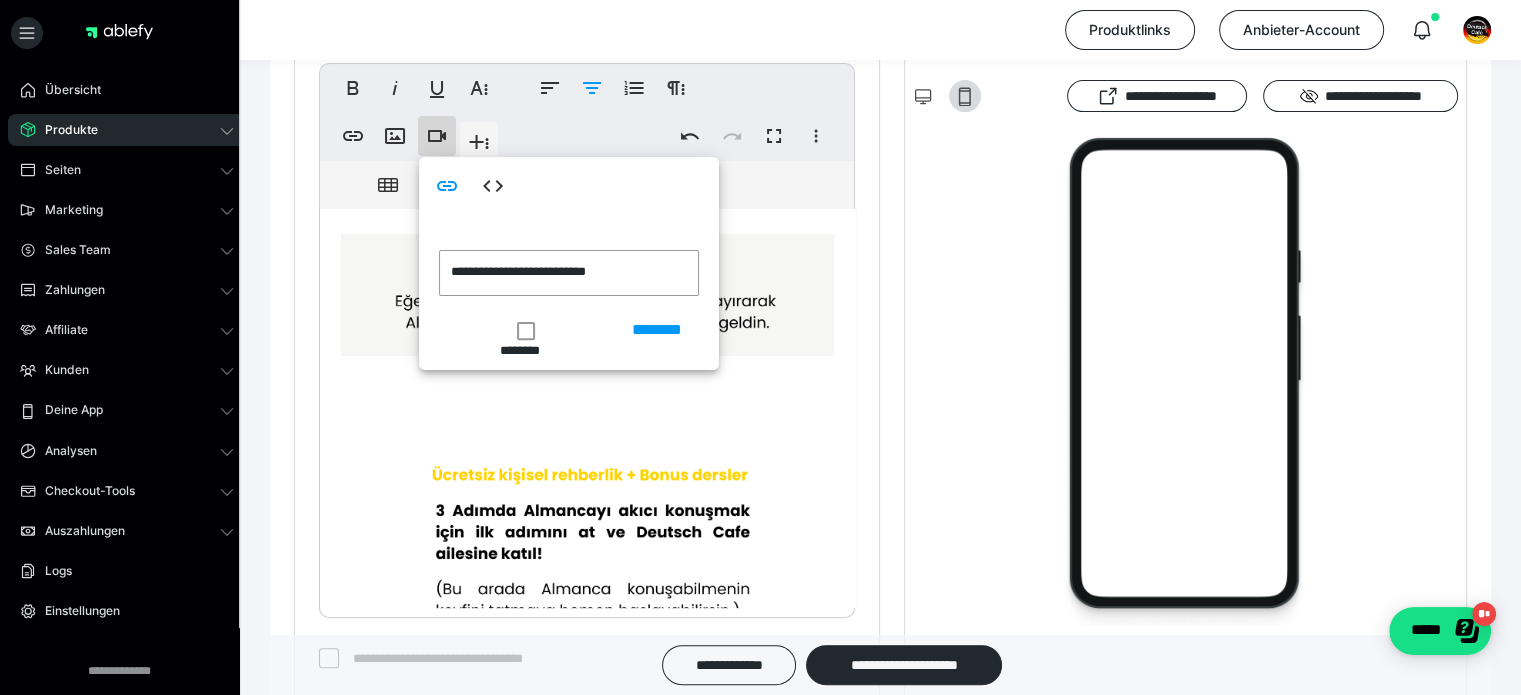 click on "**********" at bounding box center [538, 272] 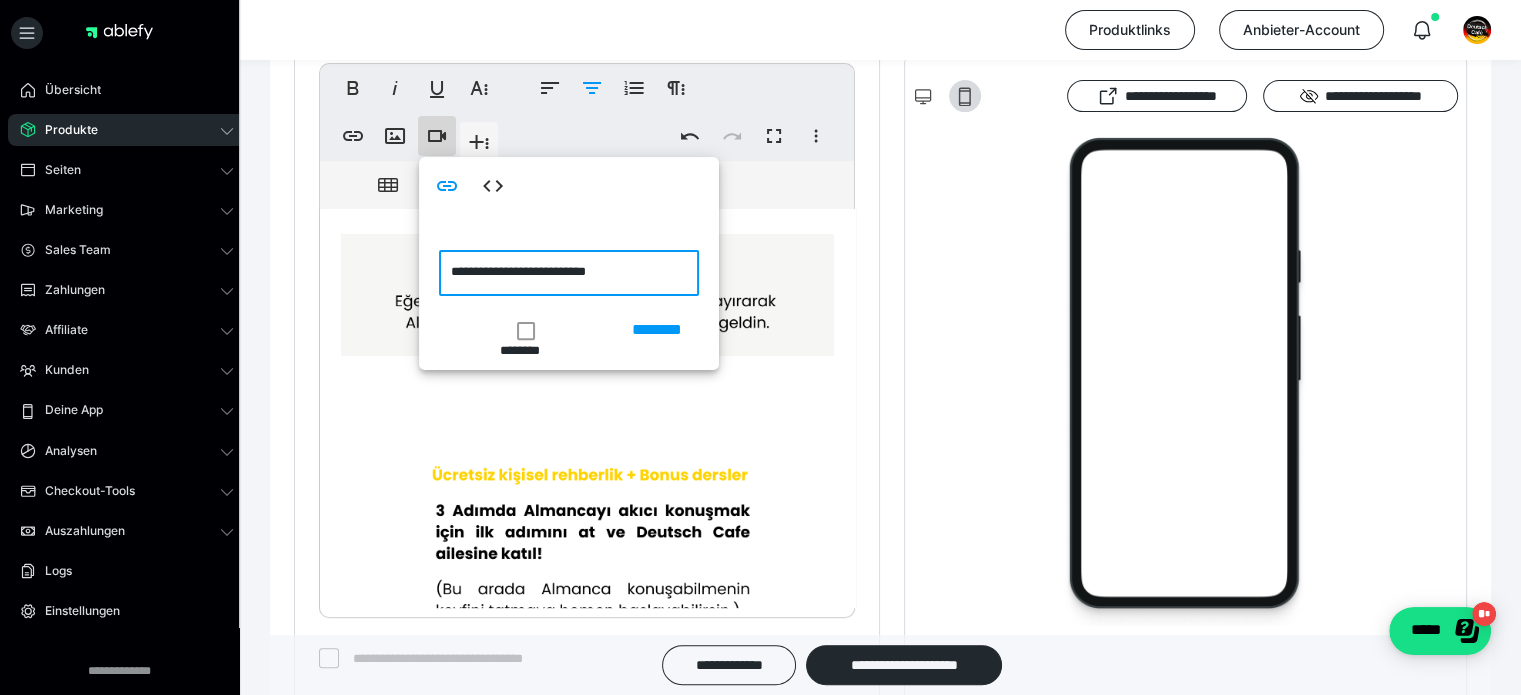 click on "**********" at bounding box center (569, 273) 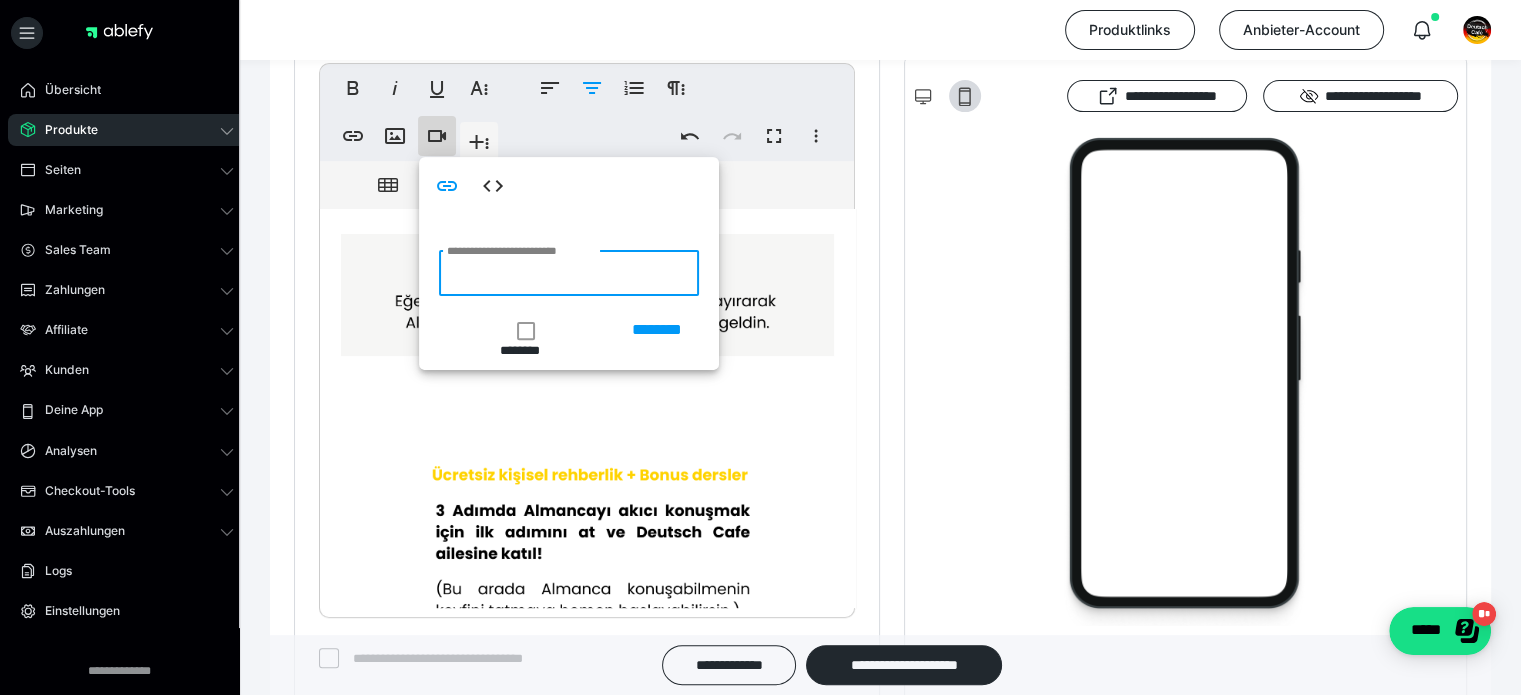 paste on "**********" 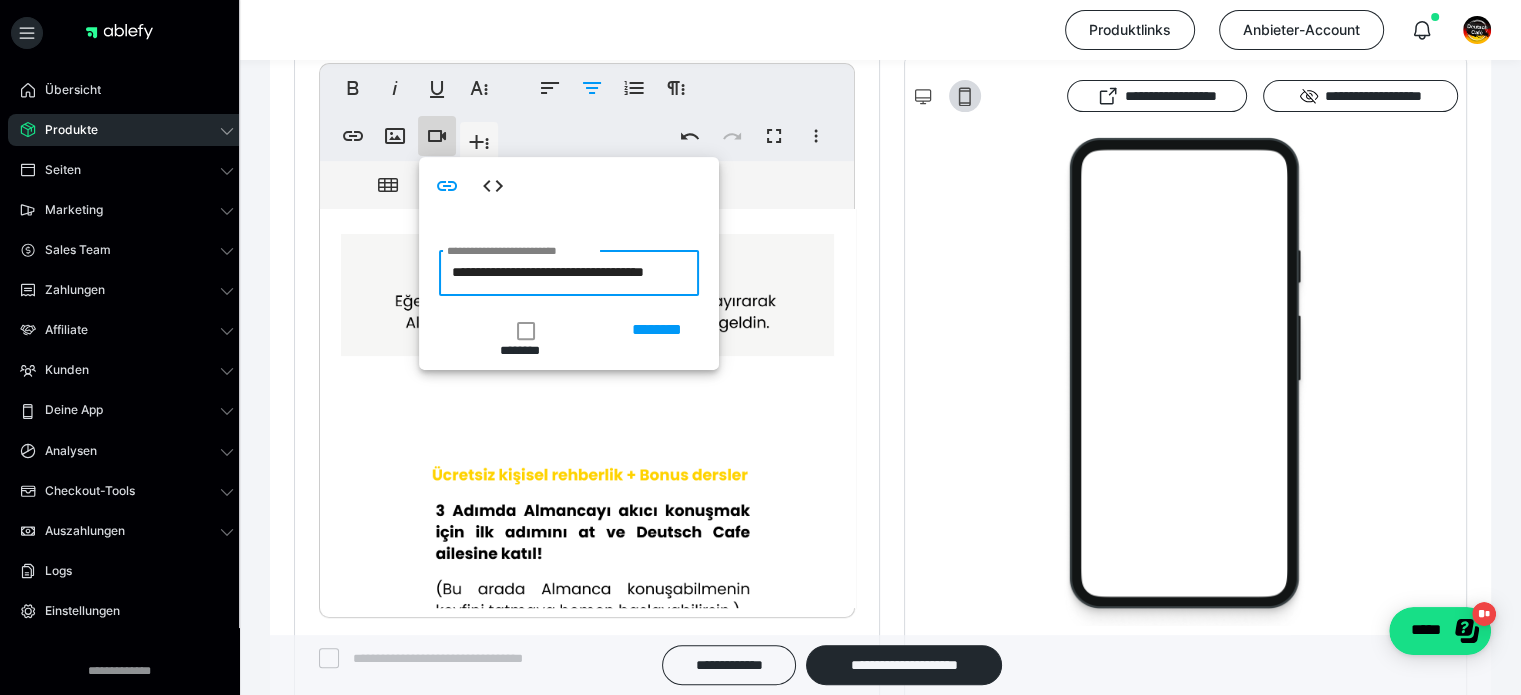 scroll, scrollTop: 0, scrollLeft: 18, axis: horizontal 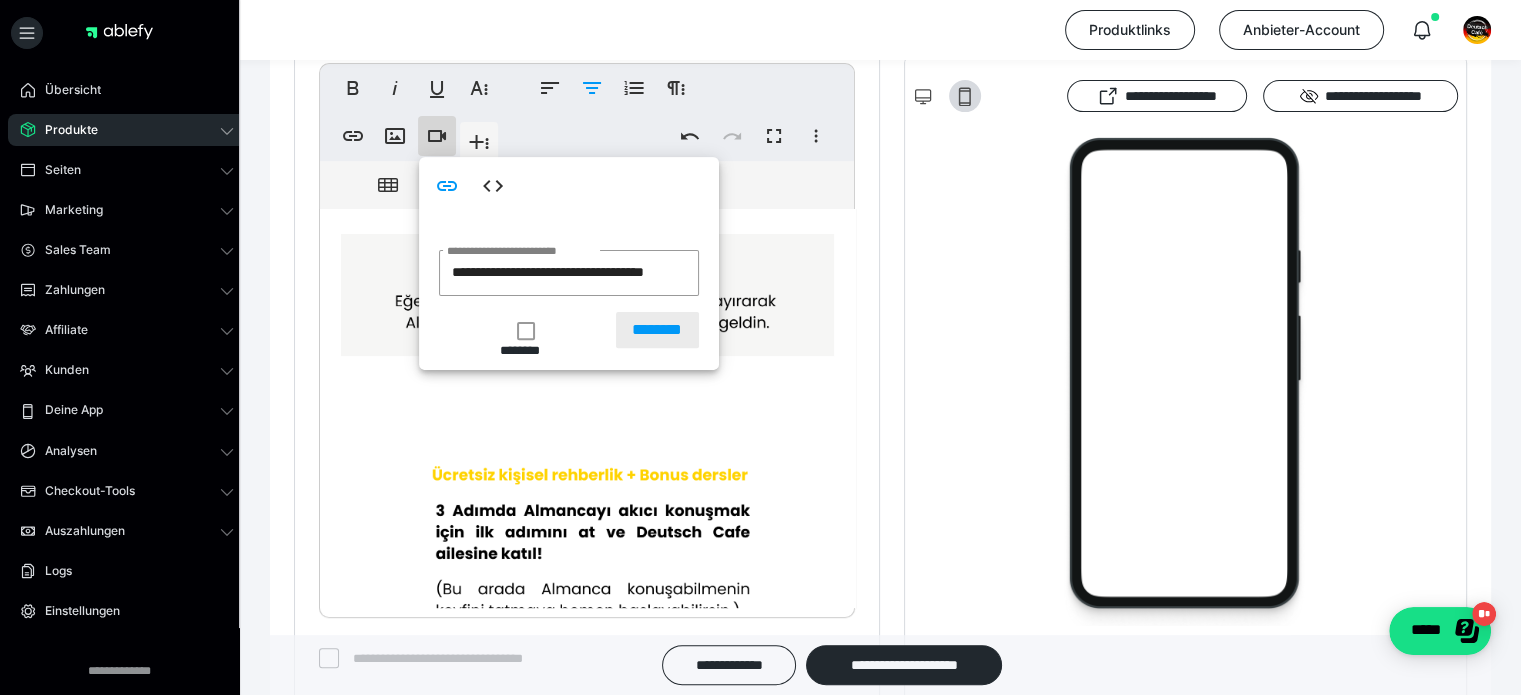 click on "********" at bounding box center (657, 330) 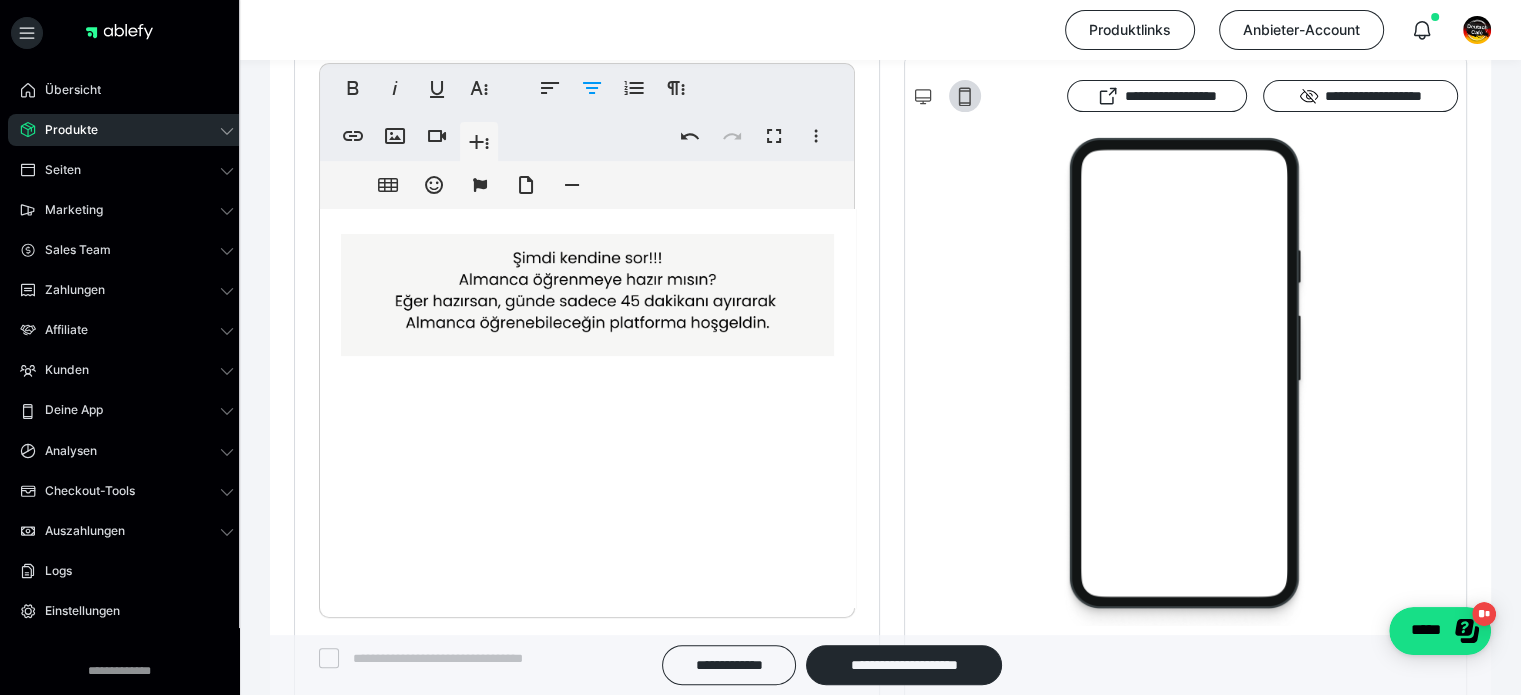 scroll, scrollTop: 0, scrollLeft: 0, axis: both 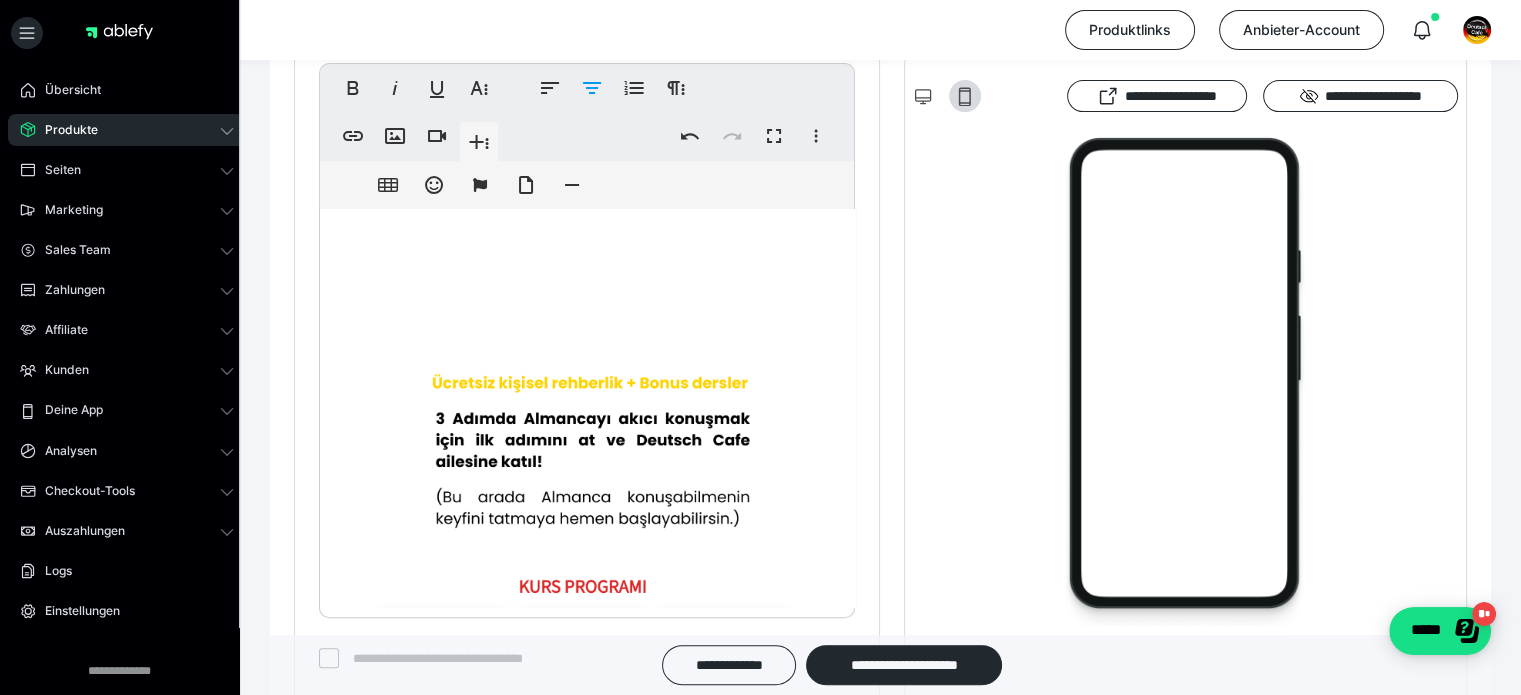 click on "**********" at bounding box center (587, 700) 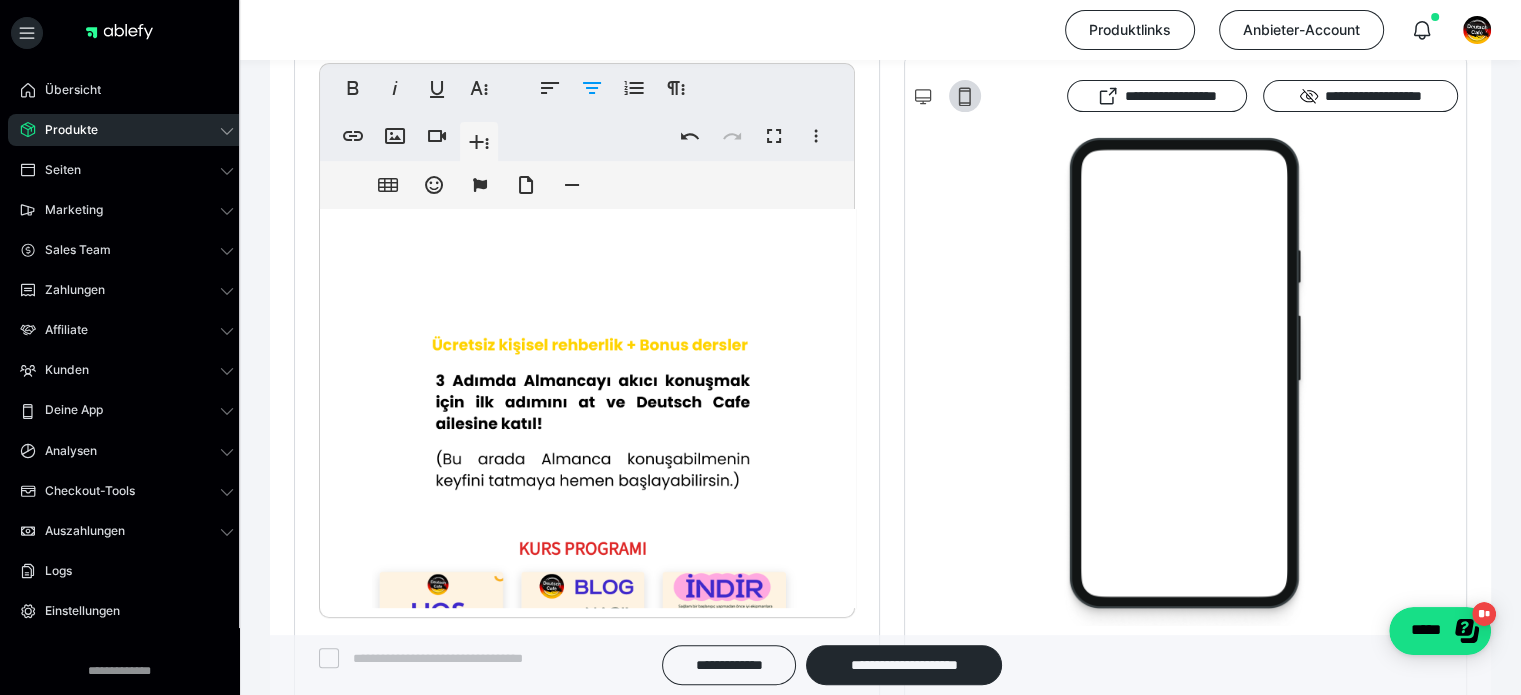click at bounding box center [587, 422] 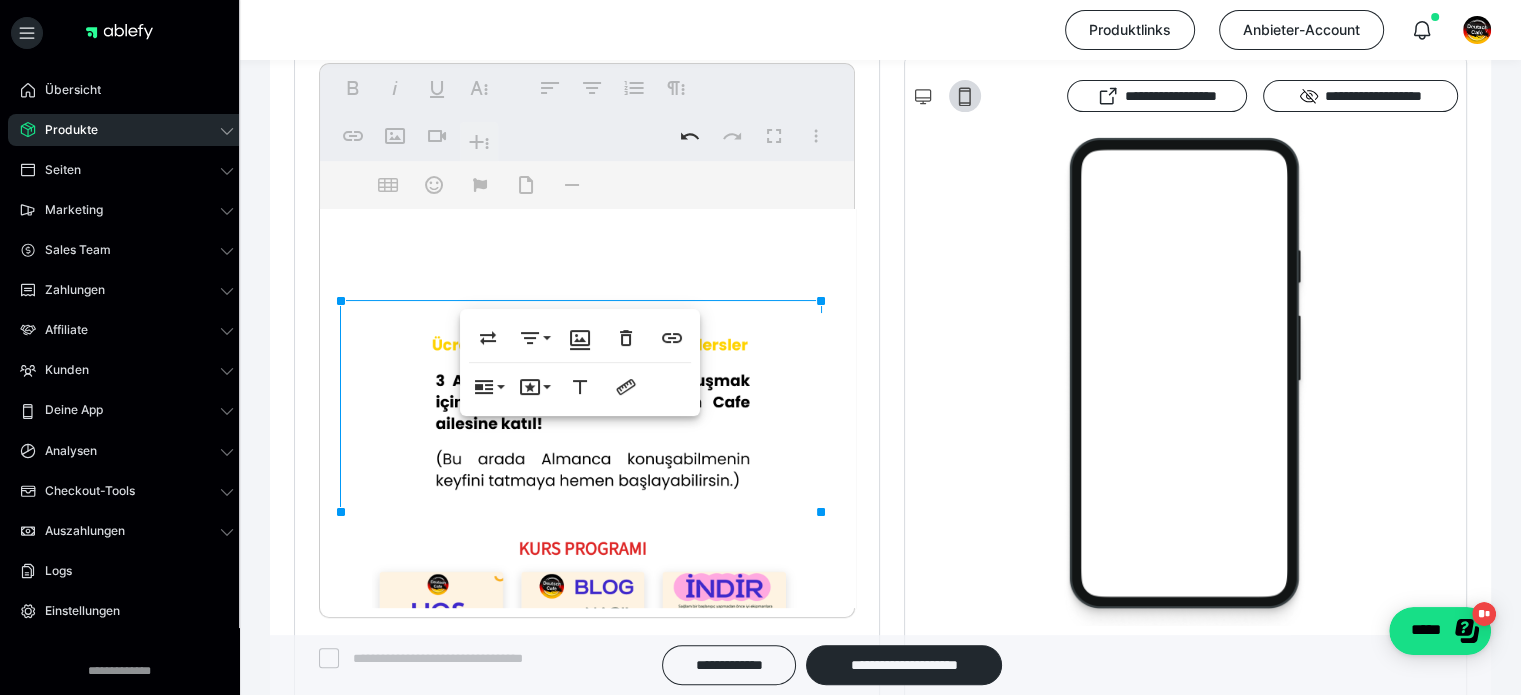 click on "**********" at bounding box center (587, 681) 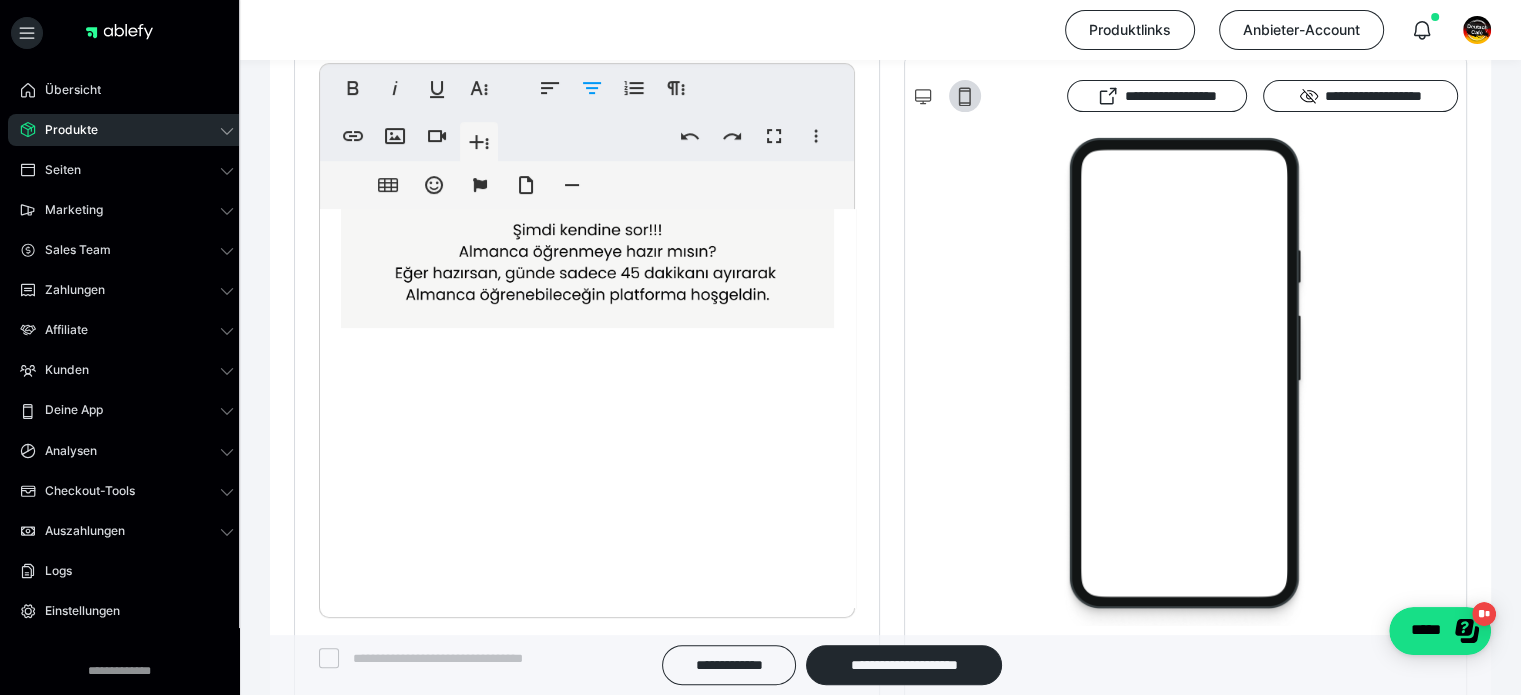 scroll, scrollTop: 0, scrollLeft: 0, axis: both 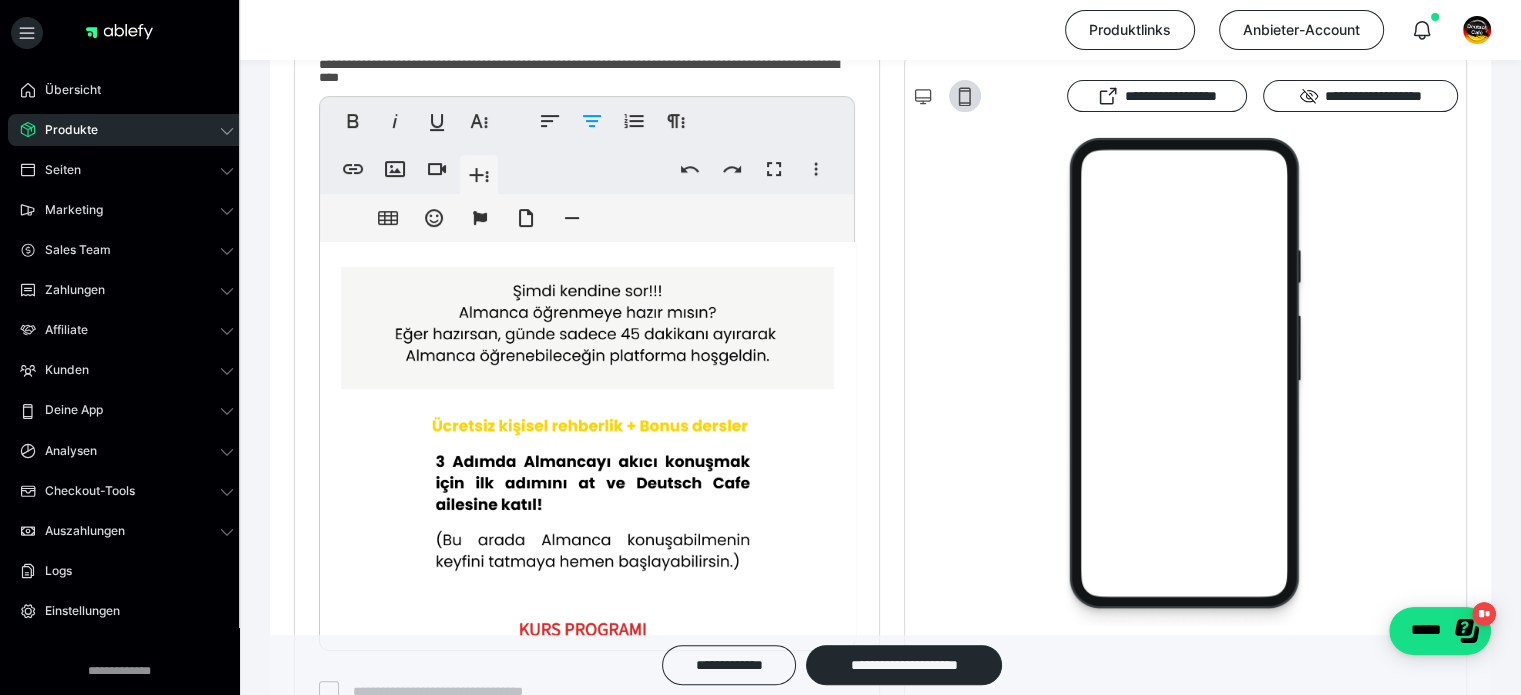 click on "**********" at bounding box center [587, 1036] 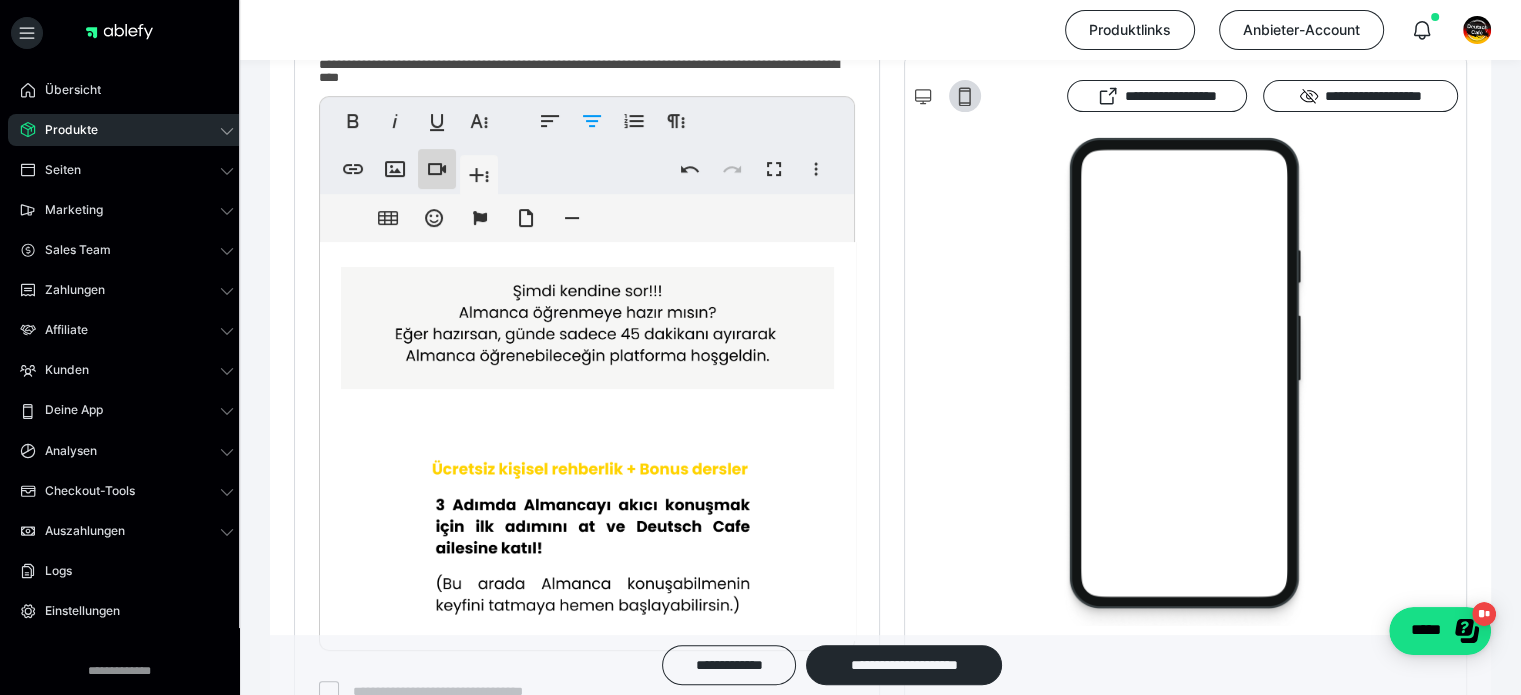 type 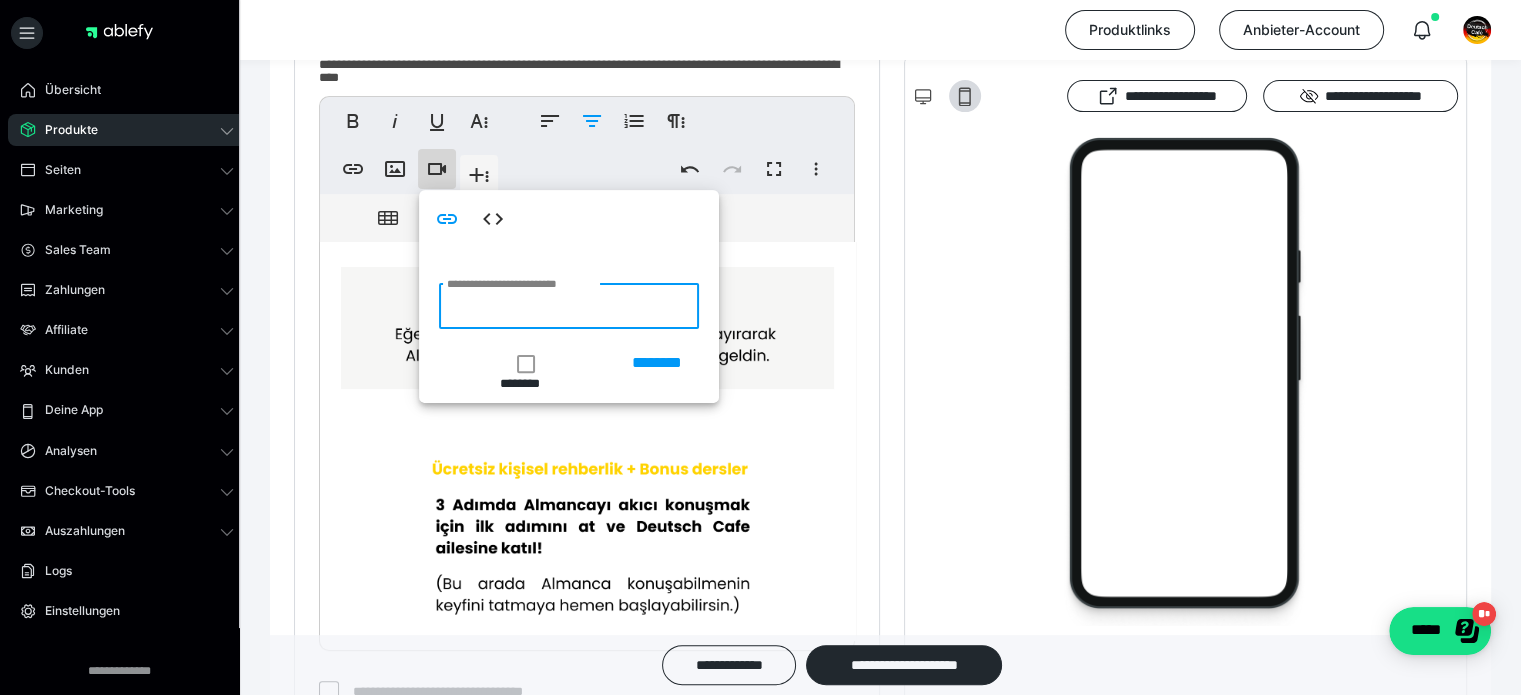 paste on "**********" 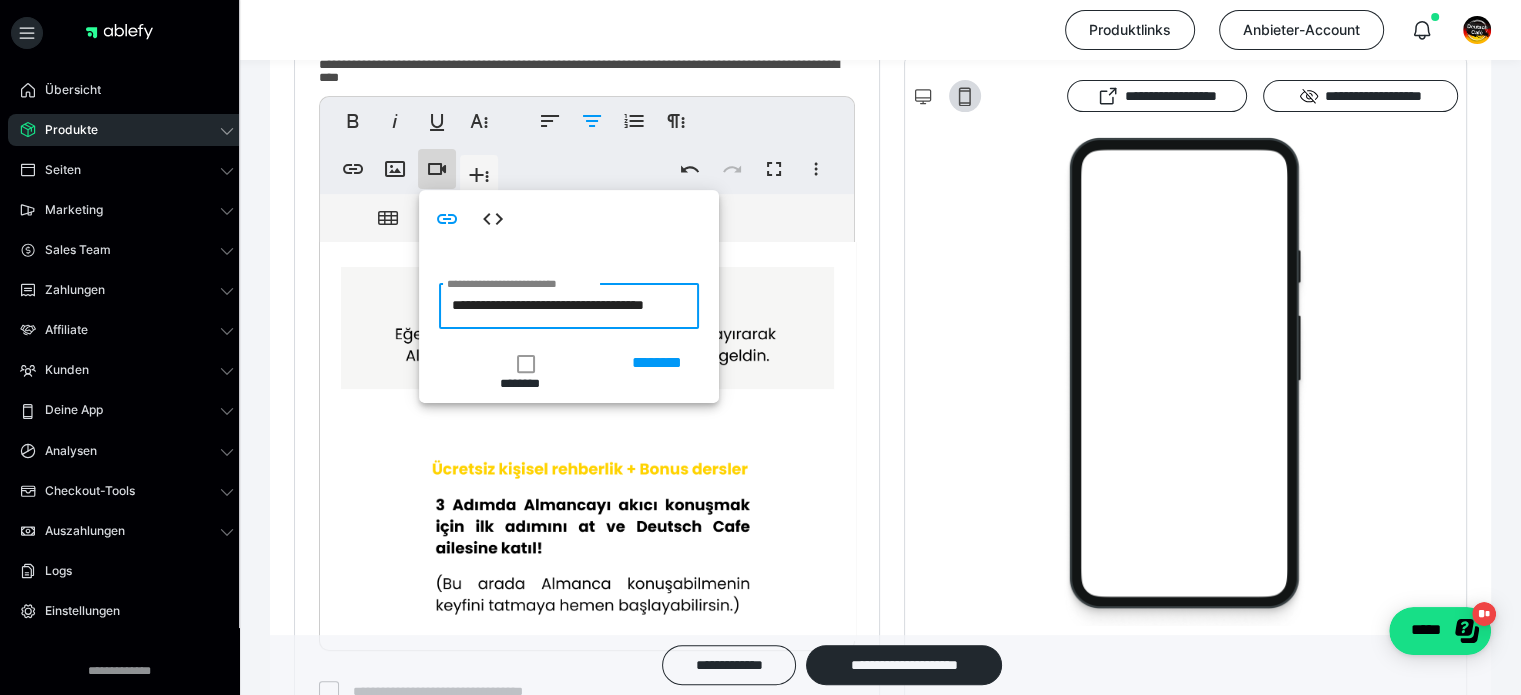 scroll, scrollTop: 0, scrollLeft: 18, axis: horizontal 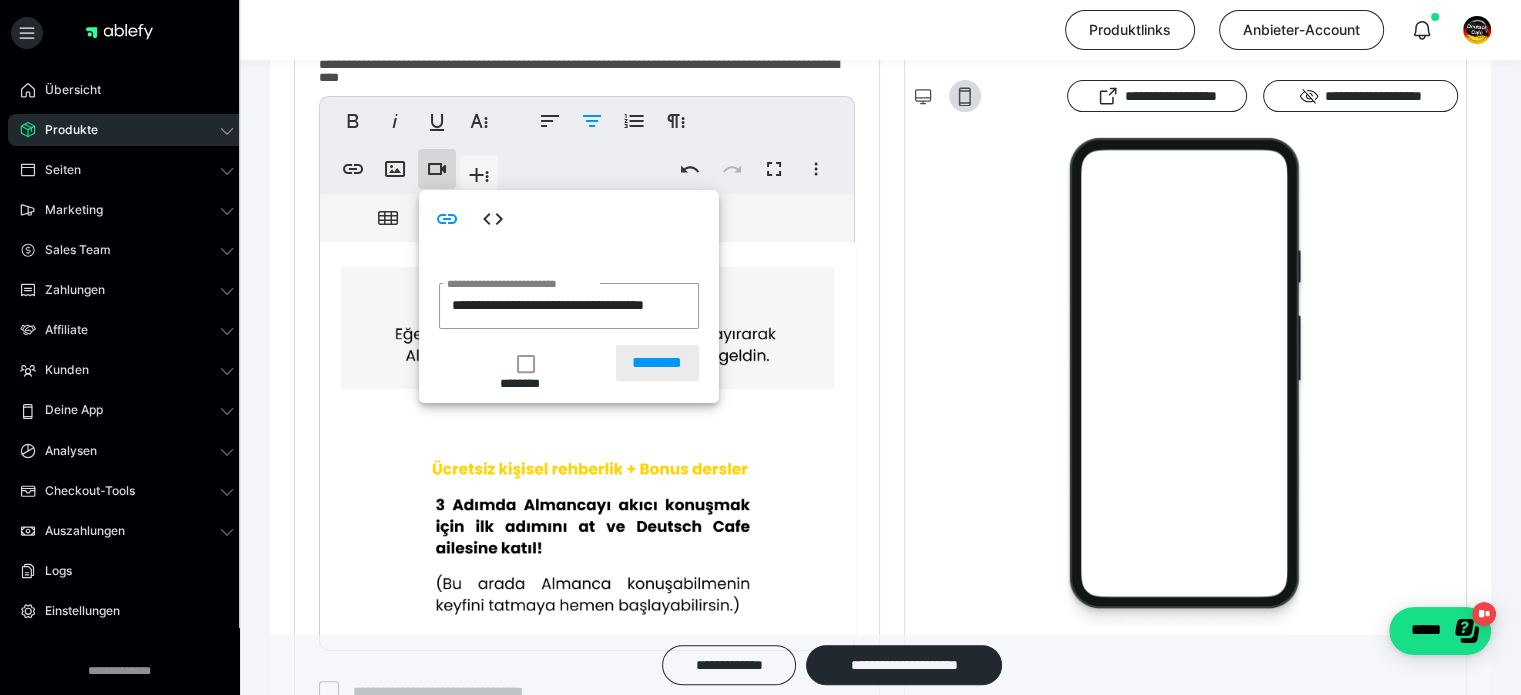 click on "********" at bounding box center (657, 363) 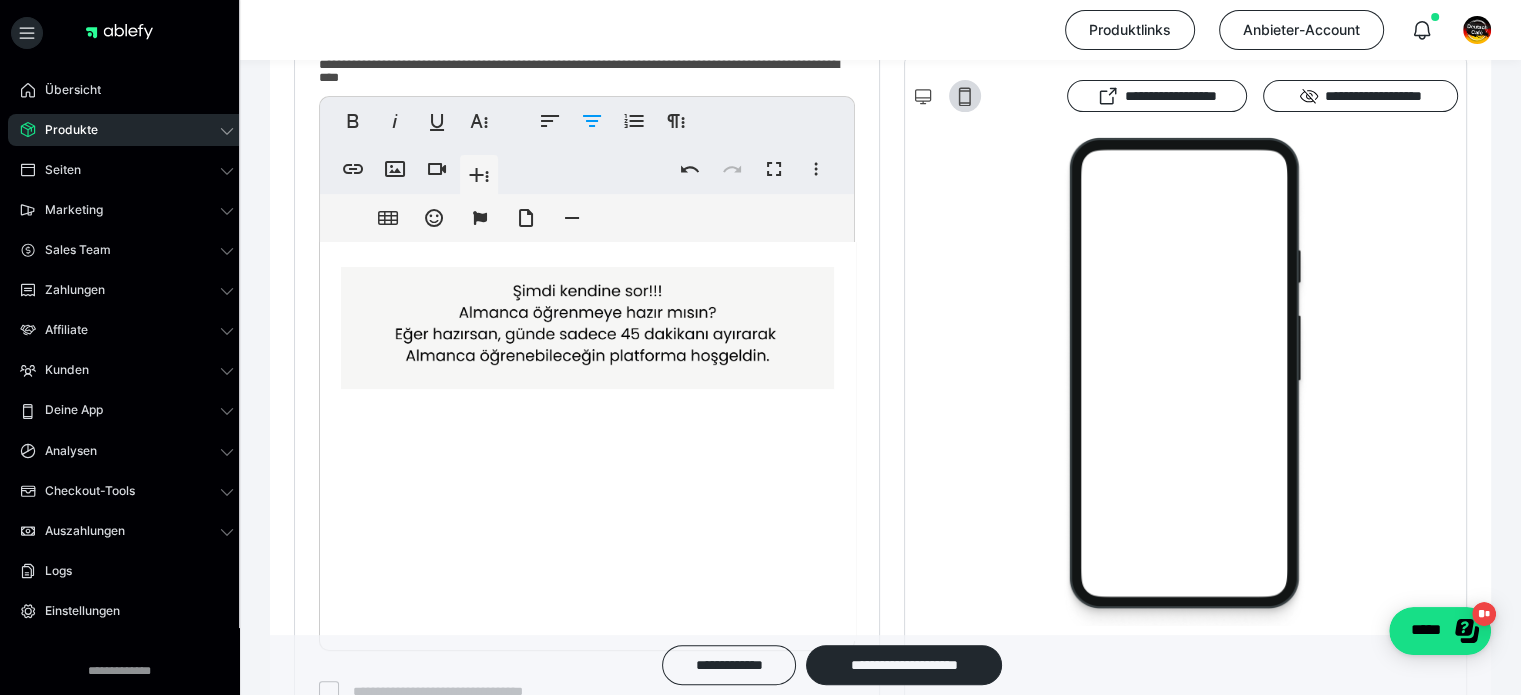 scroll, scrollTop: 0, scrollLeft: 0, axis: both 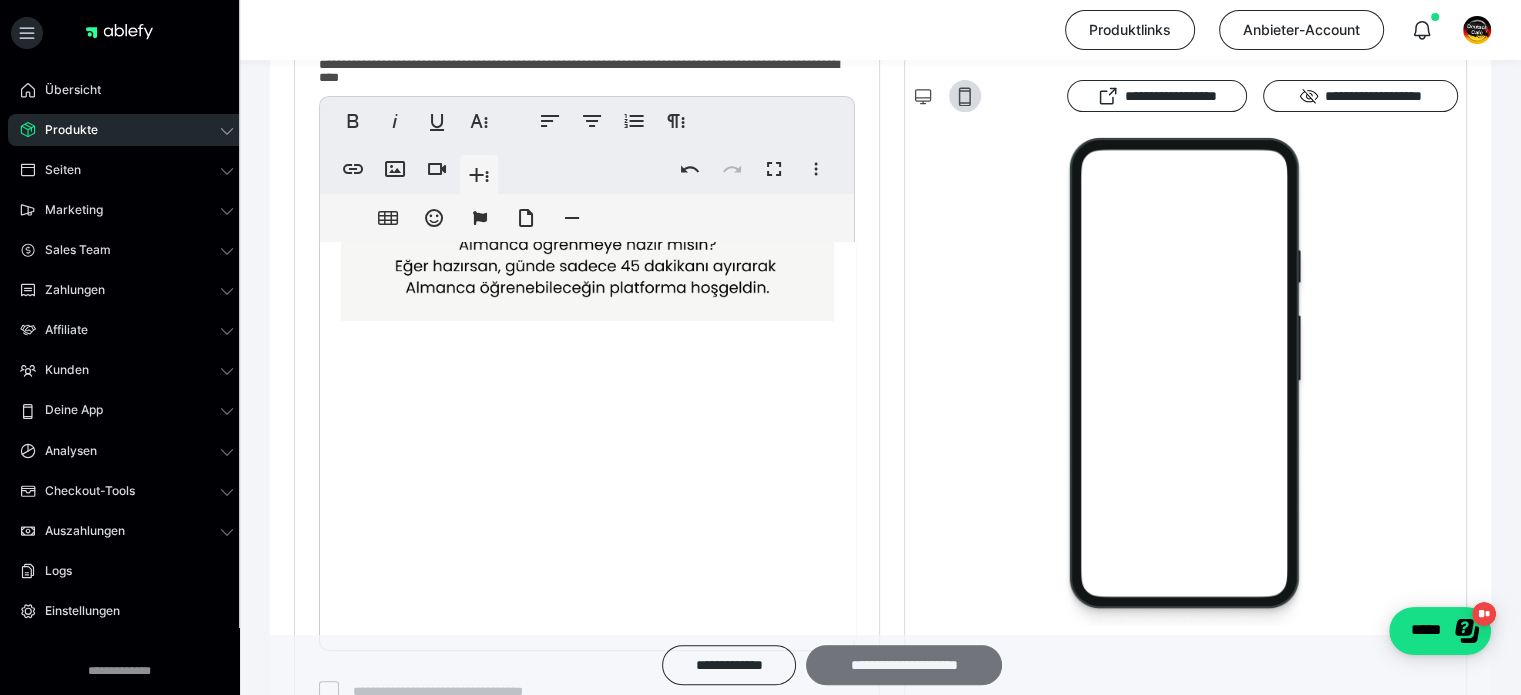 click on "**********" at bounding box center (904, 665) 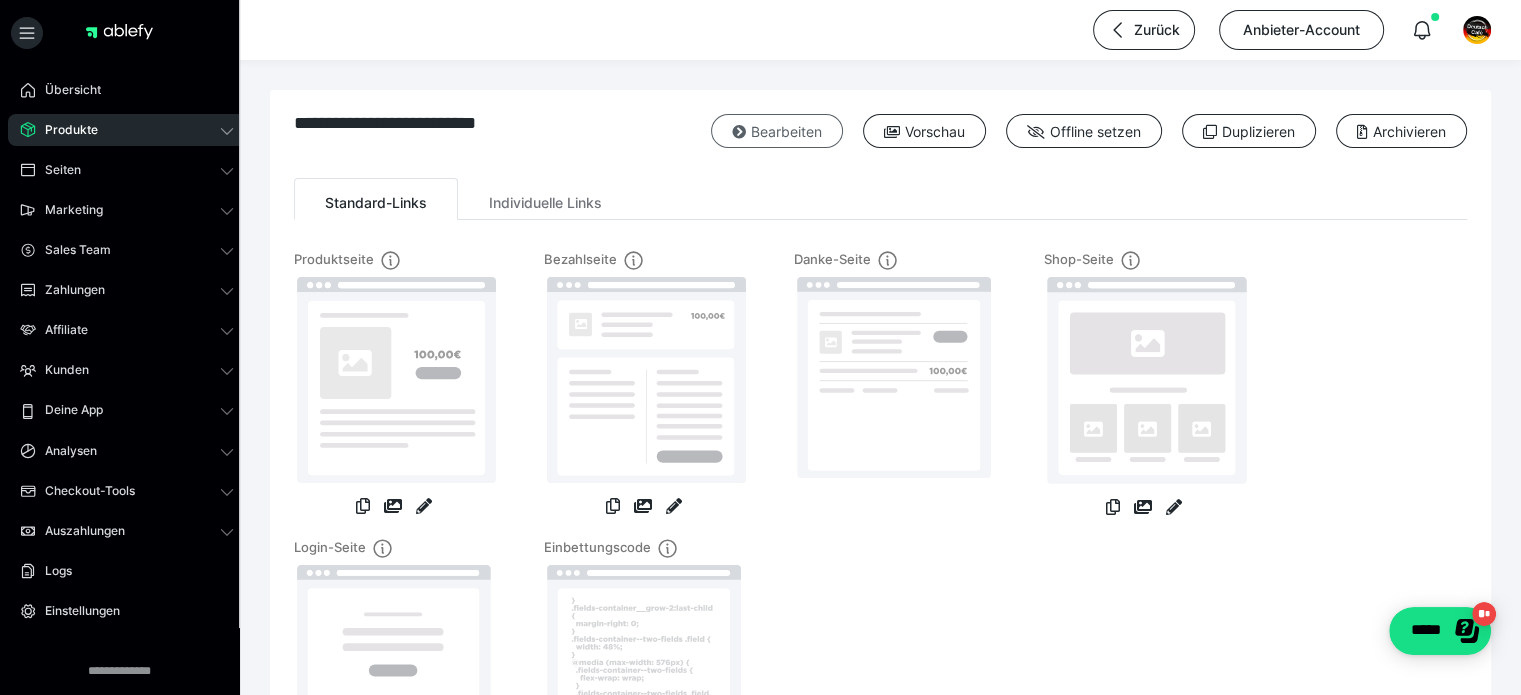 click on "Bearbeiten" at bounding box center [777, 131] 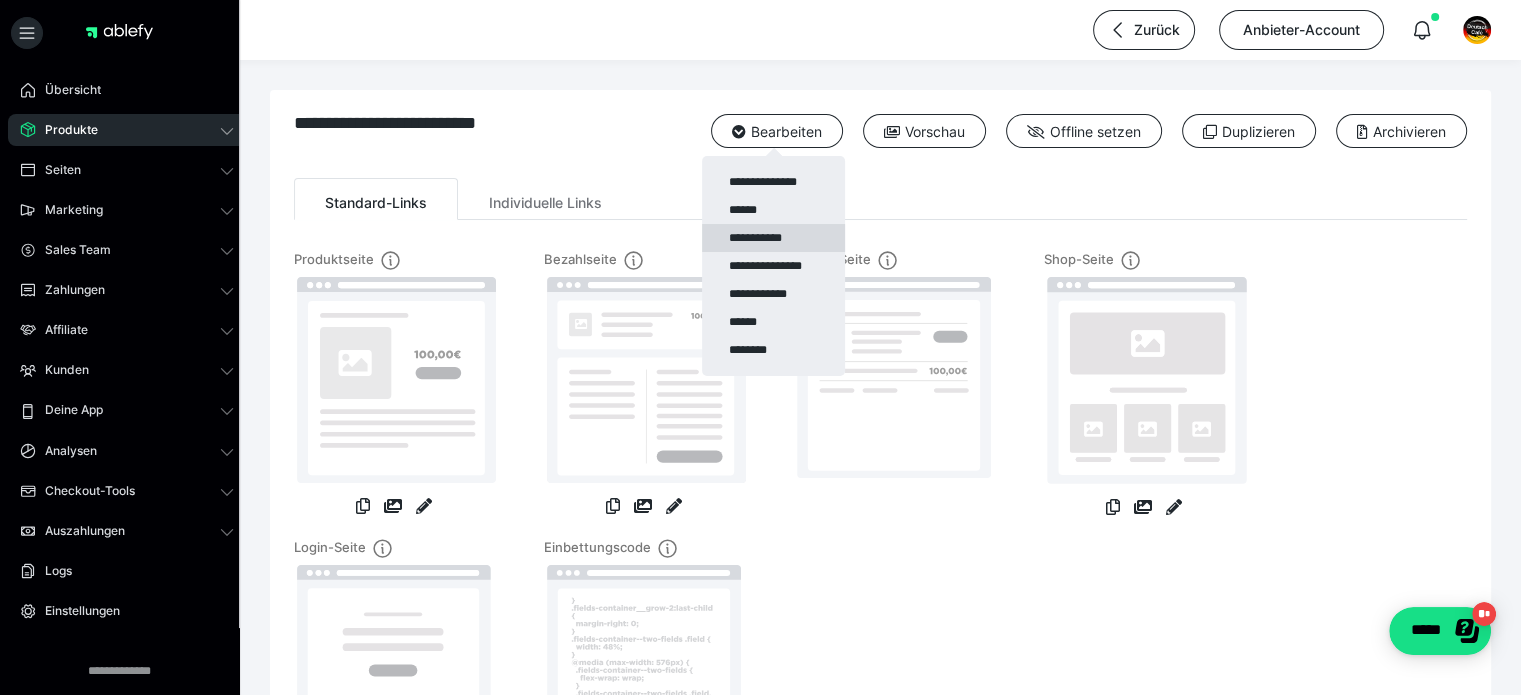 click on "**********" at bounding box center [773, 238] 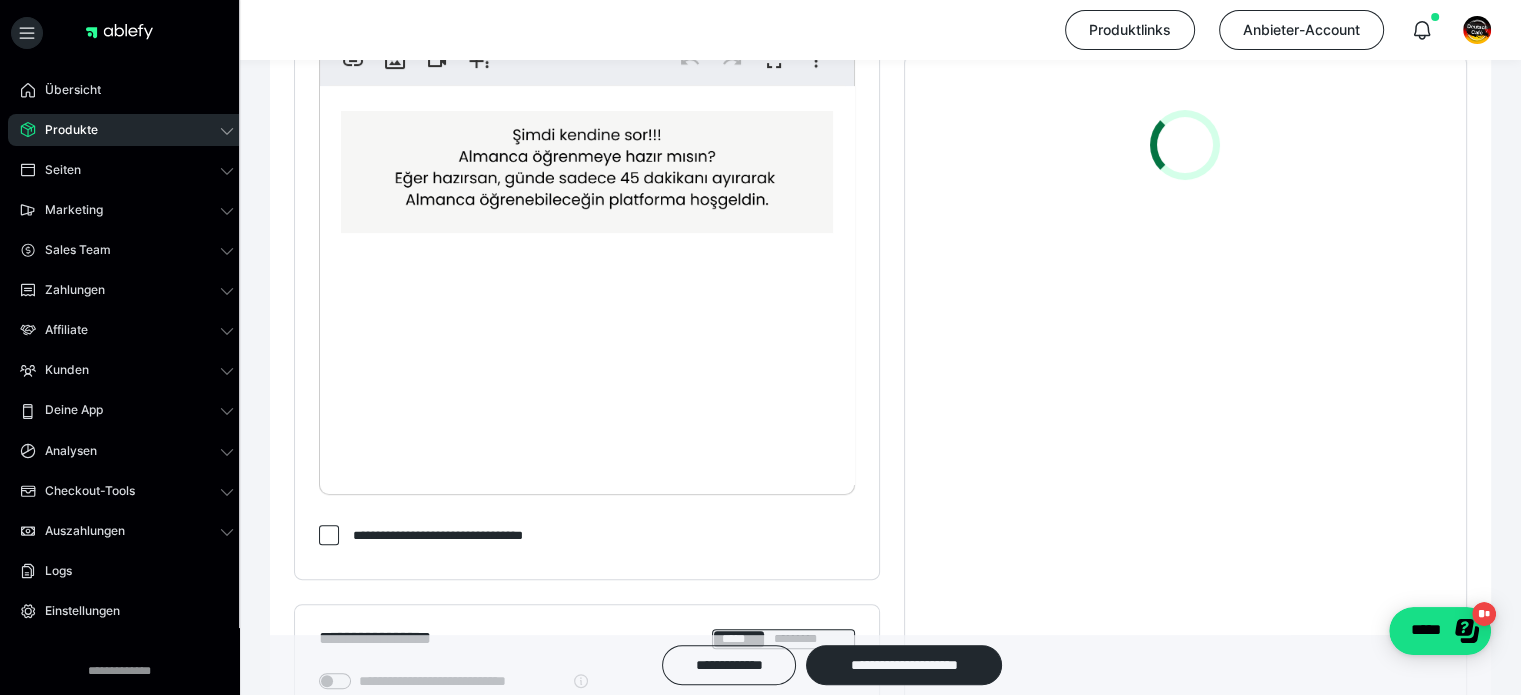 scroll, scrollTop: 533, scrollLeft: 0, axis: vertical 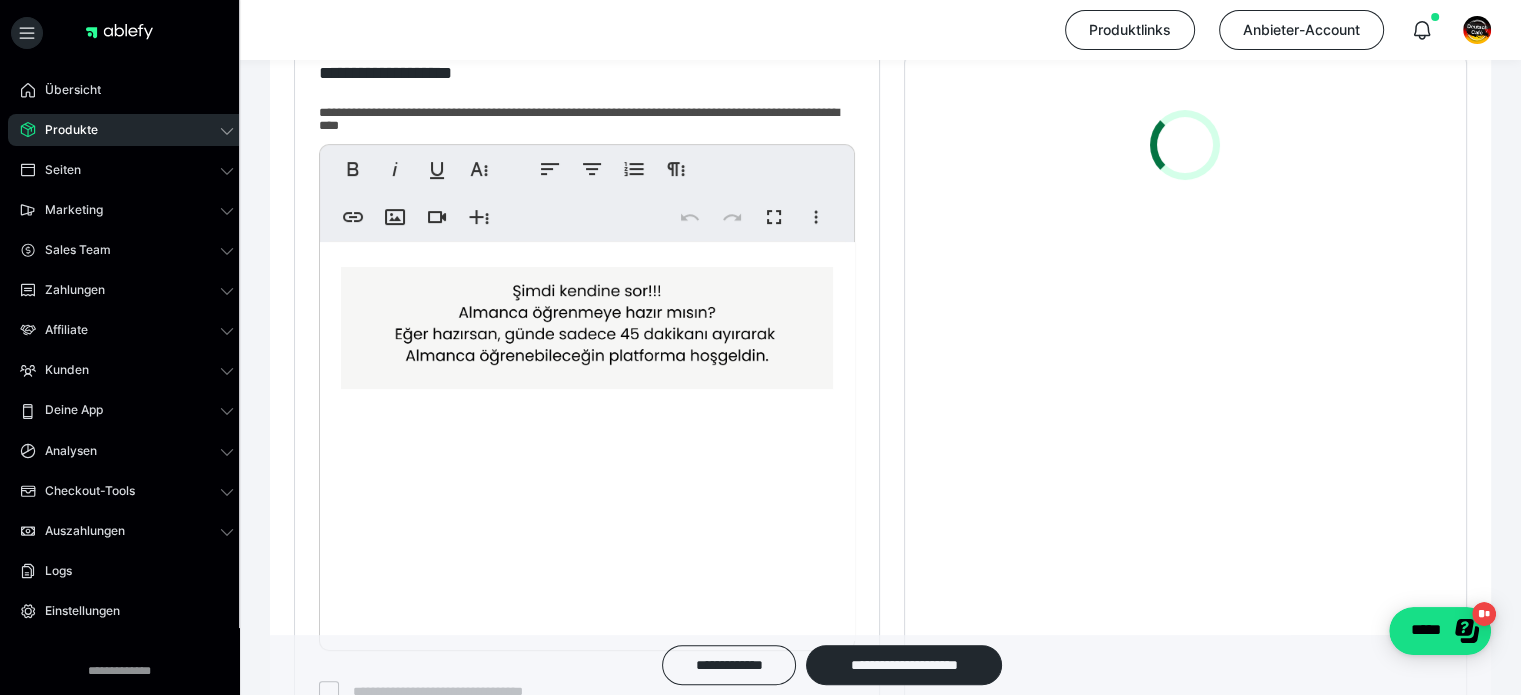 click on "**********" at bounding box center (587, 1212) 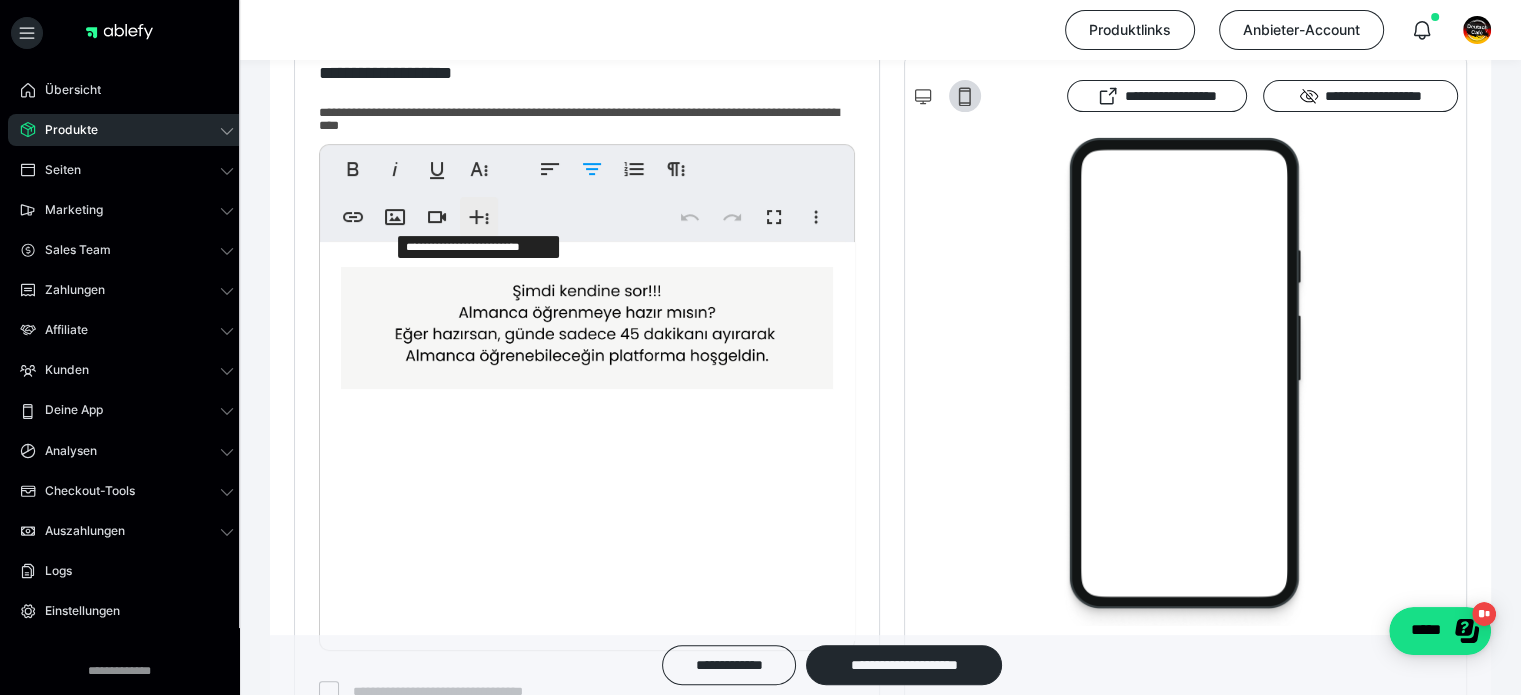 click 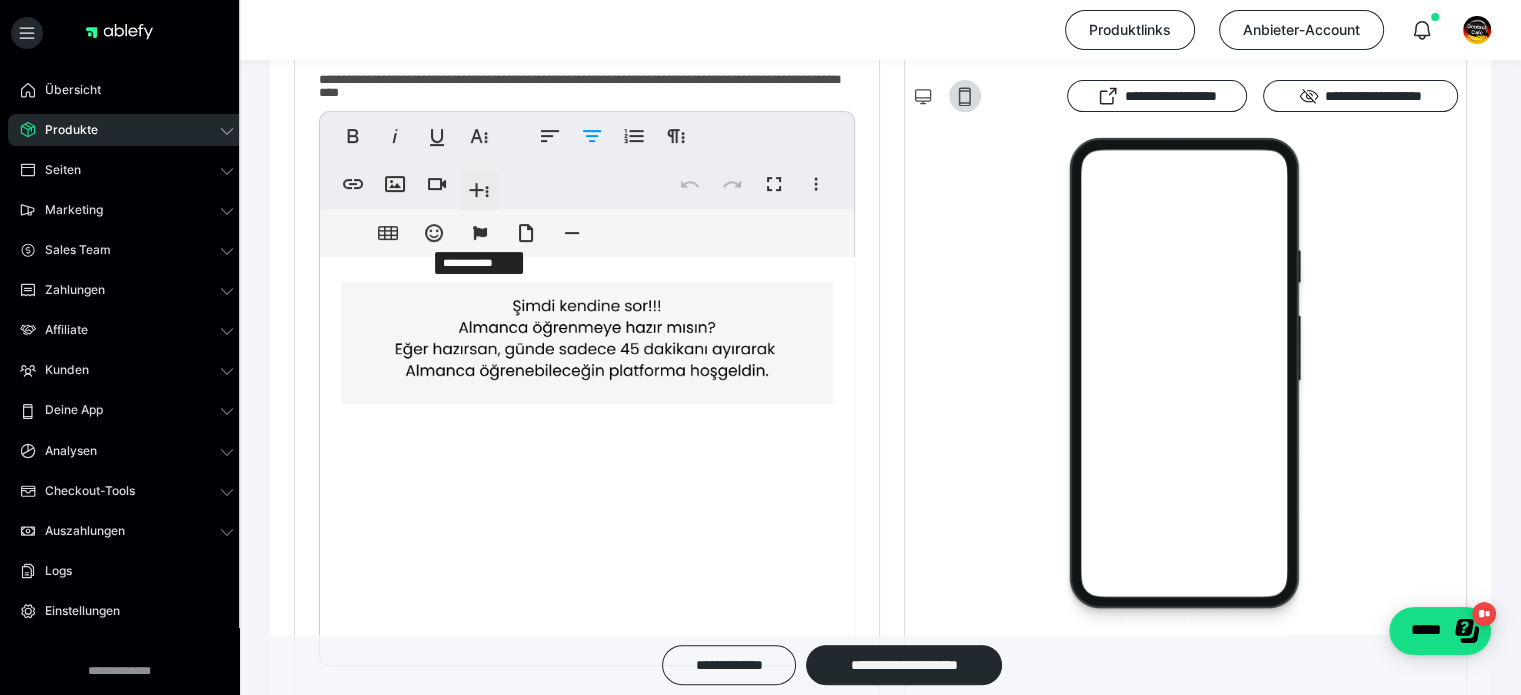 scroll, scrollTop: 581, scrollLeft: 0, axis: vertical 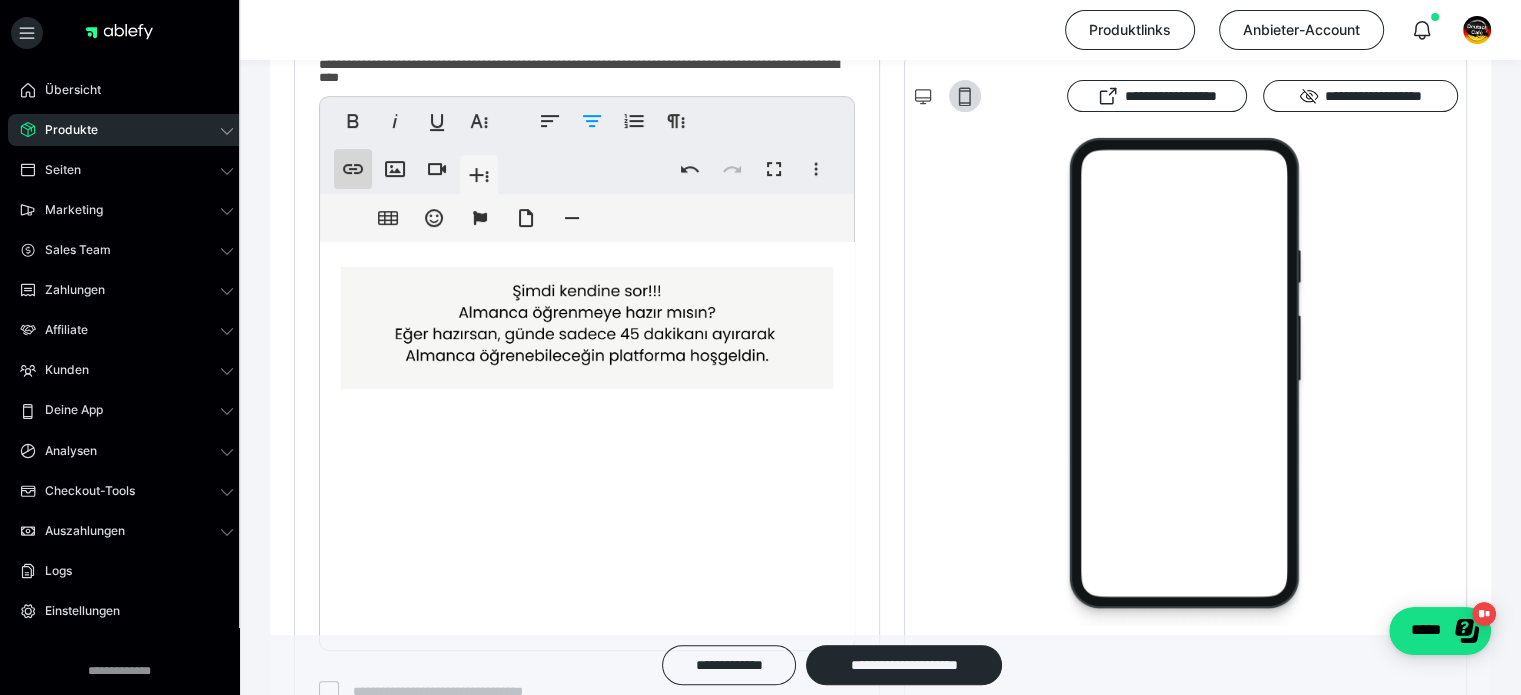 click on "**********" at bounding box center [353, 169] 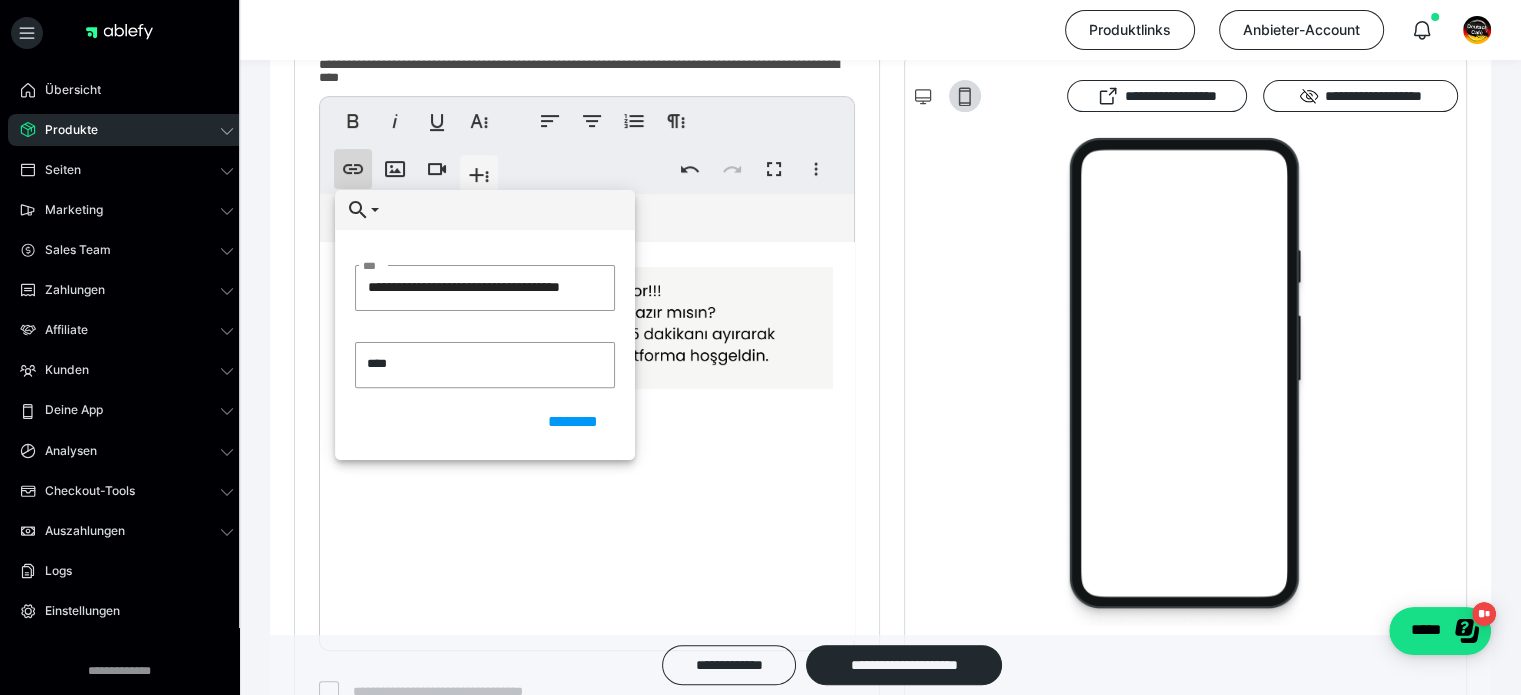 scroll, scrollTop: 0, scrollLeft: 18, axis: horizontal 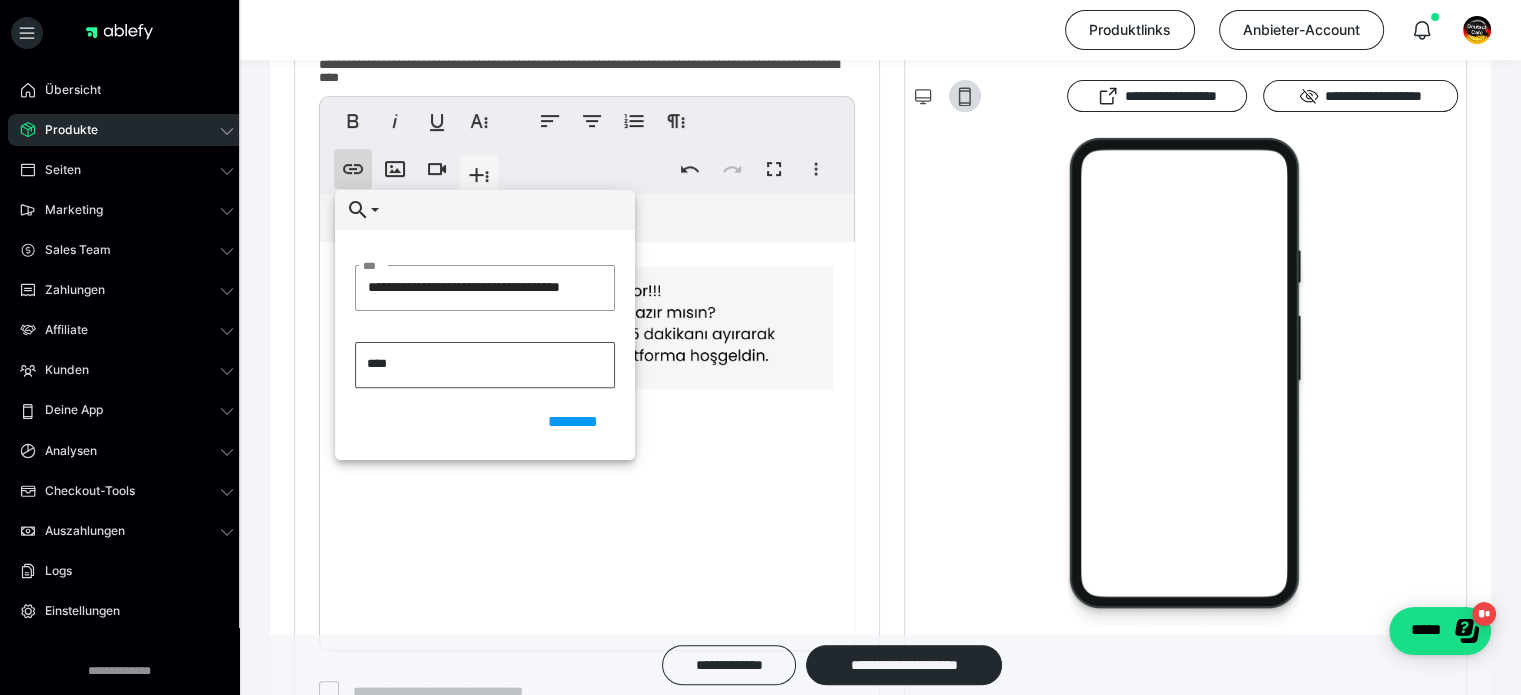 type on "**********" 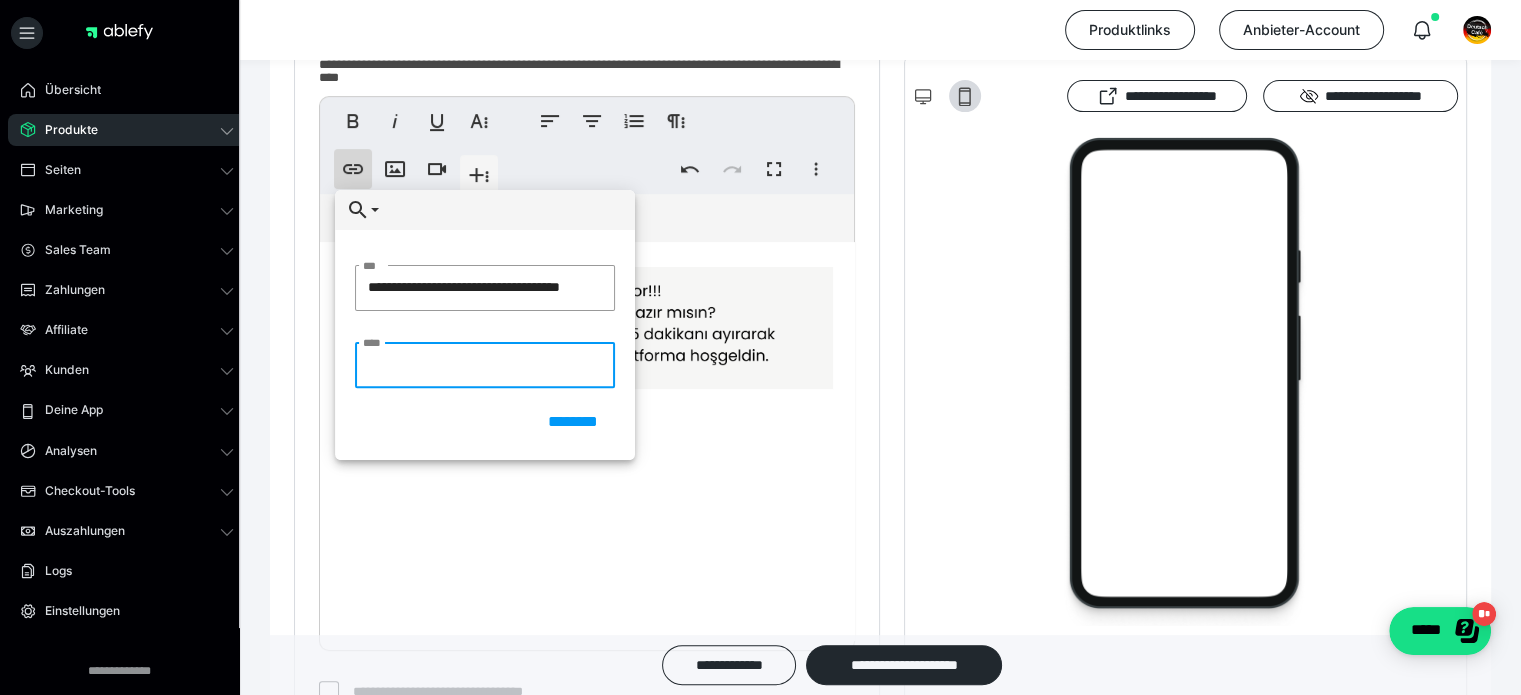 click on "****" at bounding box center [485, 365] 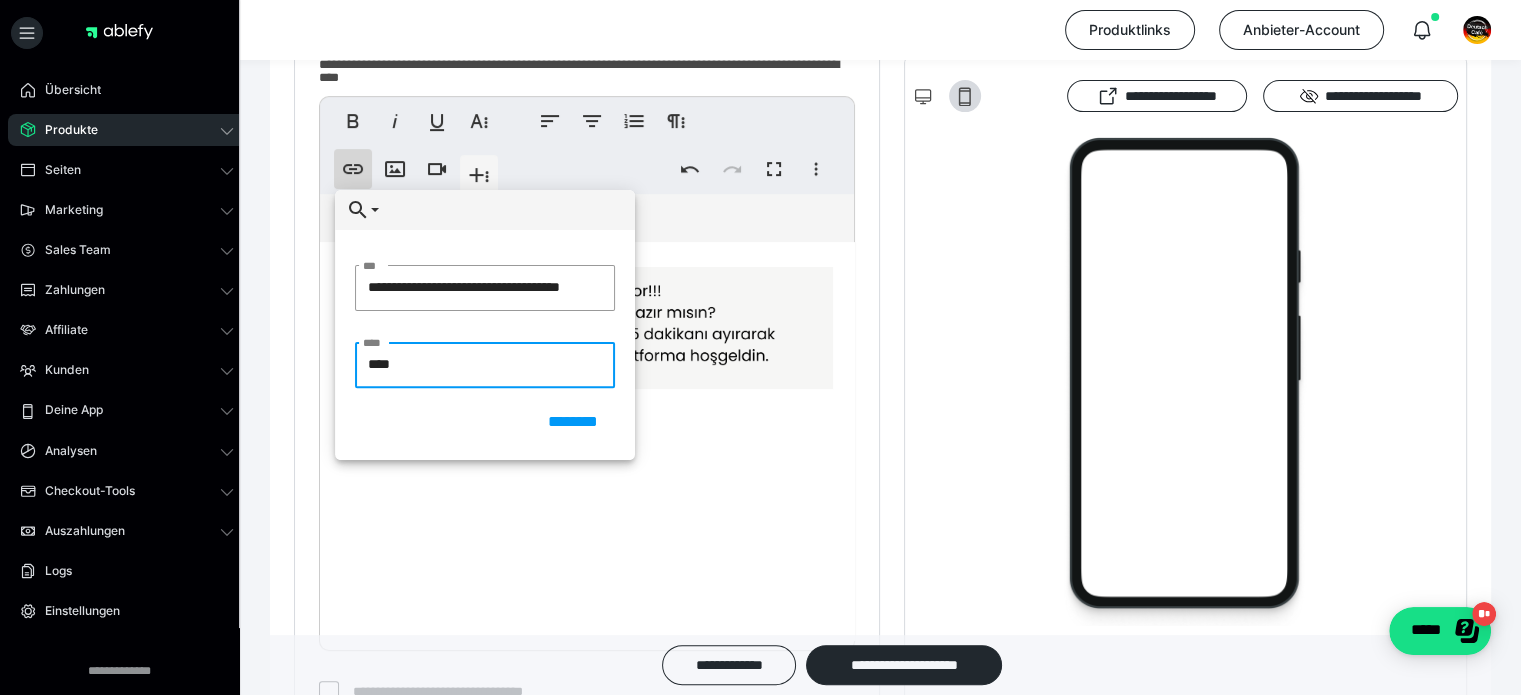 type on "*****" 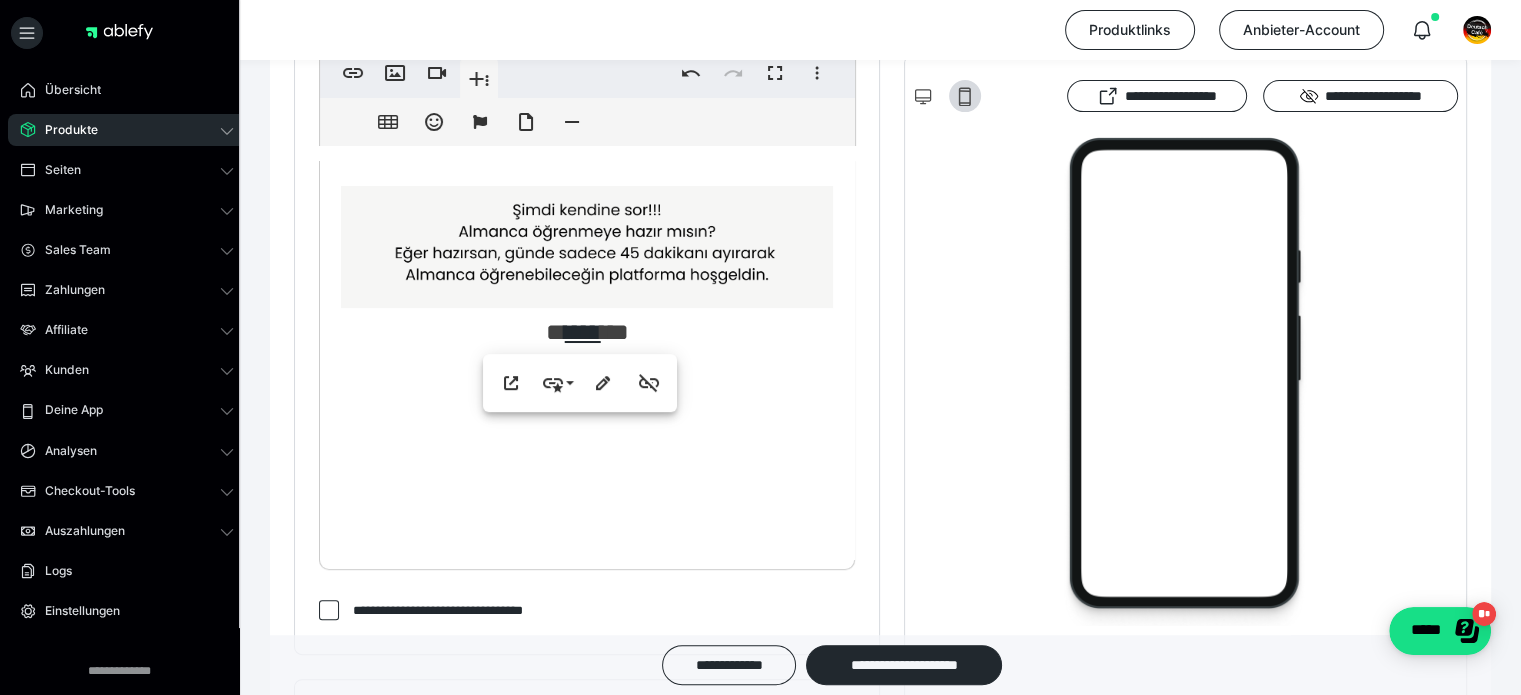 scroll, scrollTop: 681, scrollLeft: 0, axis: vertical 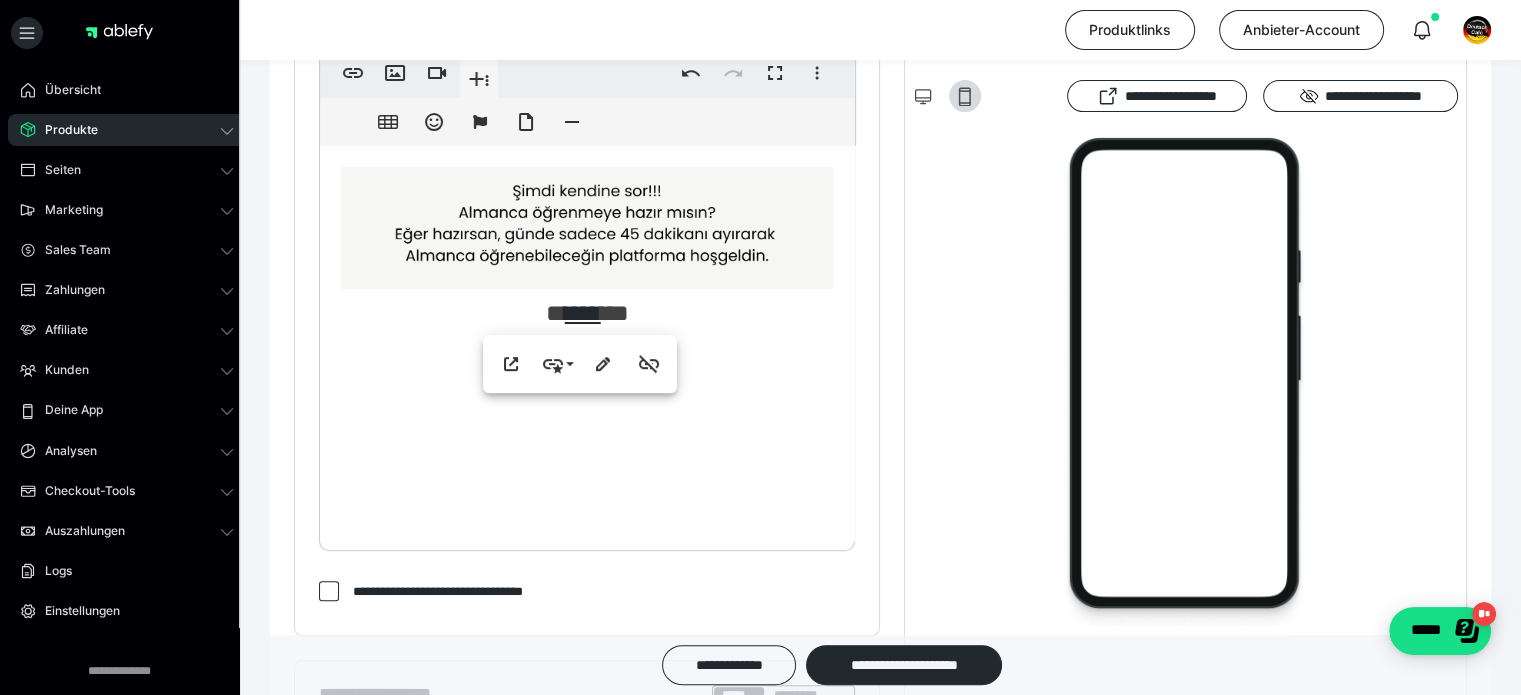 click at bounding box center (587, 486) 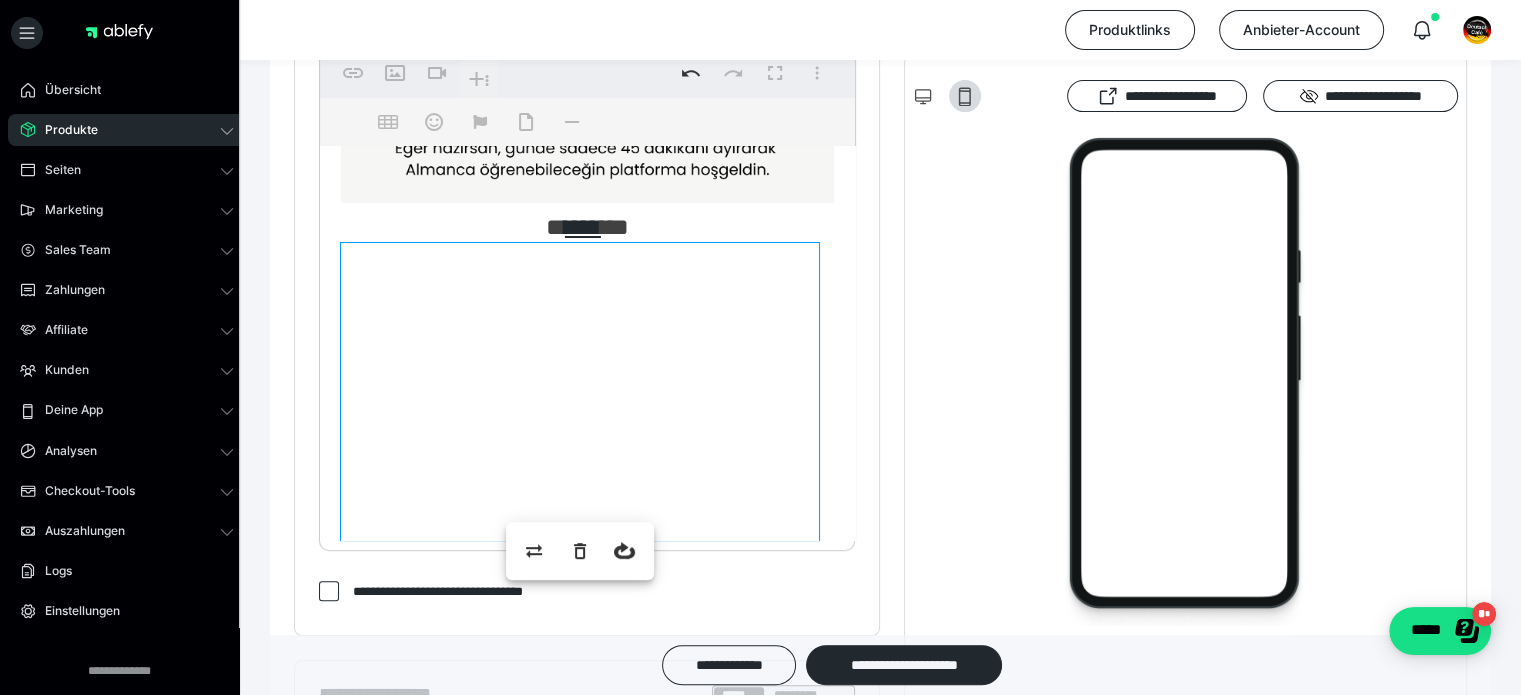 scroll, scrollTop: 266, scrollLeft: 0, axis: vertical 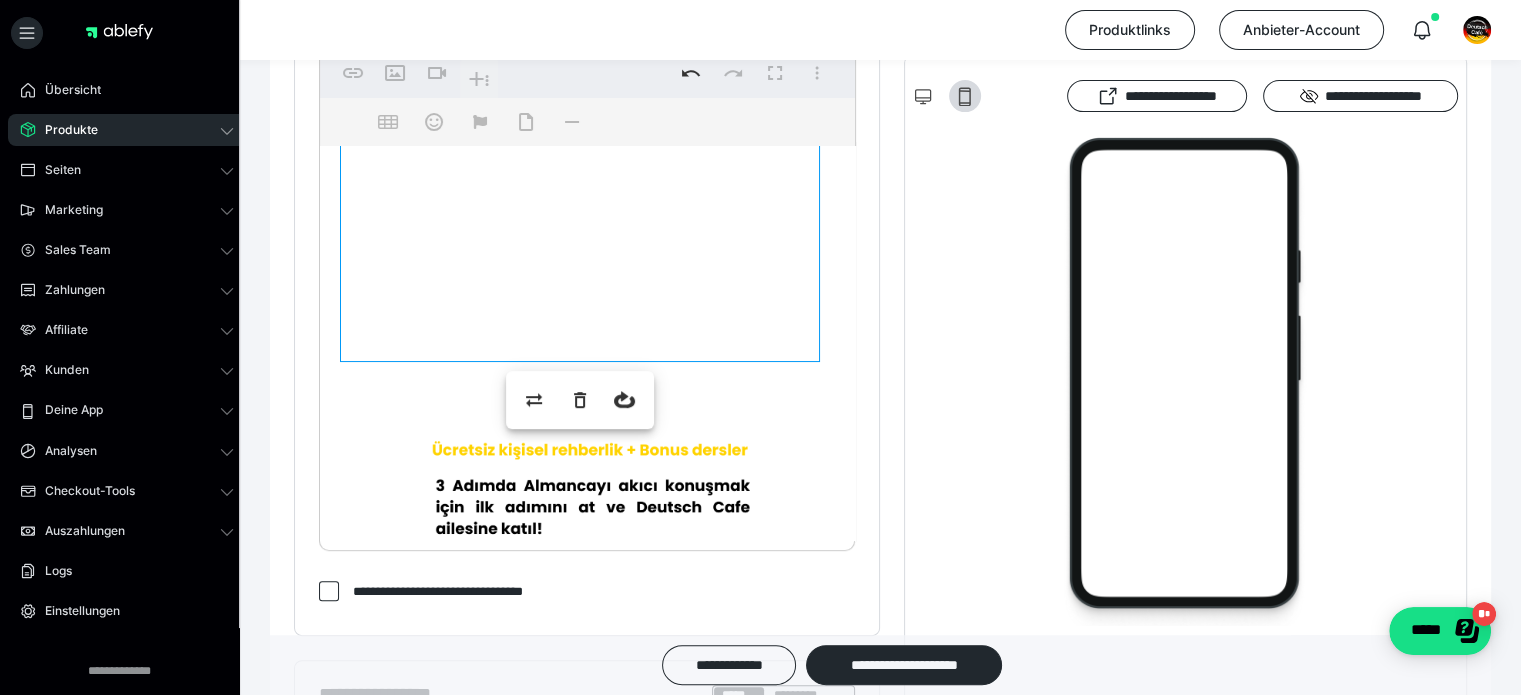 click on "**********" at bounding box center (587, 865) 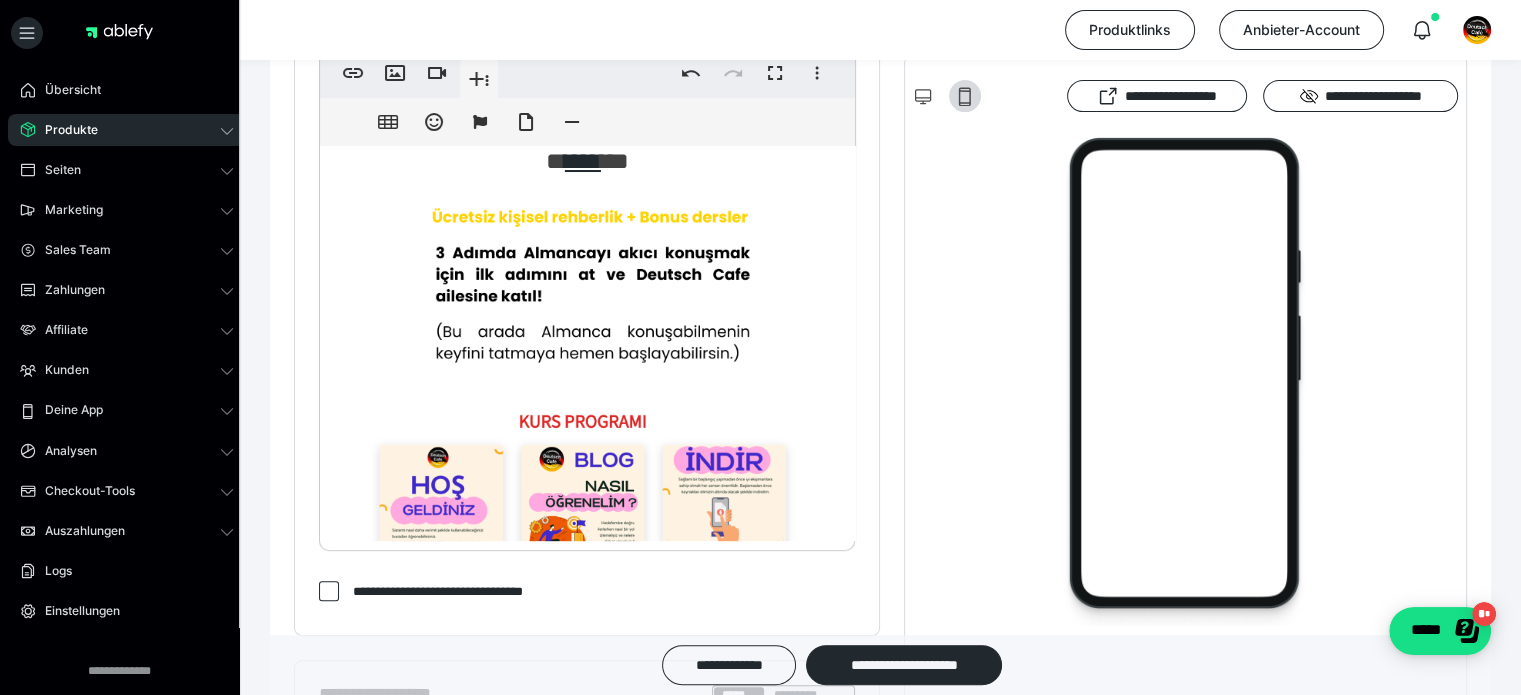 scroll, scrollTop: 0, scrollLeft: 0, axis: both 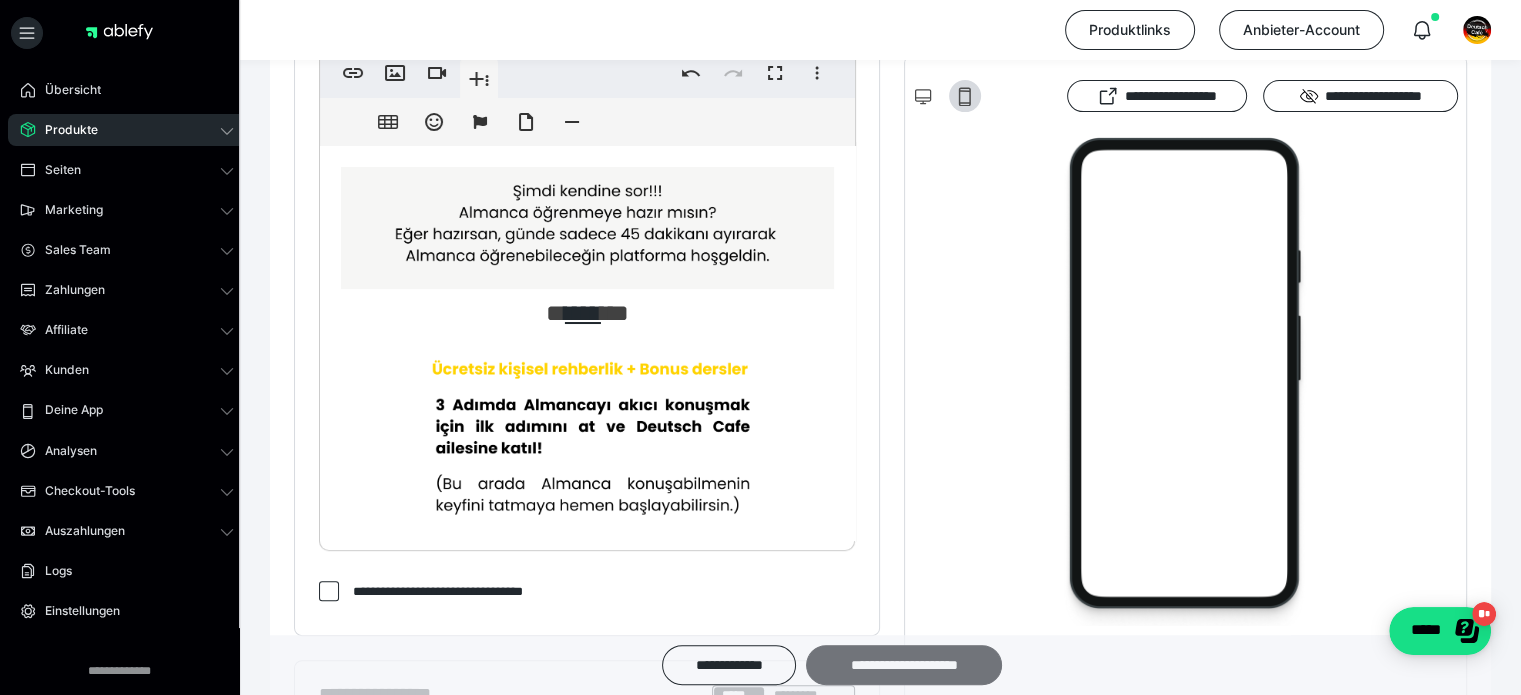 click on "**********" at bounding box center [904, 665] 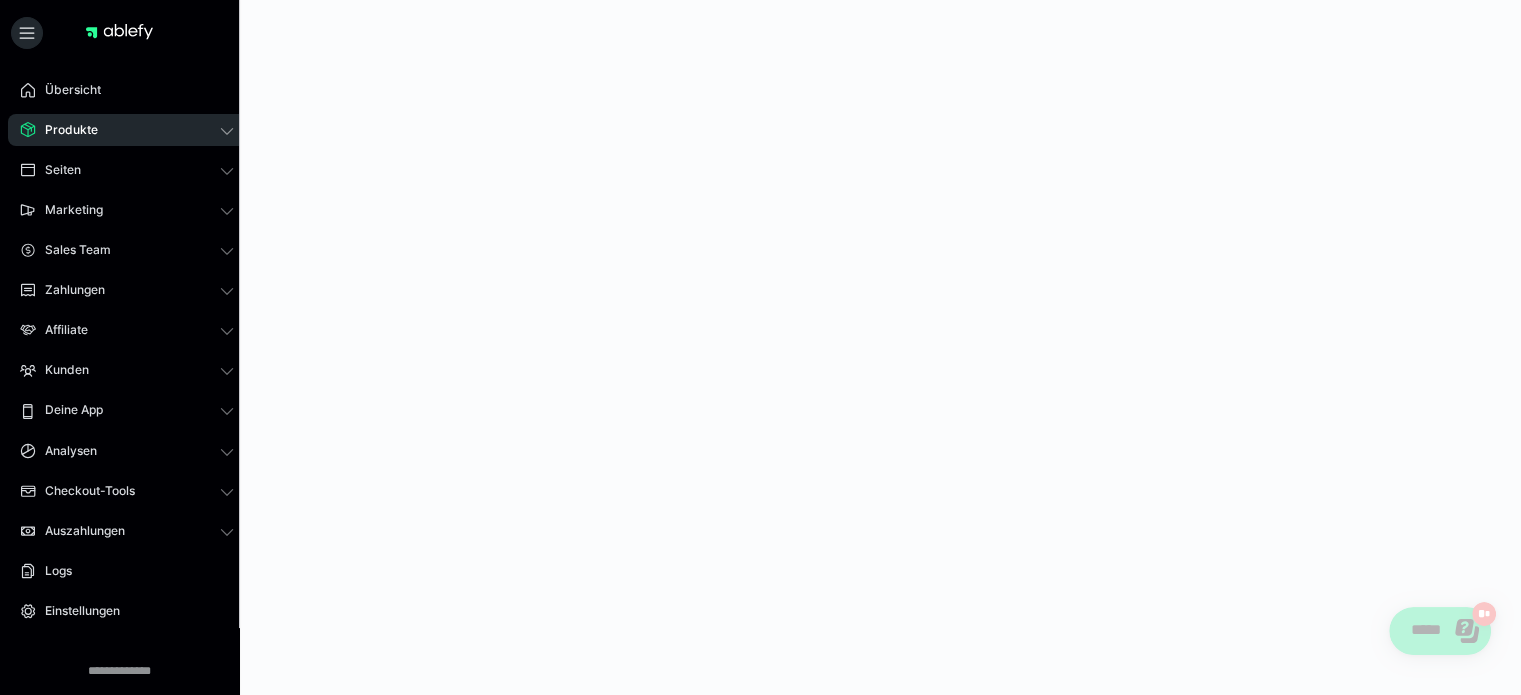 scroll, scrollTop: 0, scrollLeft: 0, axis: both 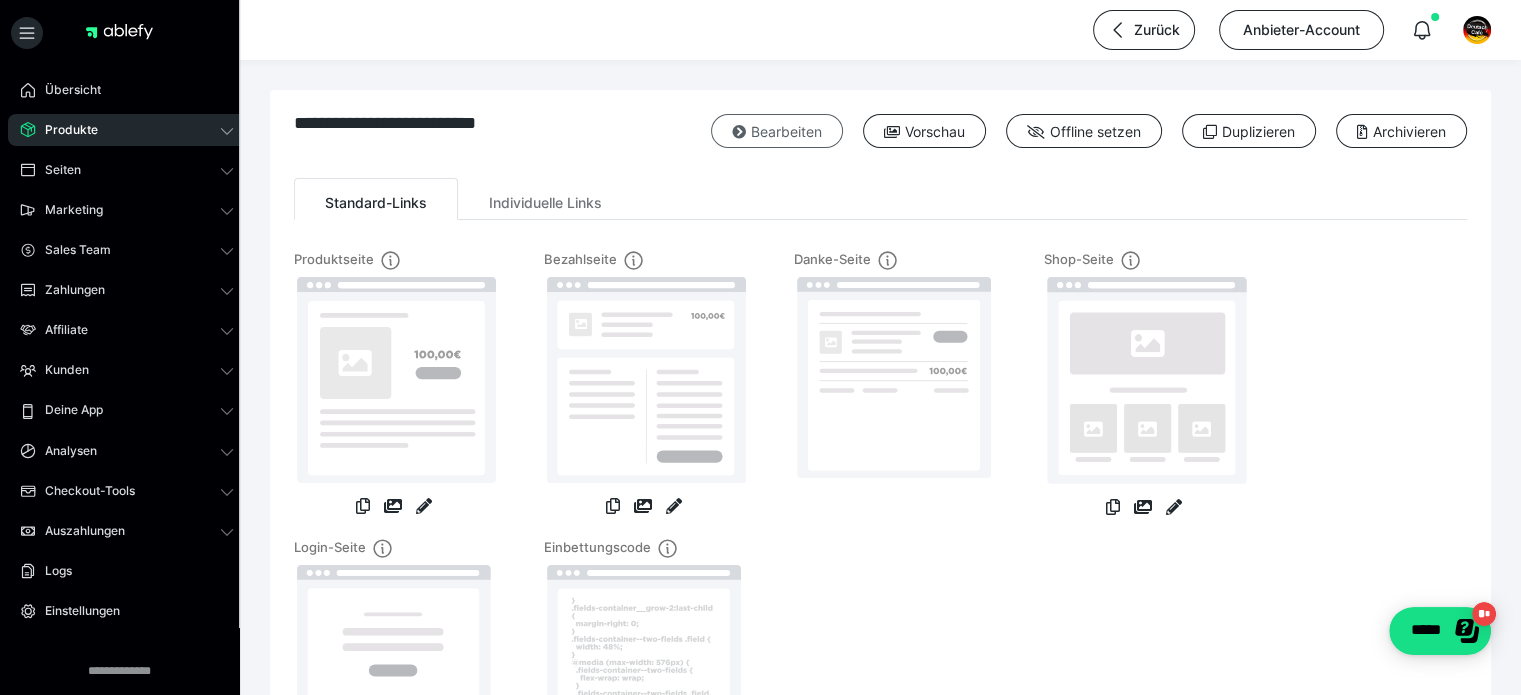 click on "Bearbeiten" at bounding box center [777, 131] 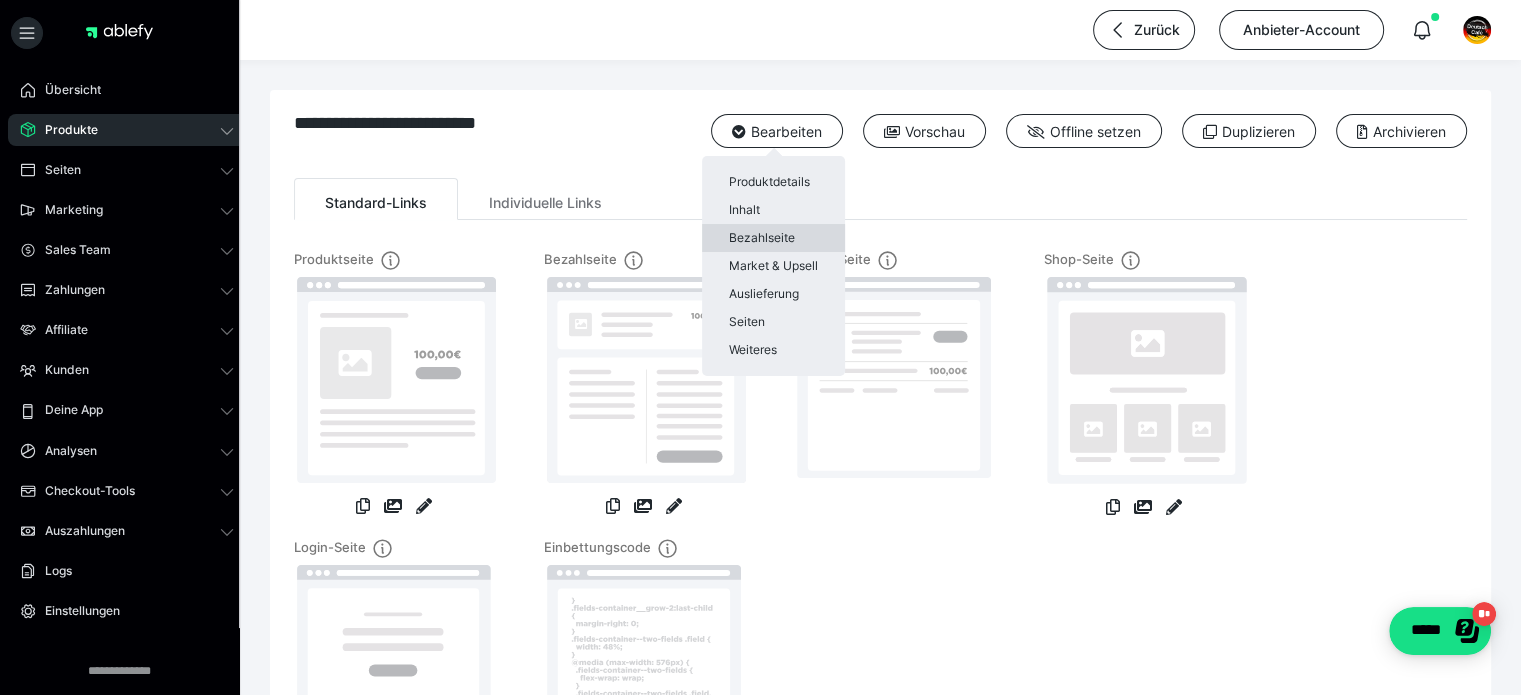 click on "Bezahlseite" at bounding box center (773, 238) 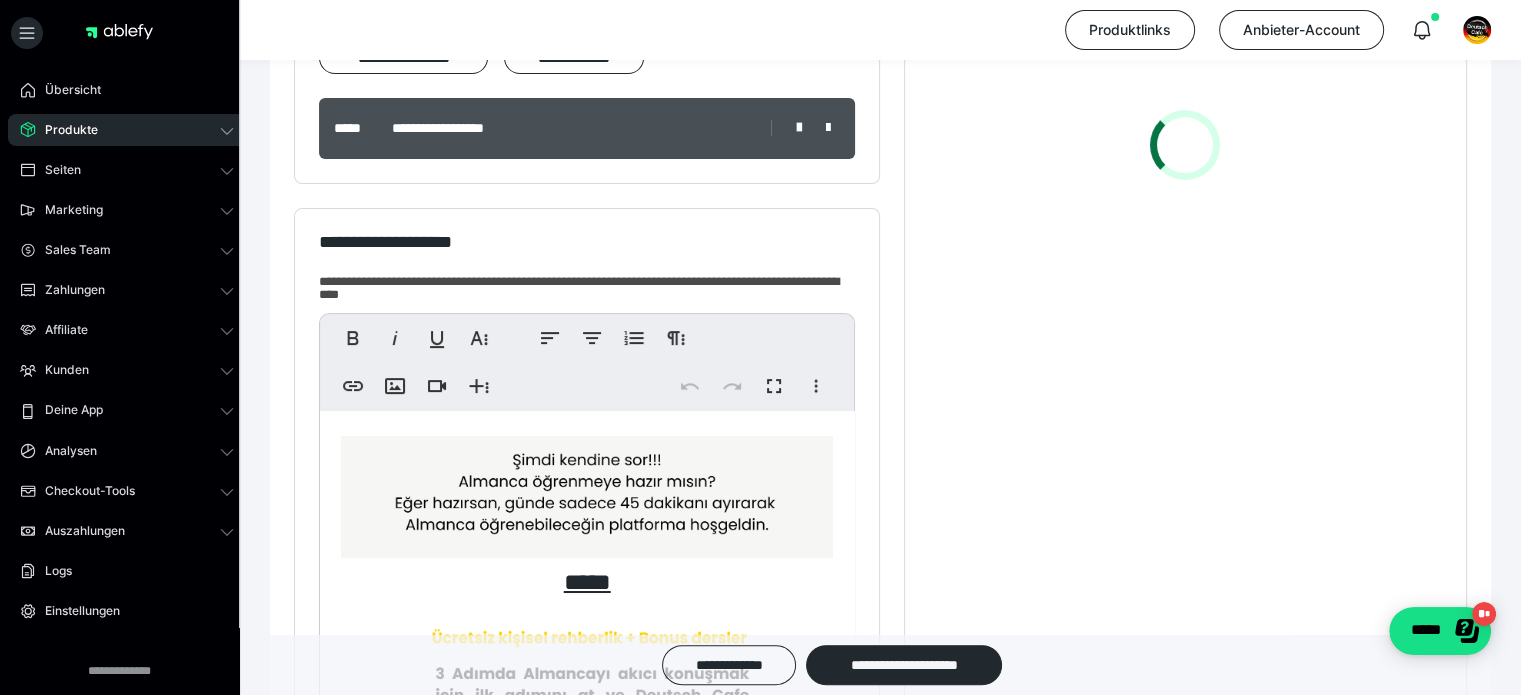 scroll, scrollTop: 533, scrollLeft: 0, axis: vertical 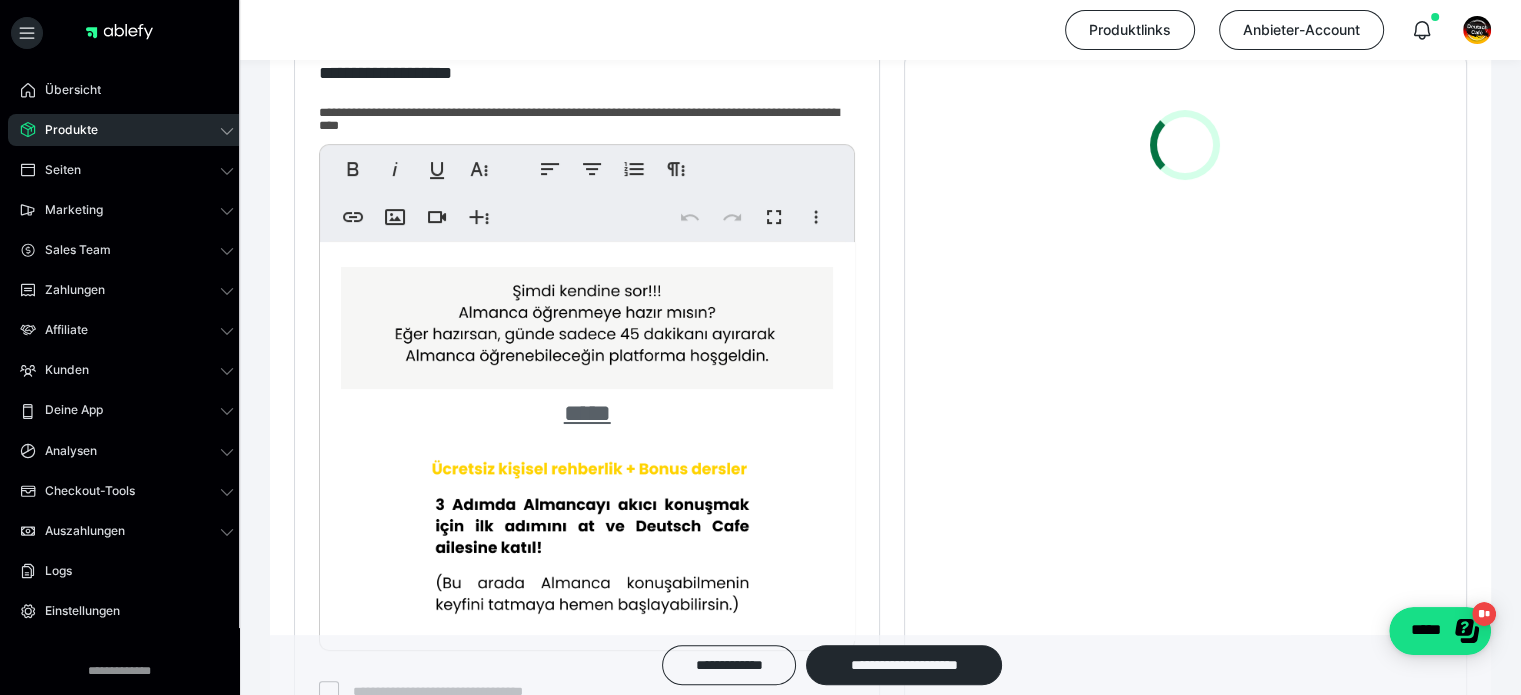 click on "*****" at bounding box center (587, 413) 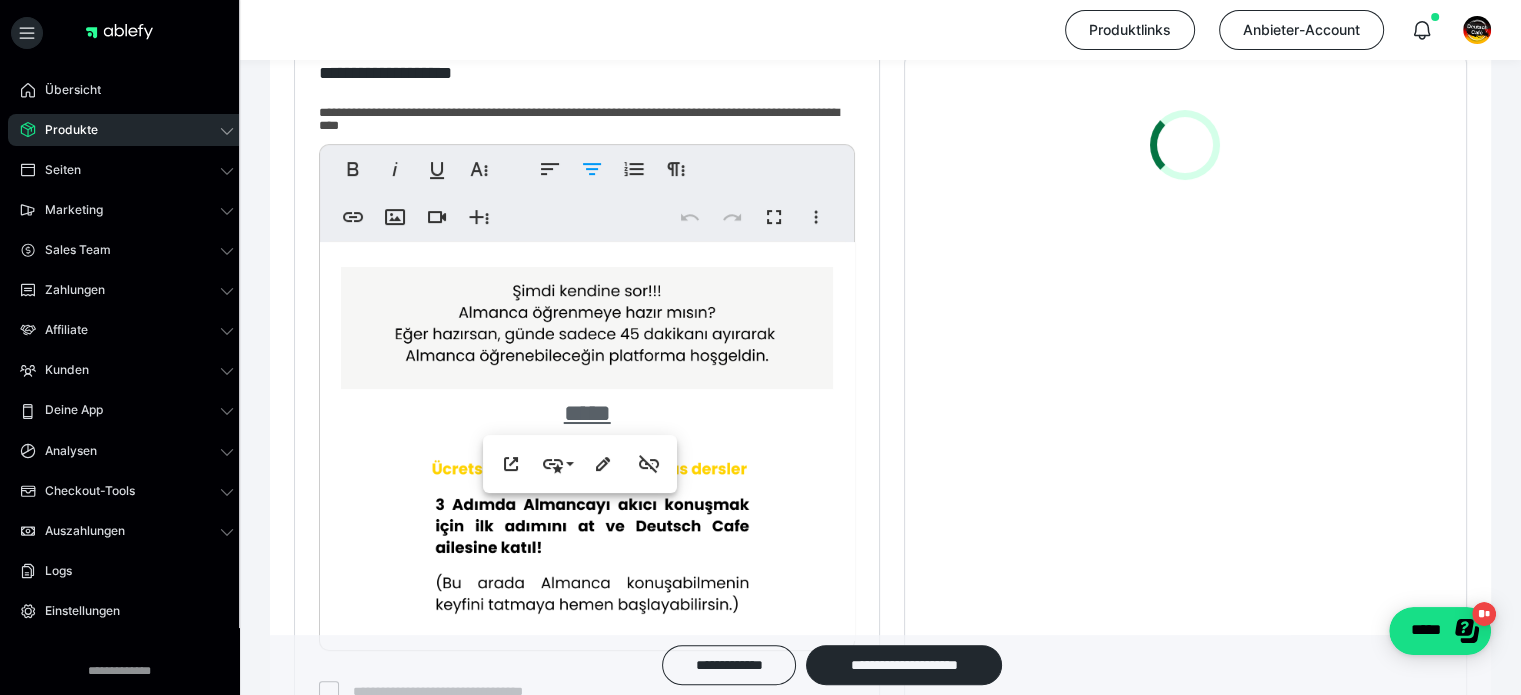 click on "*****" at bounding box center [587, 413] 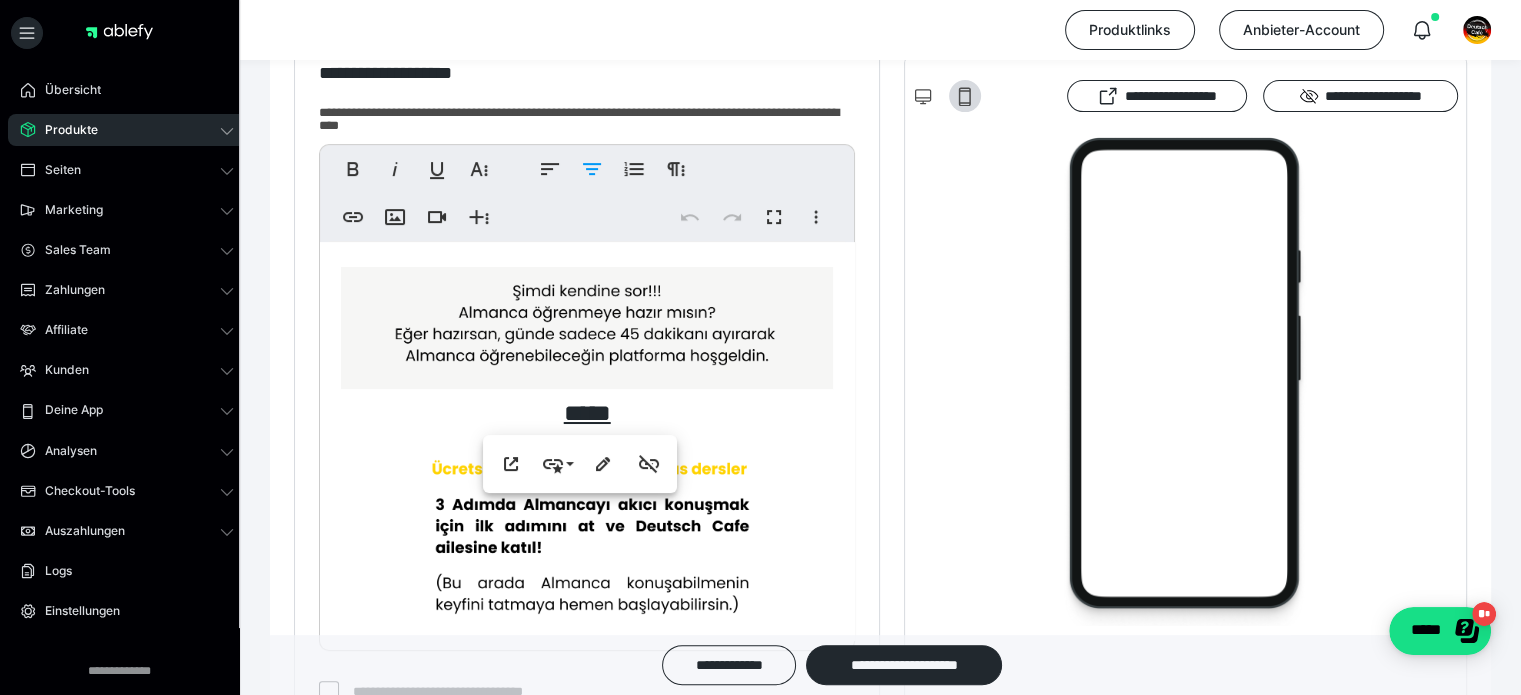 type 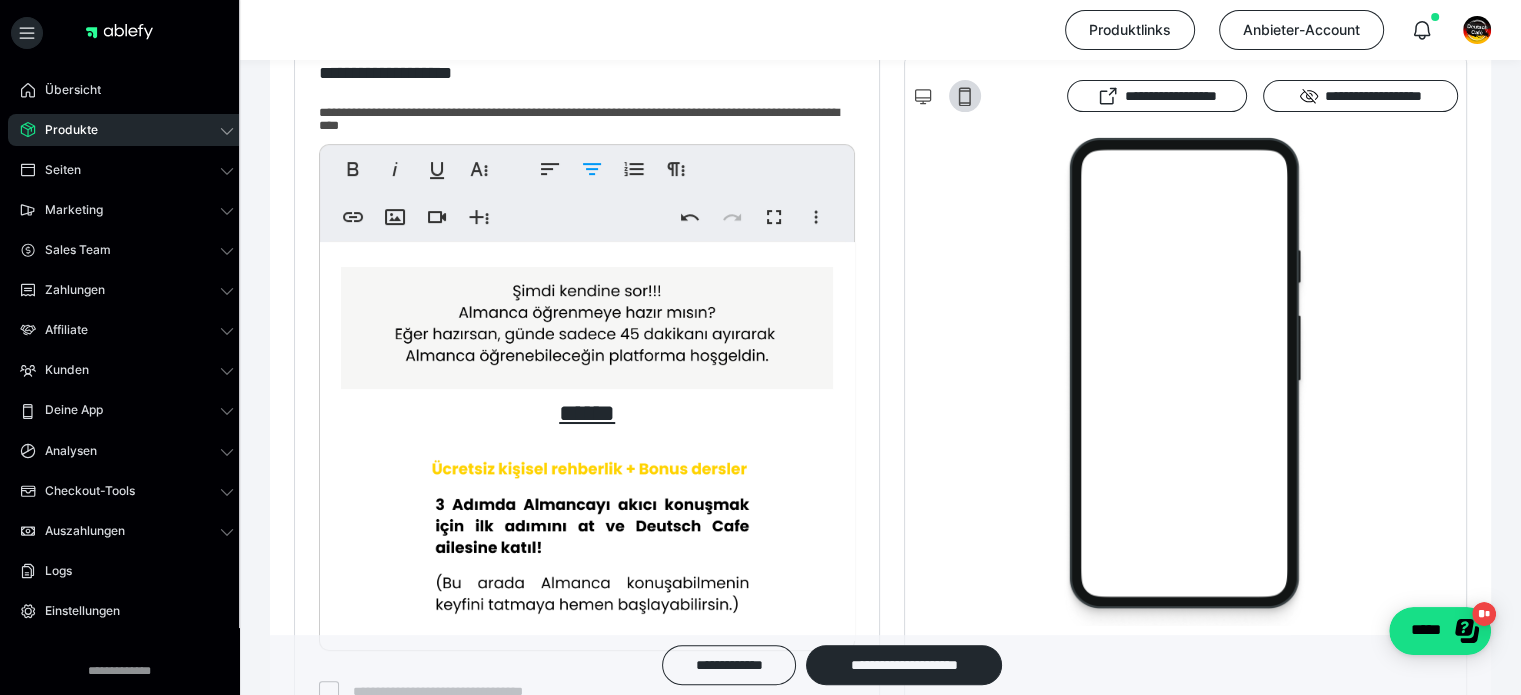 drag, startPoint x: 590, startPoint y: 403, endPoint x: 518, endPoint y: 405, distance: 72.02777 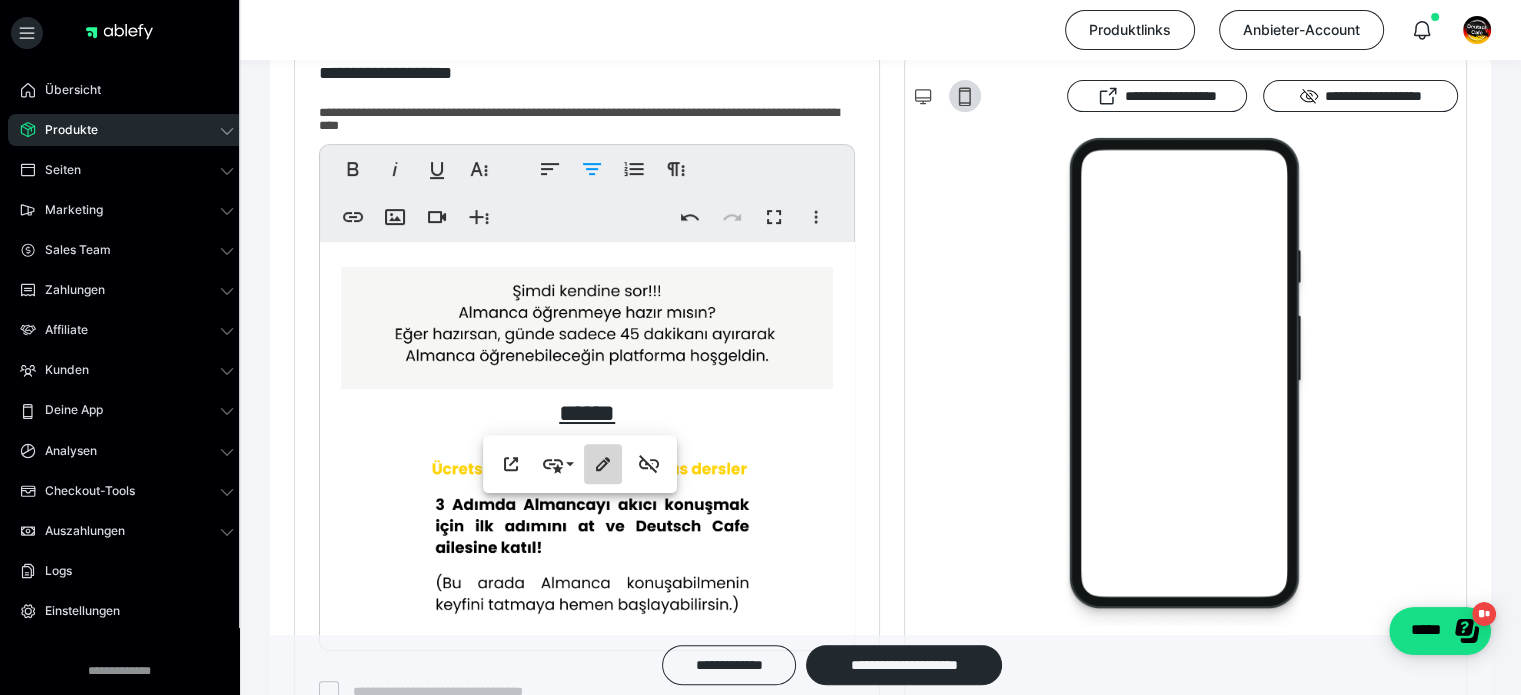 click 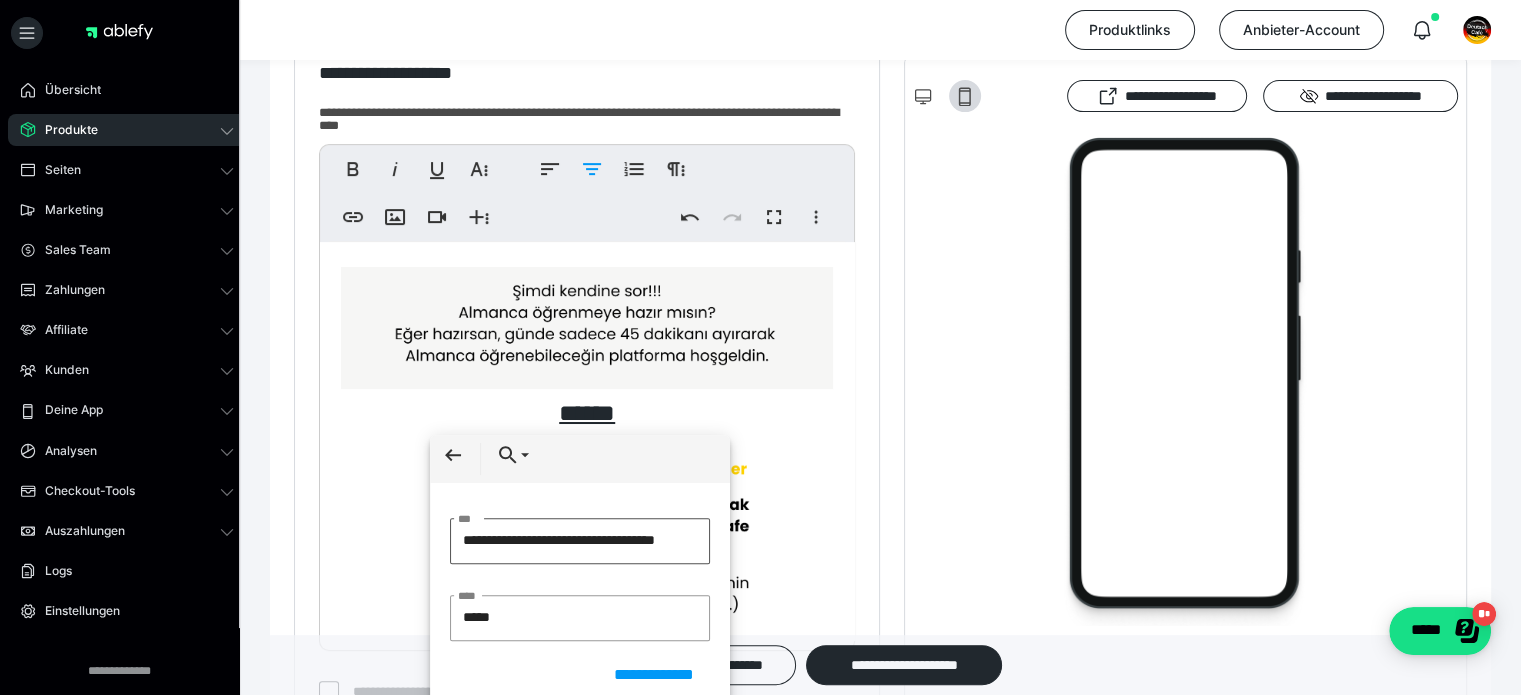 scroll, scrollTop: 0, scrollLeft: 16, axis: horizontal 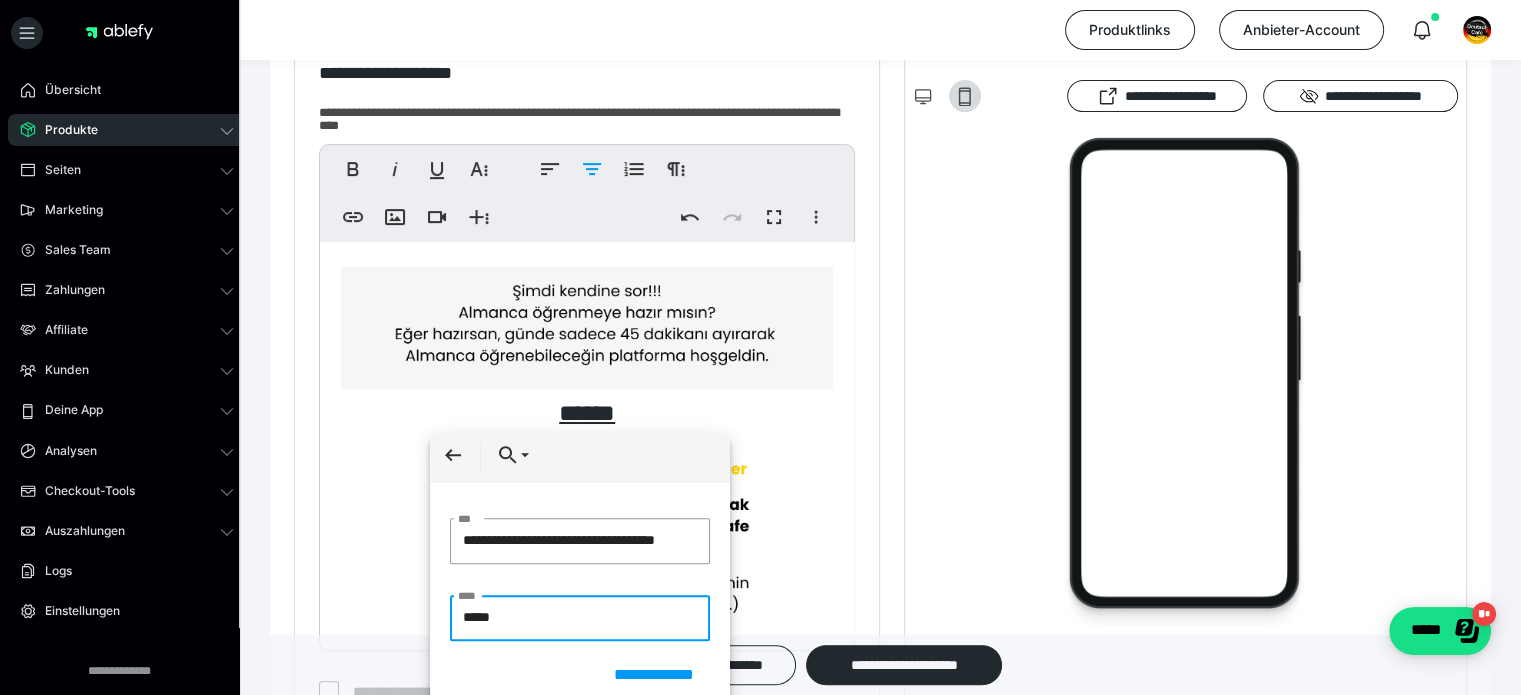 click on "*****" at bounding box center (580, 618) 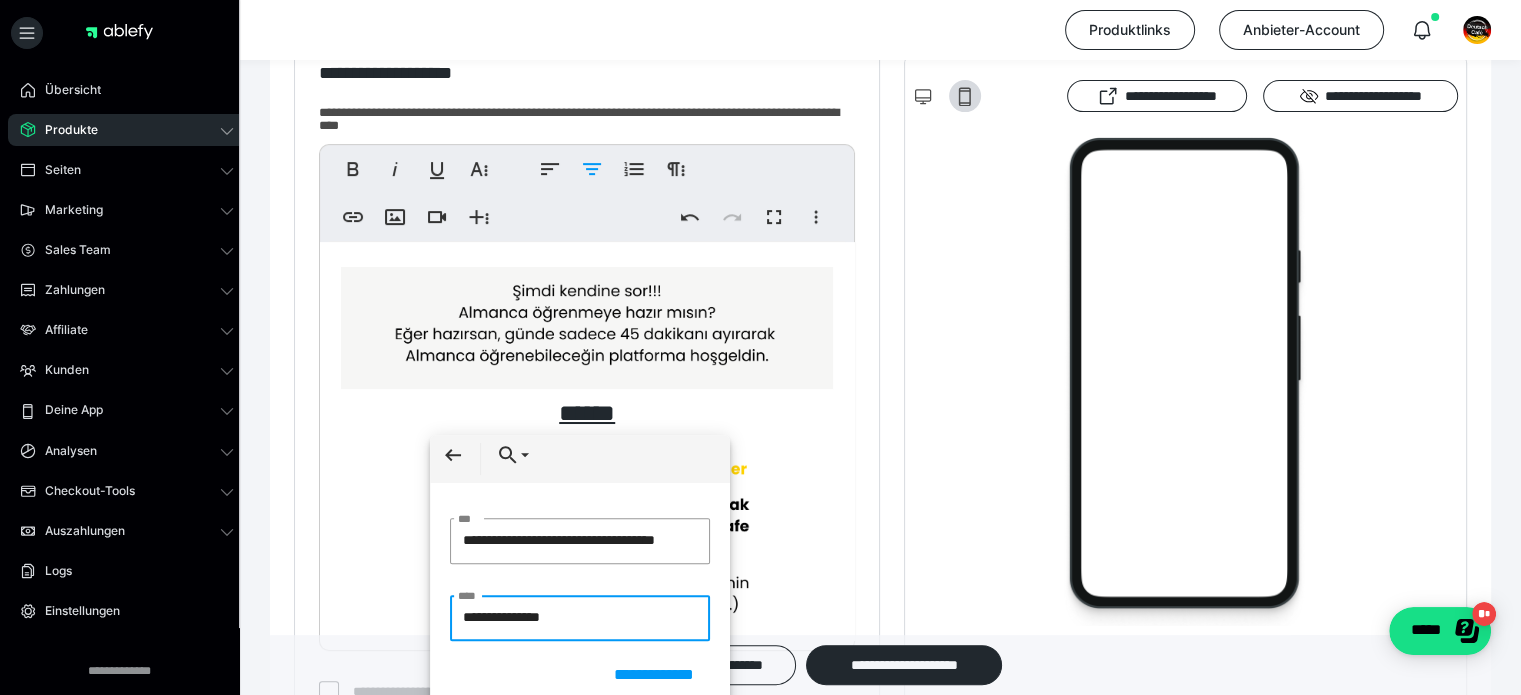 type on "**********" 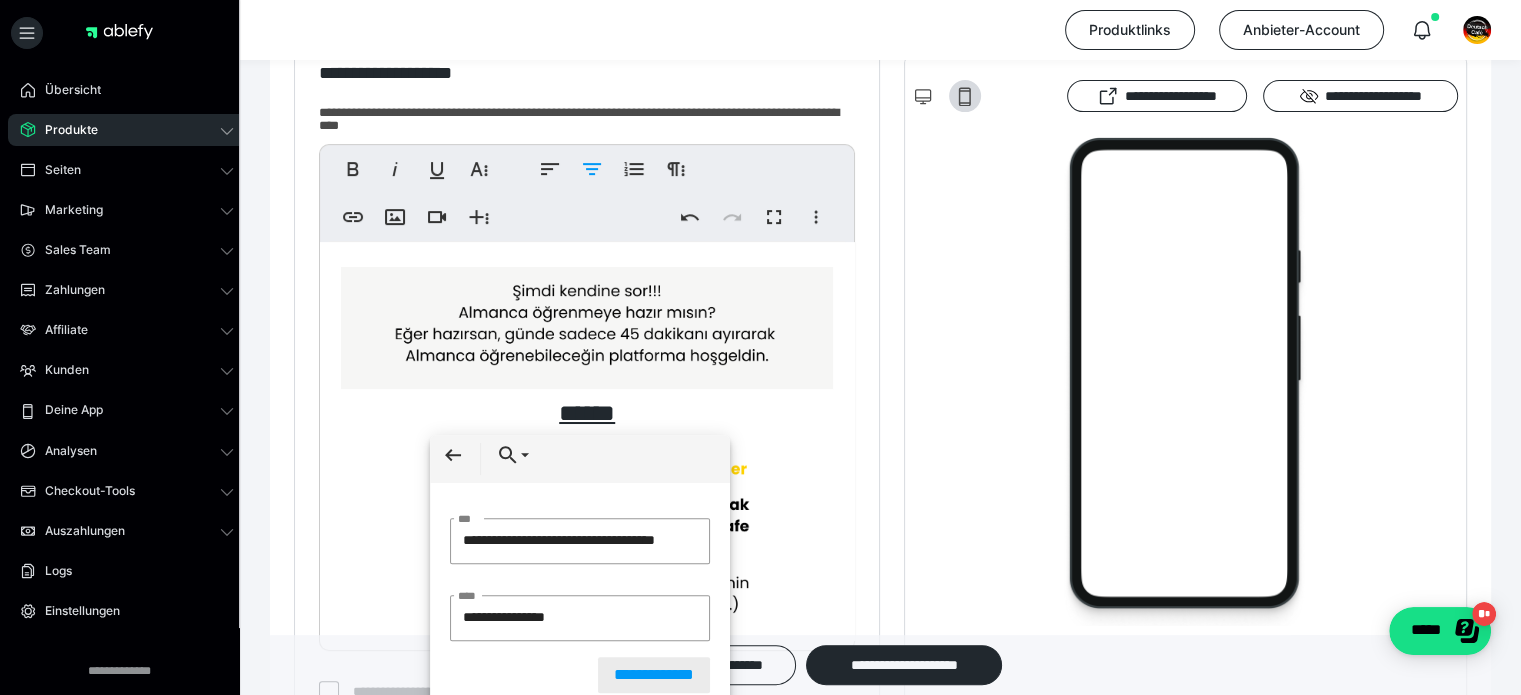 click on "**********" at bounding box center (654, 675) 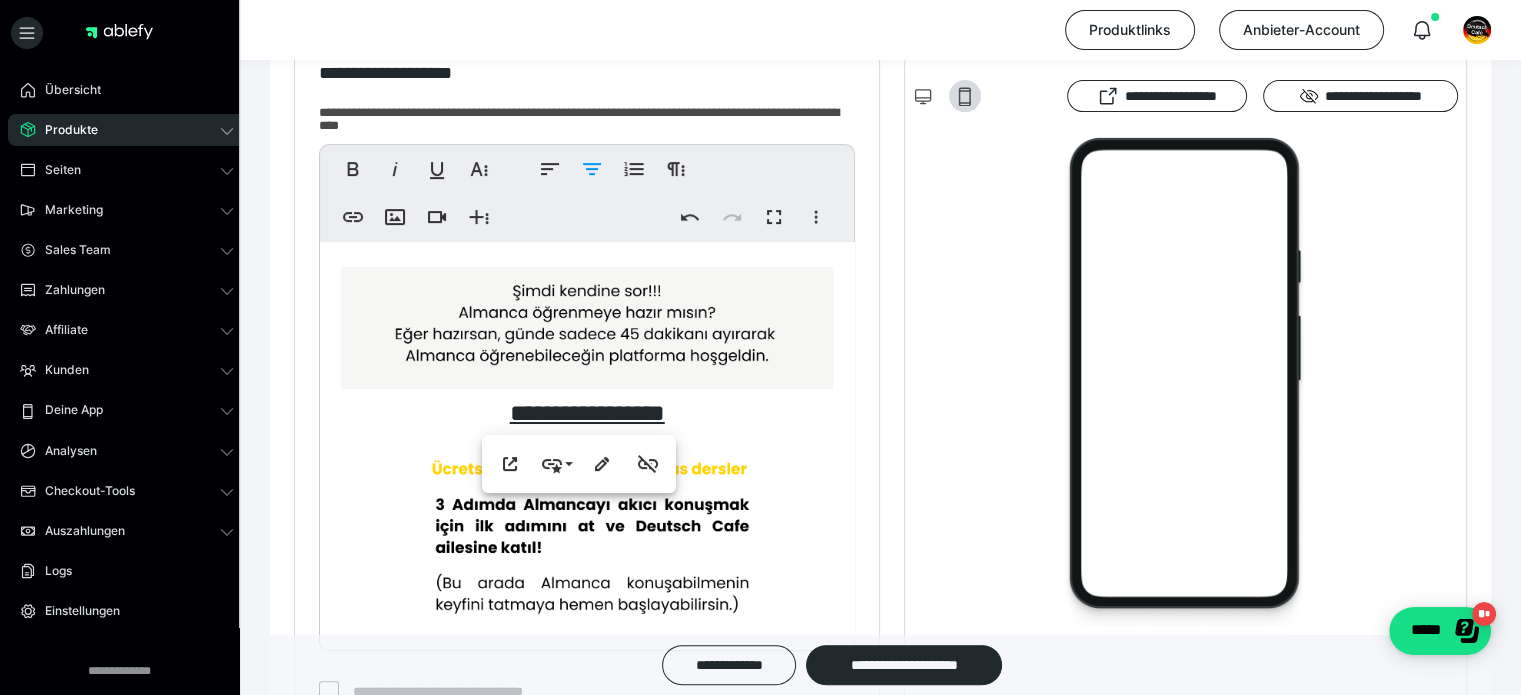 click on "**********" at bounding box center [587, 960] 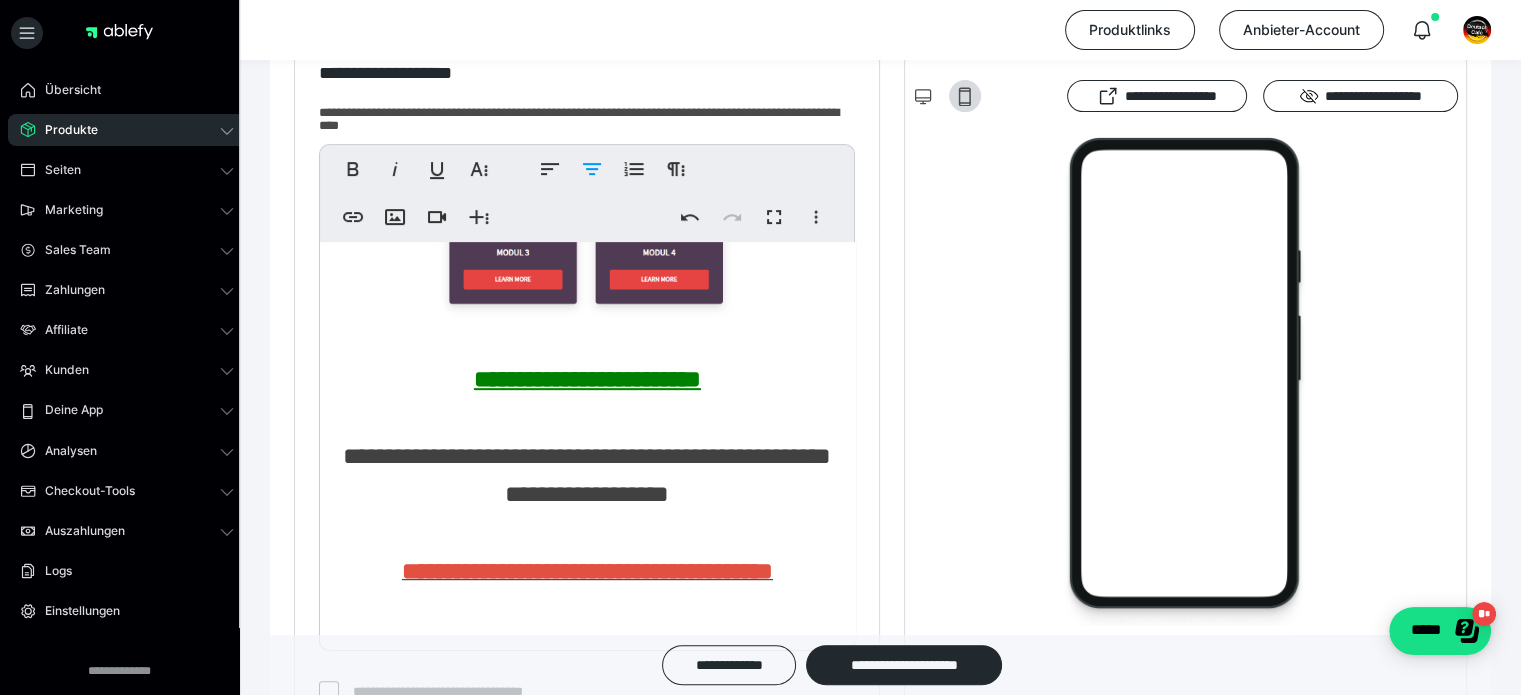 scroll, scrollTop: 1033, scrollLeft: 0, axis: vertical 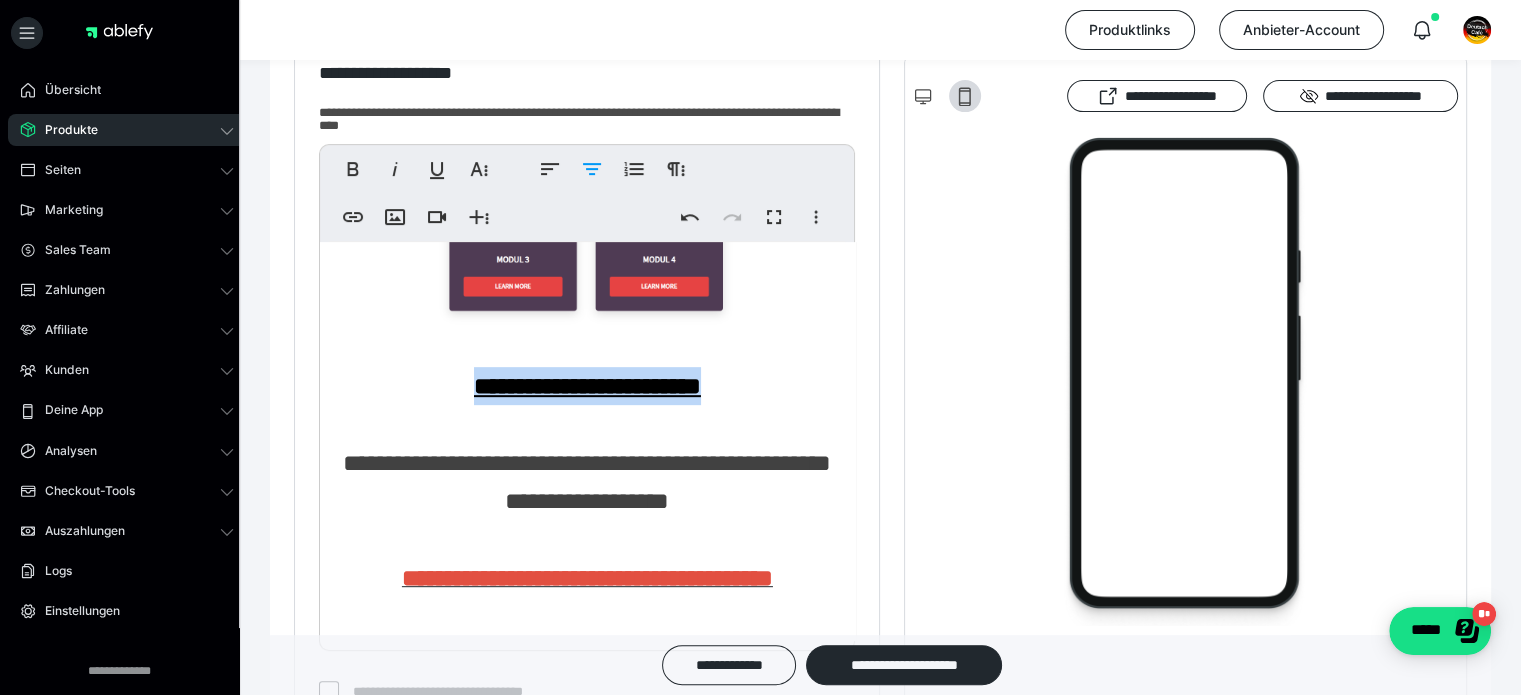 drag, startPoint x: 723, startPoint y: 379, endPoint x: 422, endPoint y: 394, distance: 301.37354 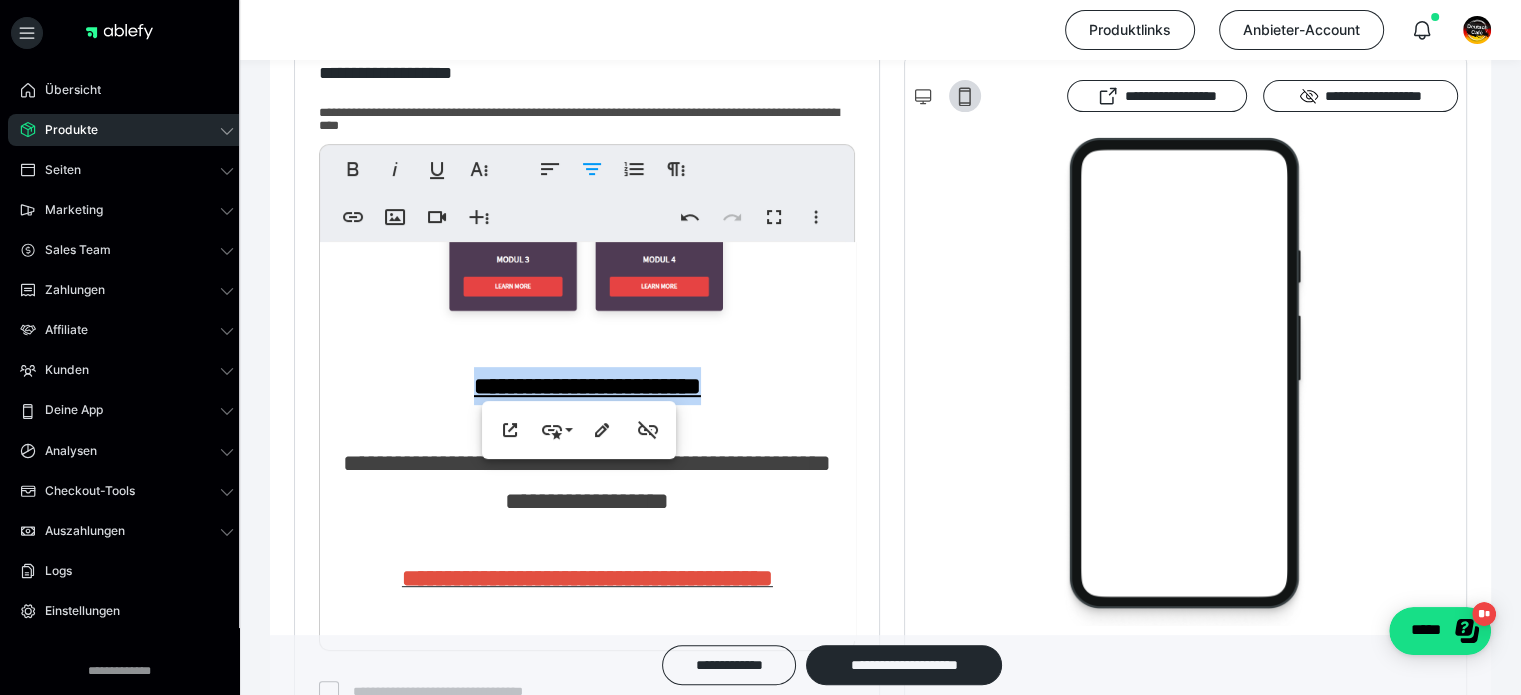 drag, startPoint x: 431, startPoint y: 378, endPoint x: 731, endPoint y: 375, distance: 300.015 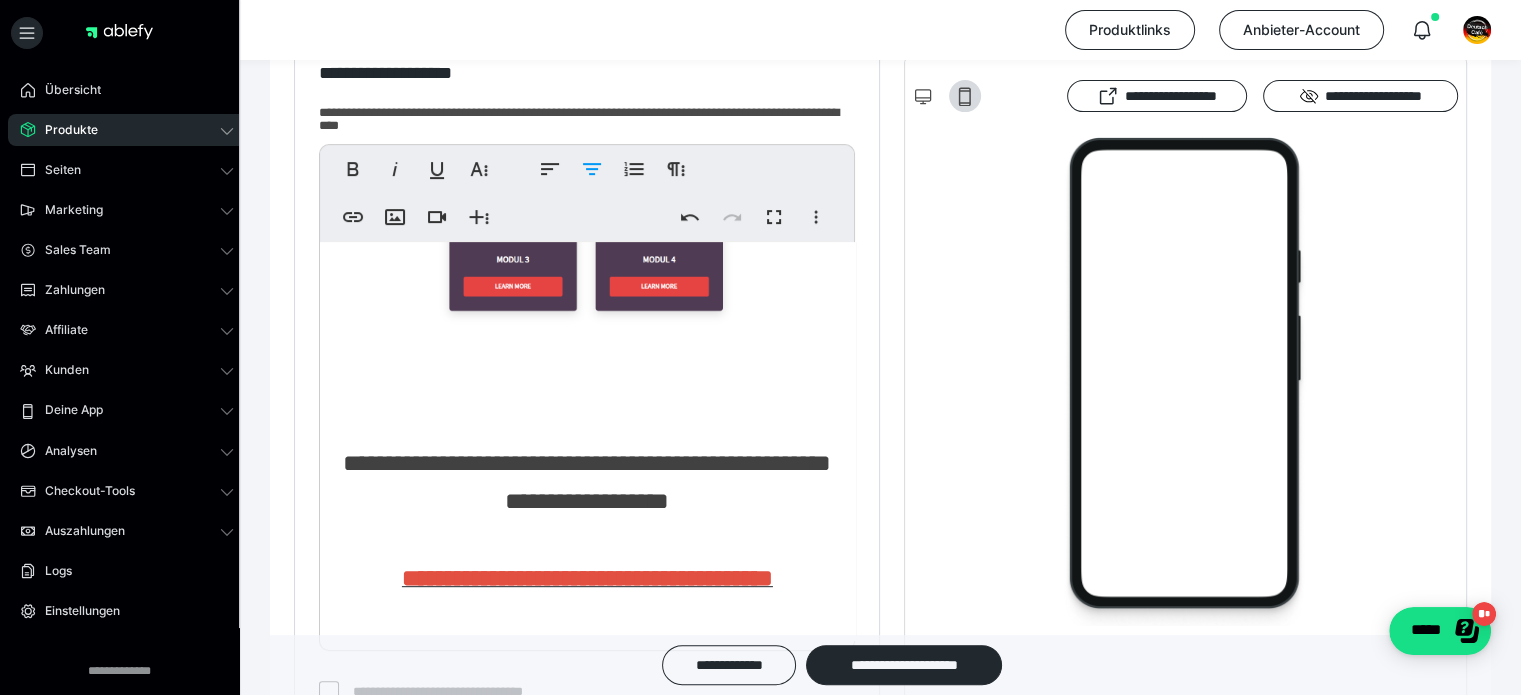 click on "**********" at bounding box center (587, -73) 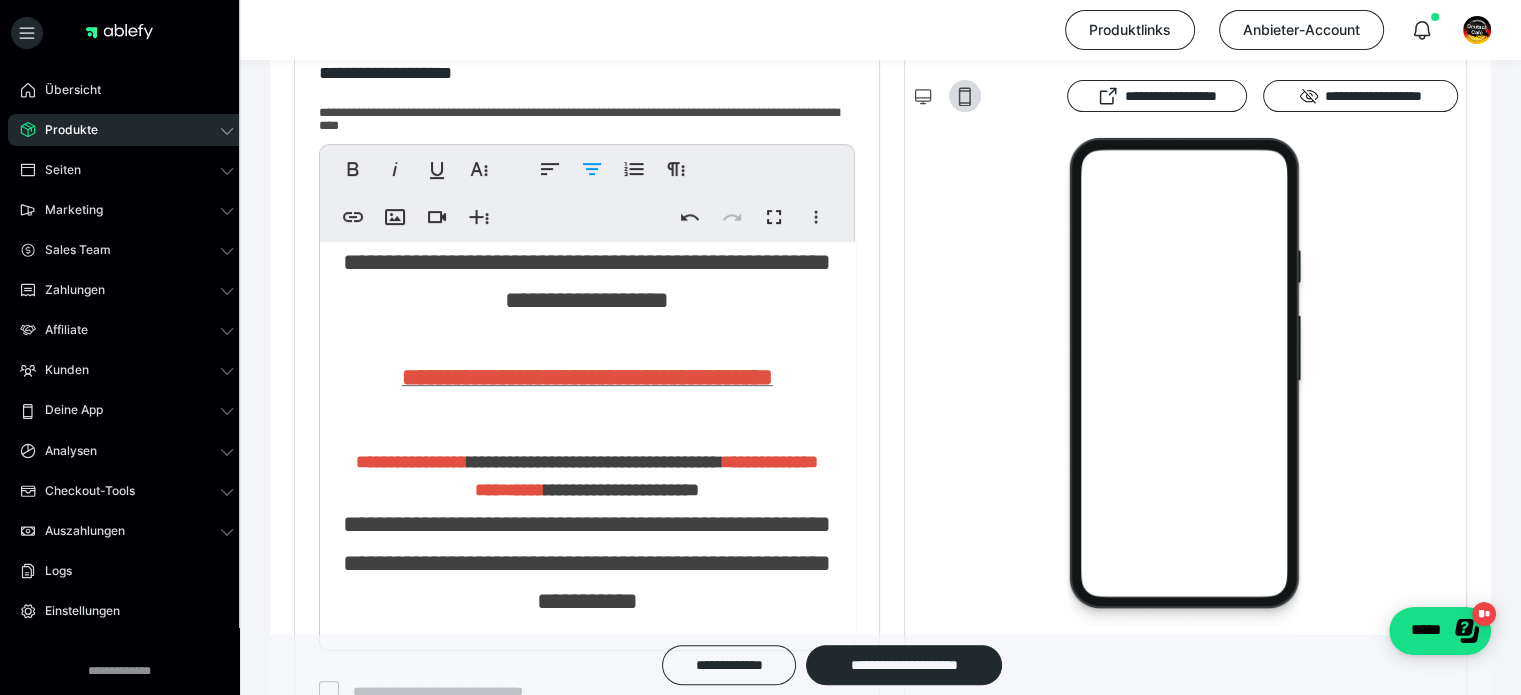 scroll, scrollTop: 1200, scrollLeft: 0, axis: vertical 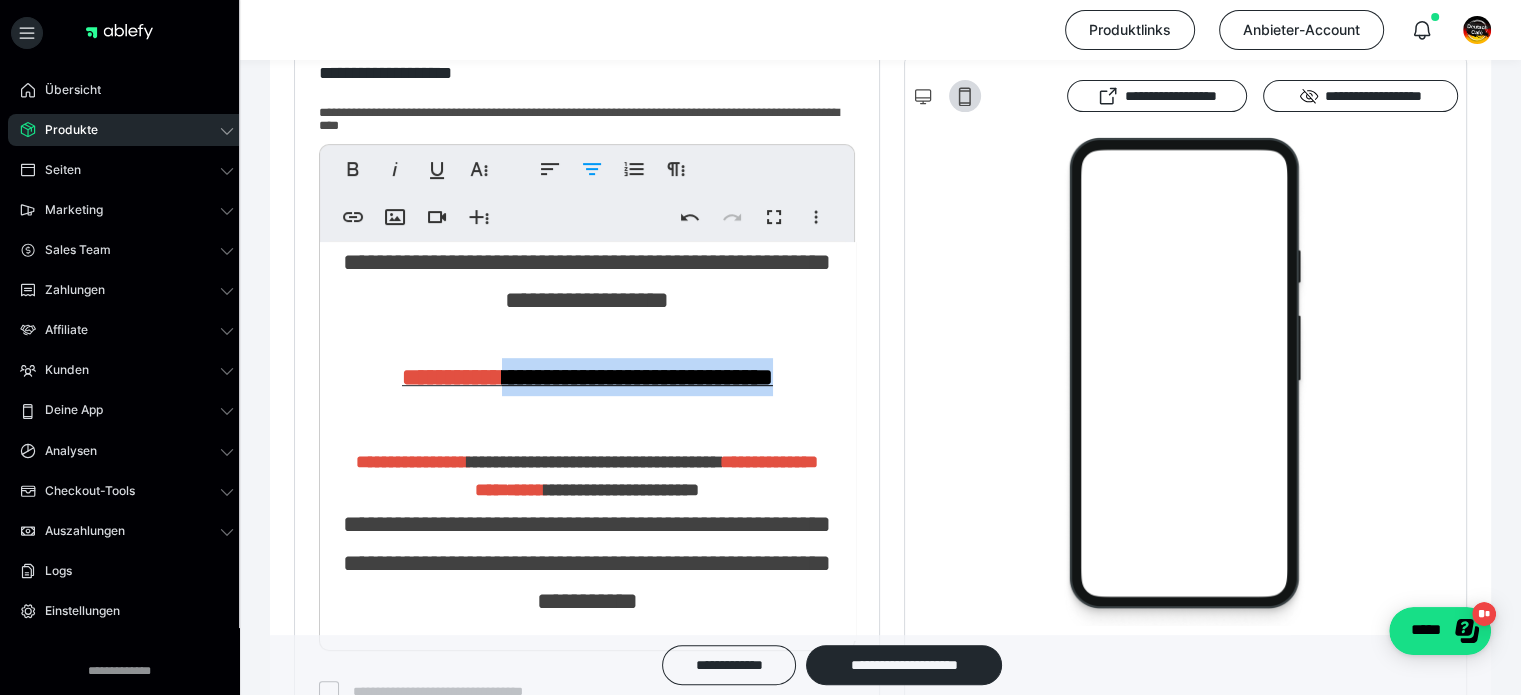 drag, startPoint x: 817, startPoint y: 364, endPoint x: 516, endPoint y: 384, distance: 301.66373 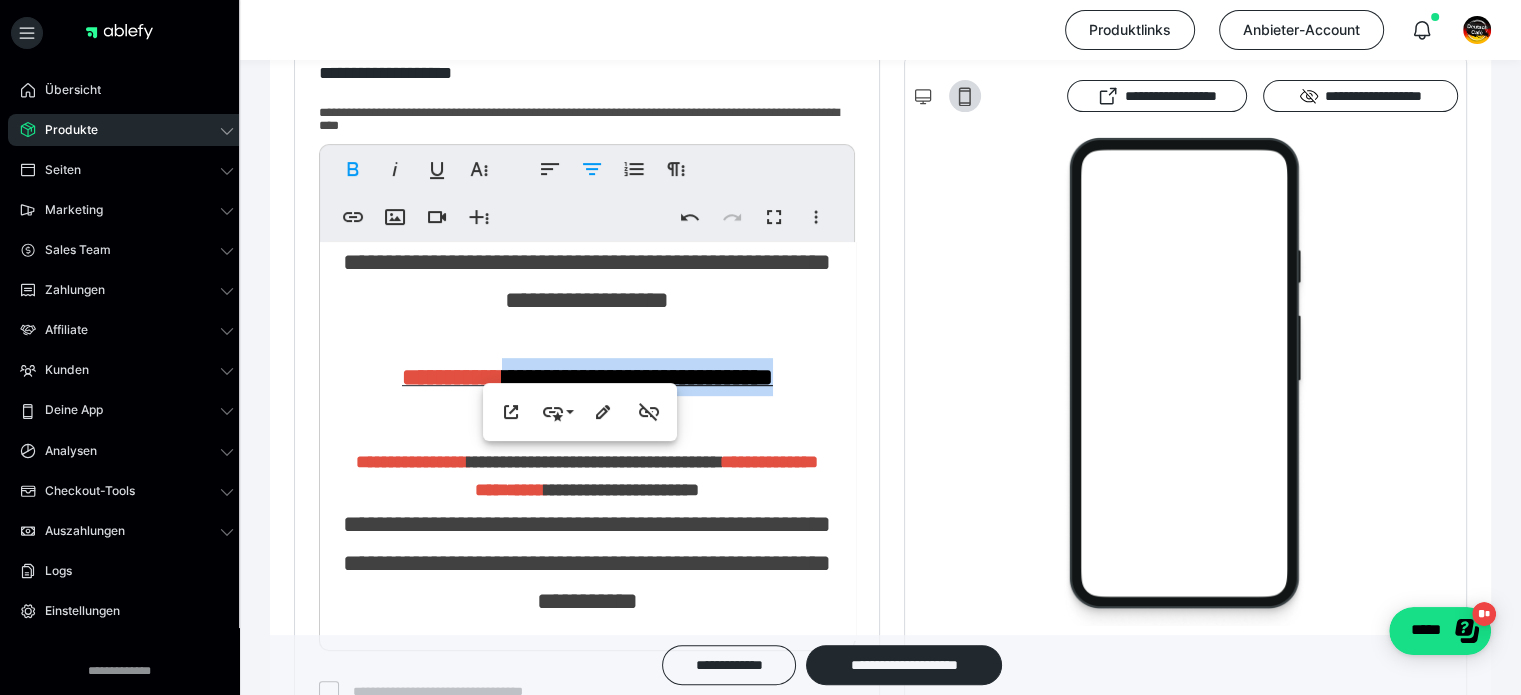 click on "**********" at bounding box center (580, 412) 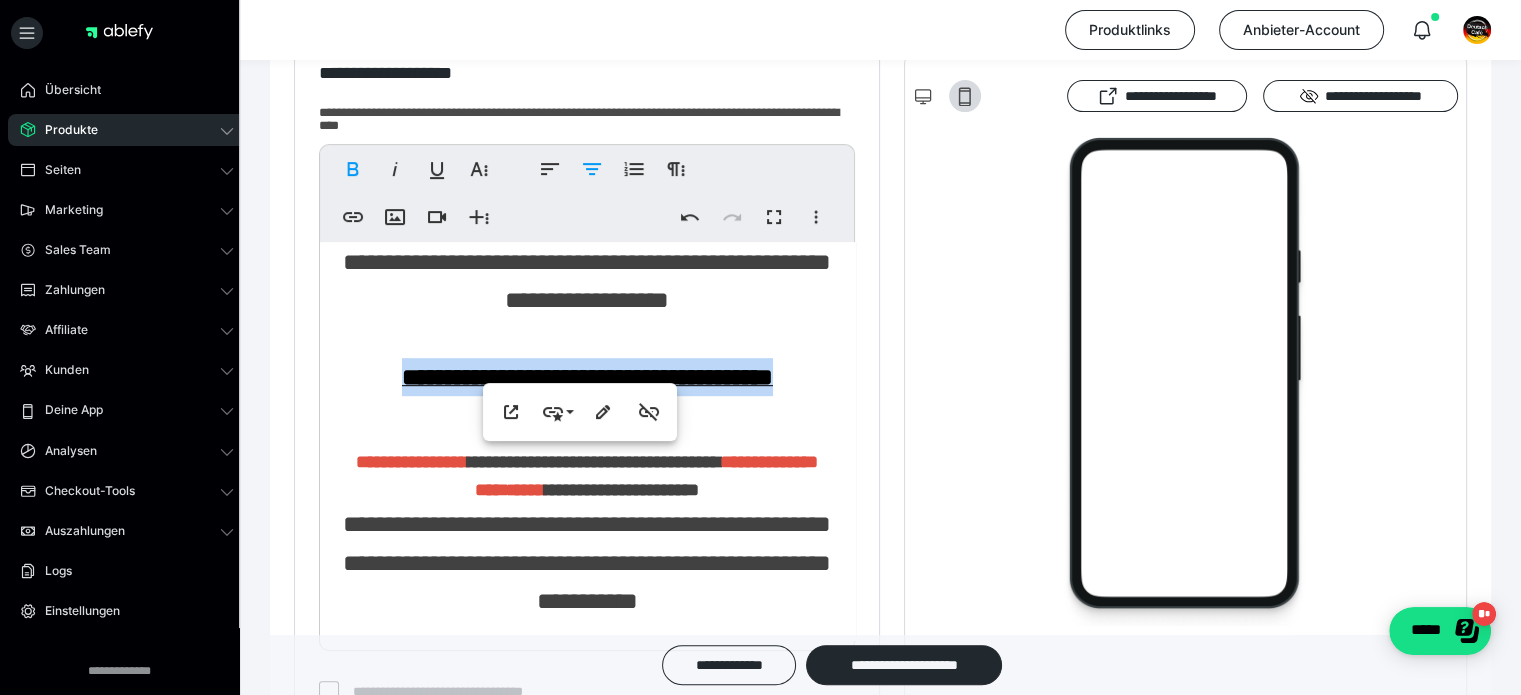 drag, startPoint x: 342, startPoint y: 360, endPoint x: 807, endPoint y: 359, distance: 465.00107 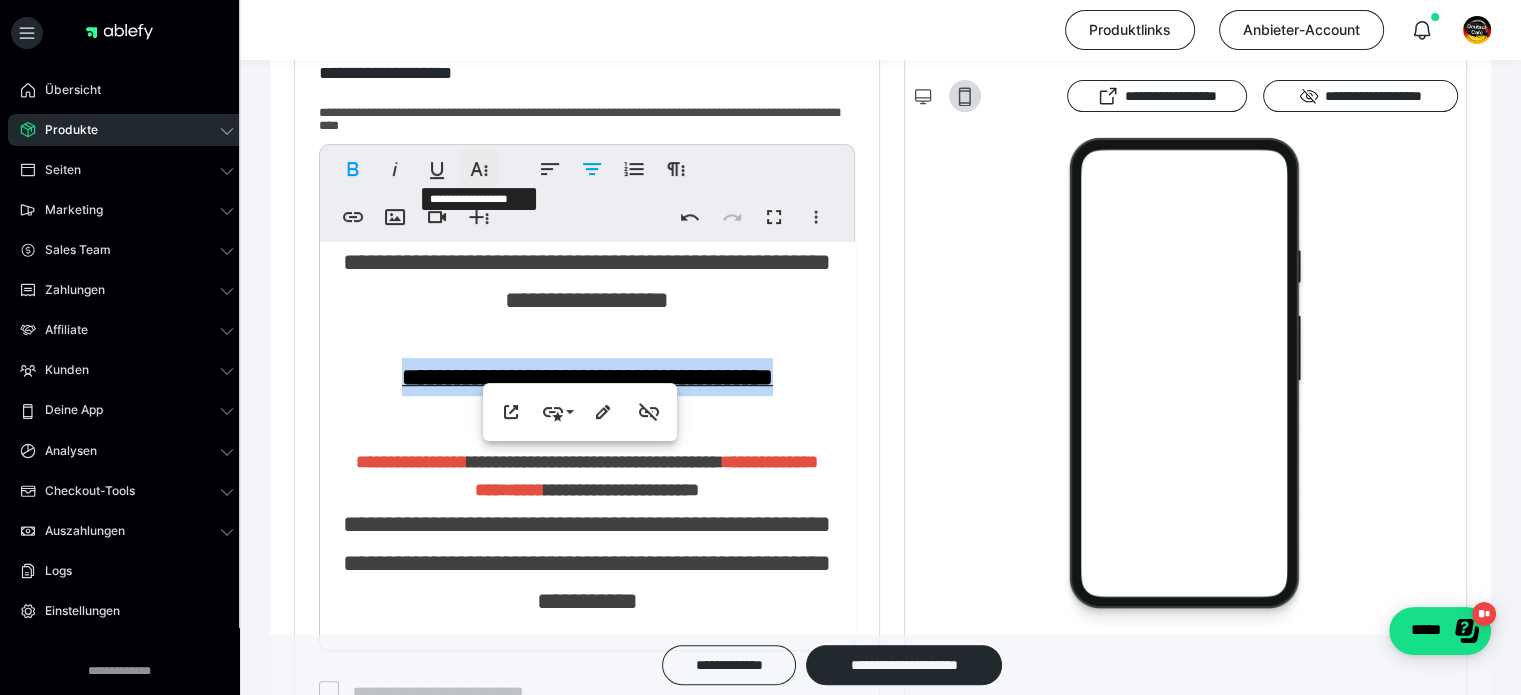 click 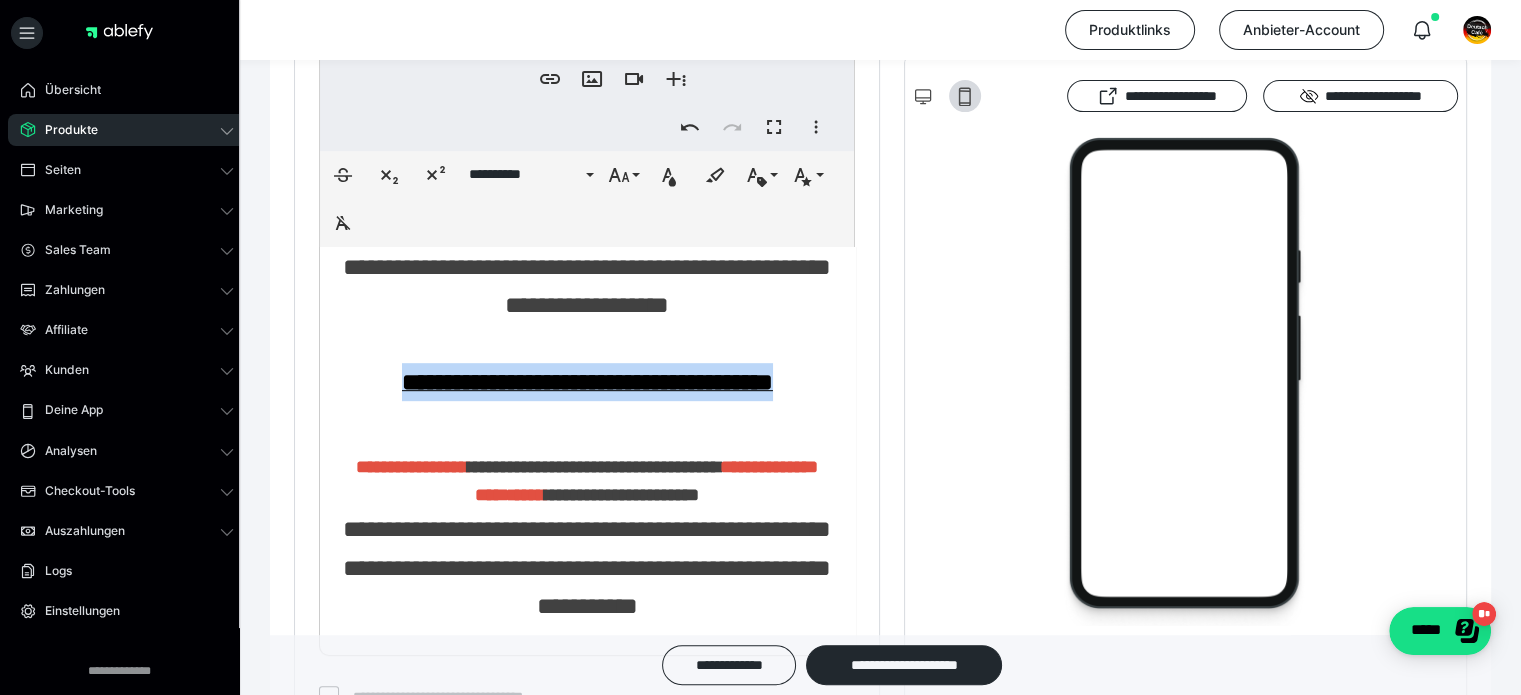 scroll, scrollTop: 676, scrollLeft: 0, axis: vertical 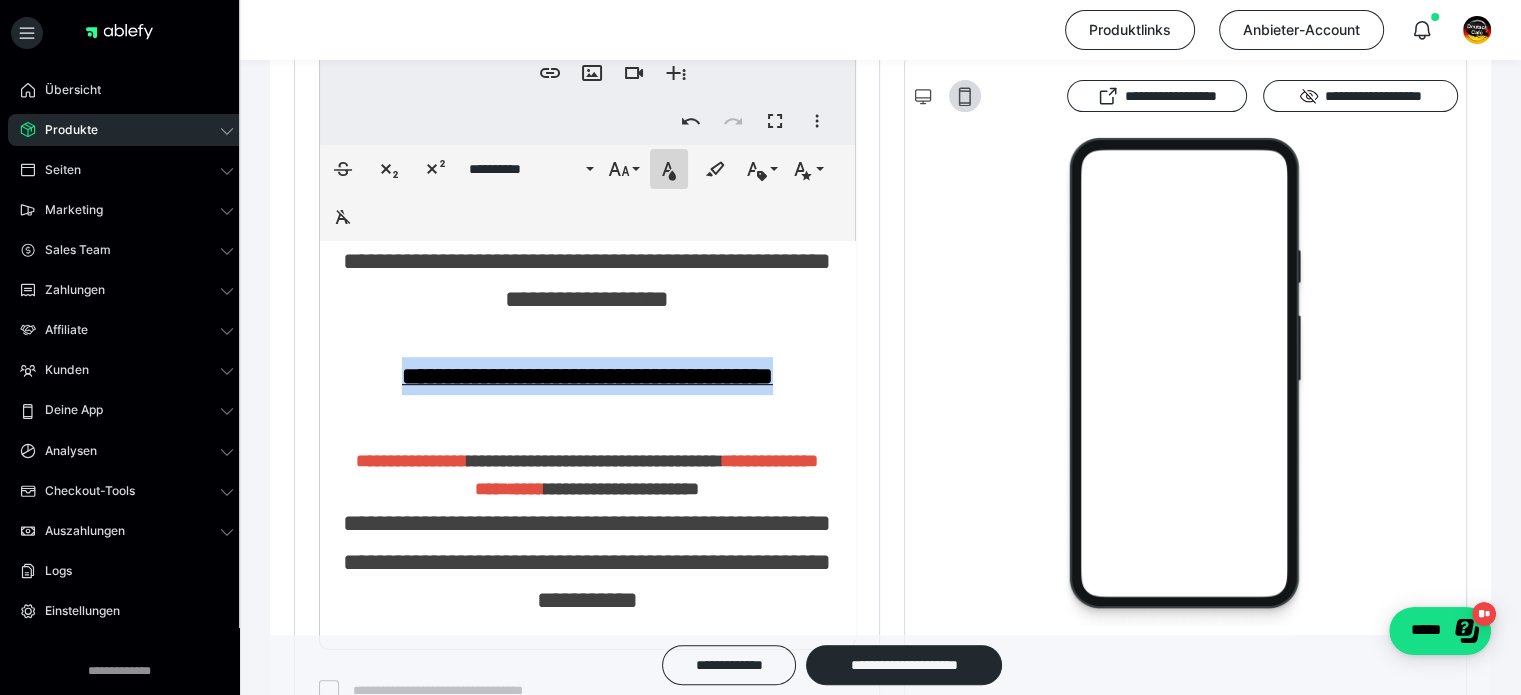 click 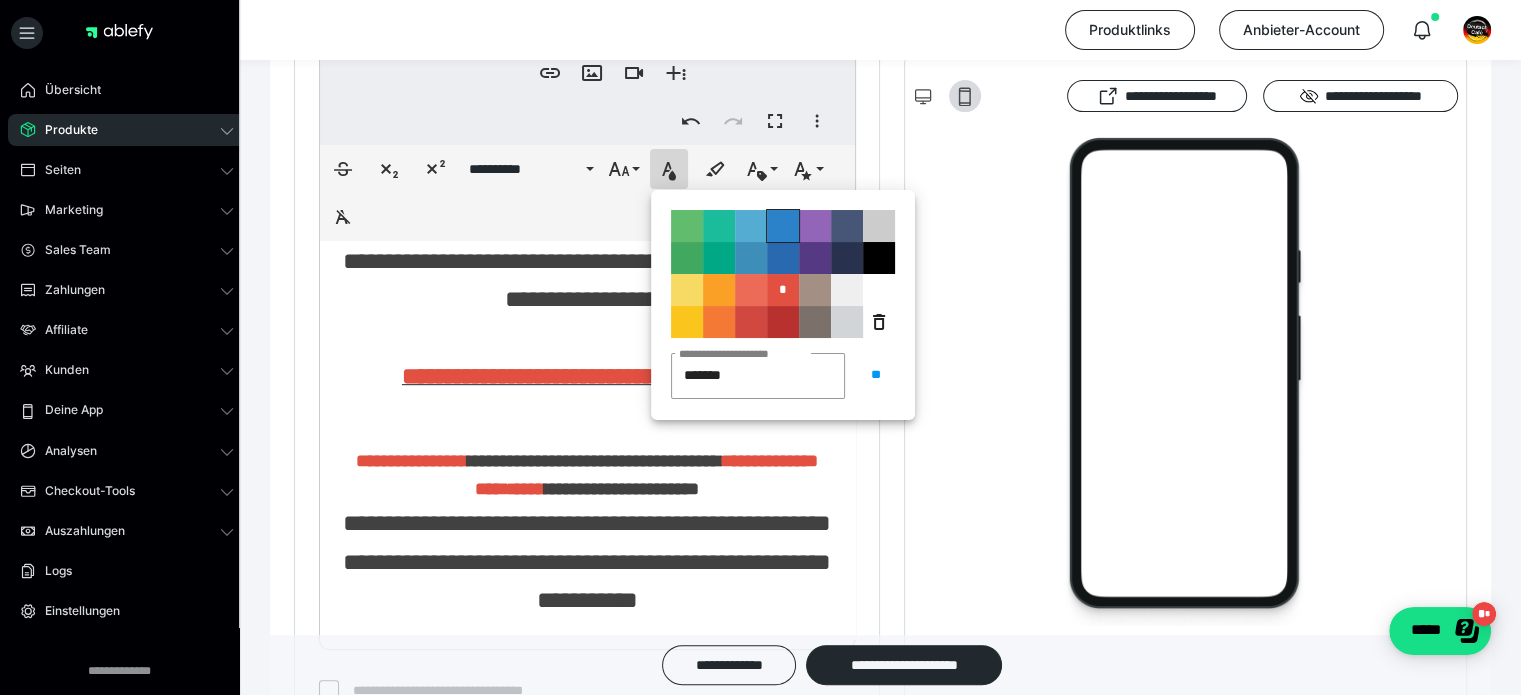 click on "**********" at bounding box center [783, 226] 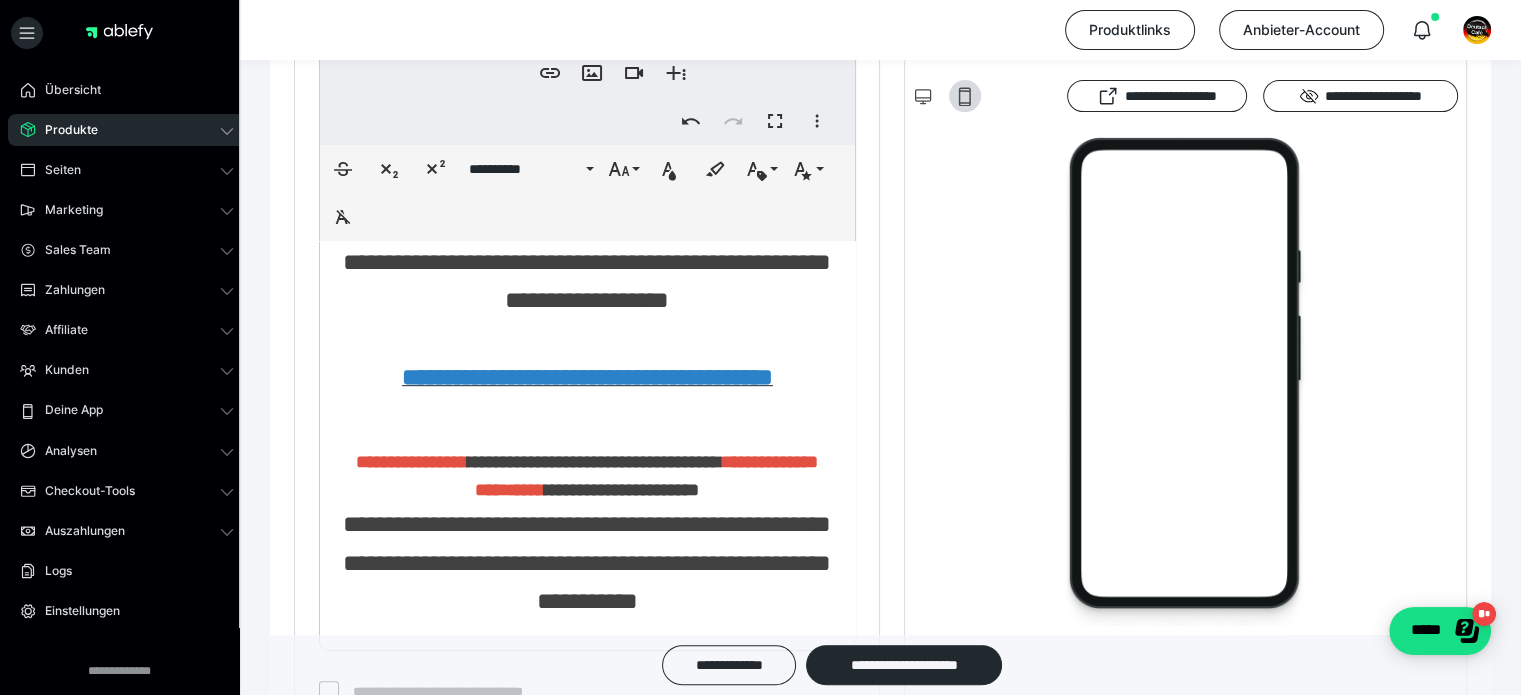 scroll, scrollTop: 676, scrollLeft: 0, axis: vertical 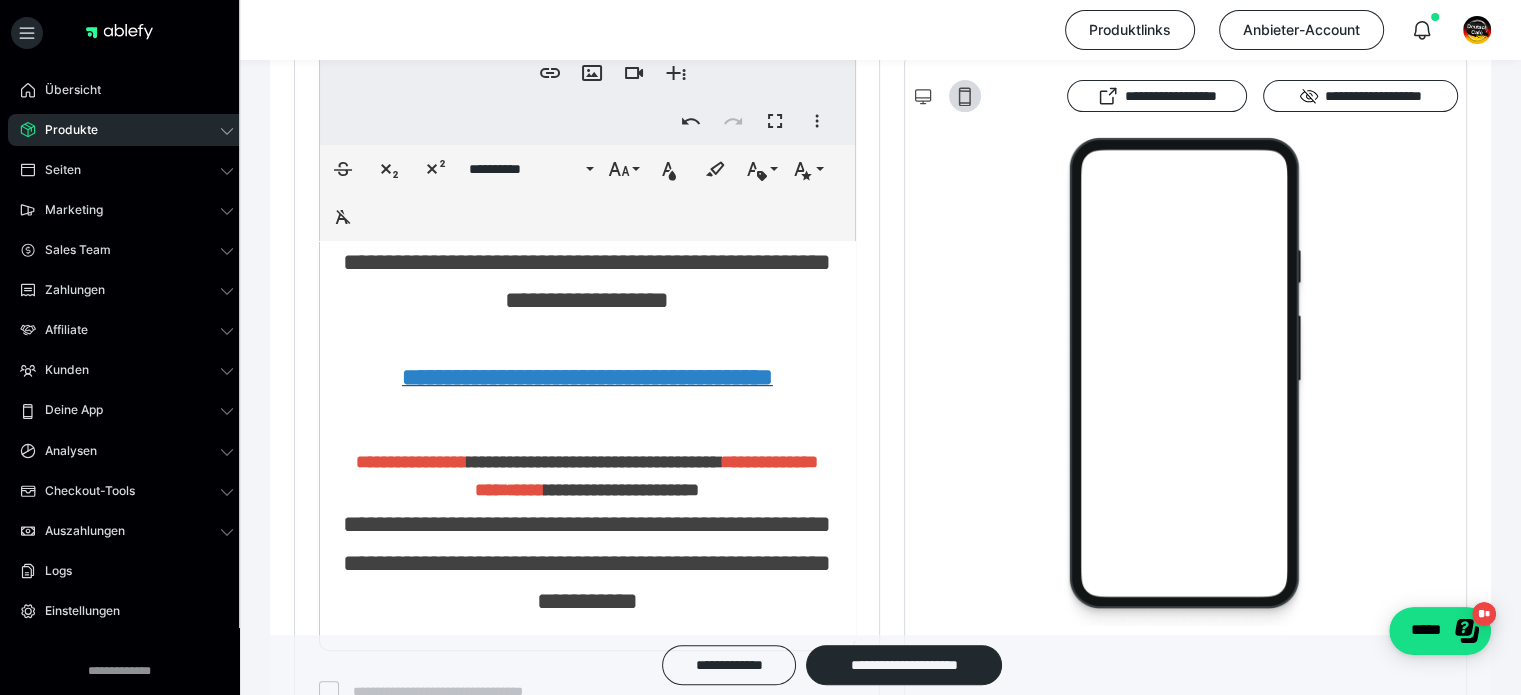 click on "**********" at bounding box center (587, 462) 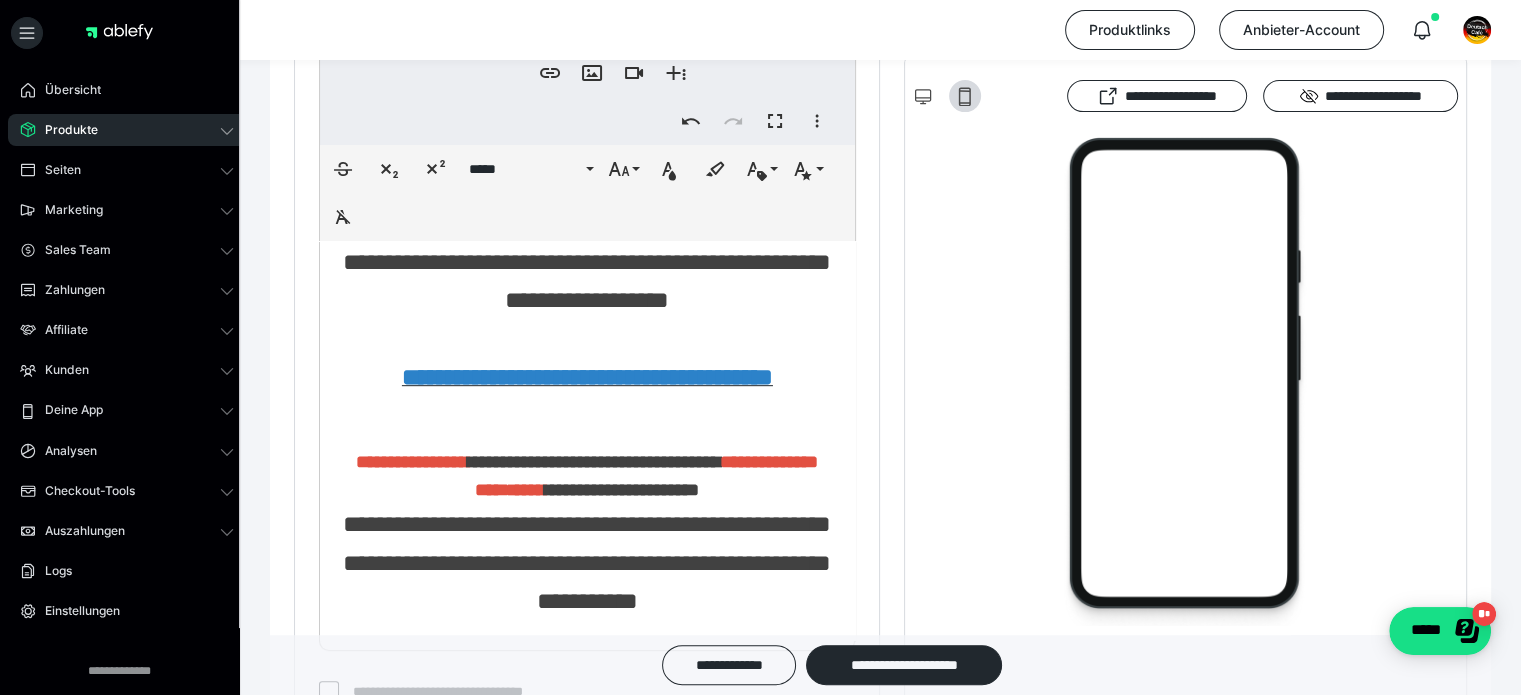 scroll, scrollTop: 1252, scrollLeft: 0, axis: vertical 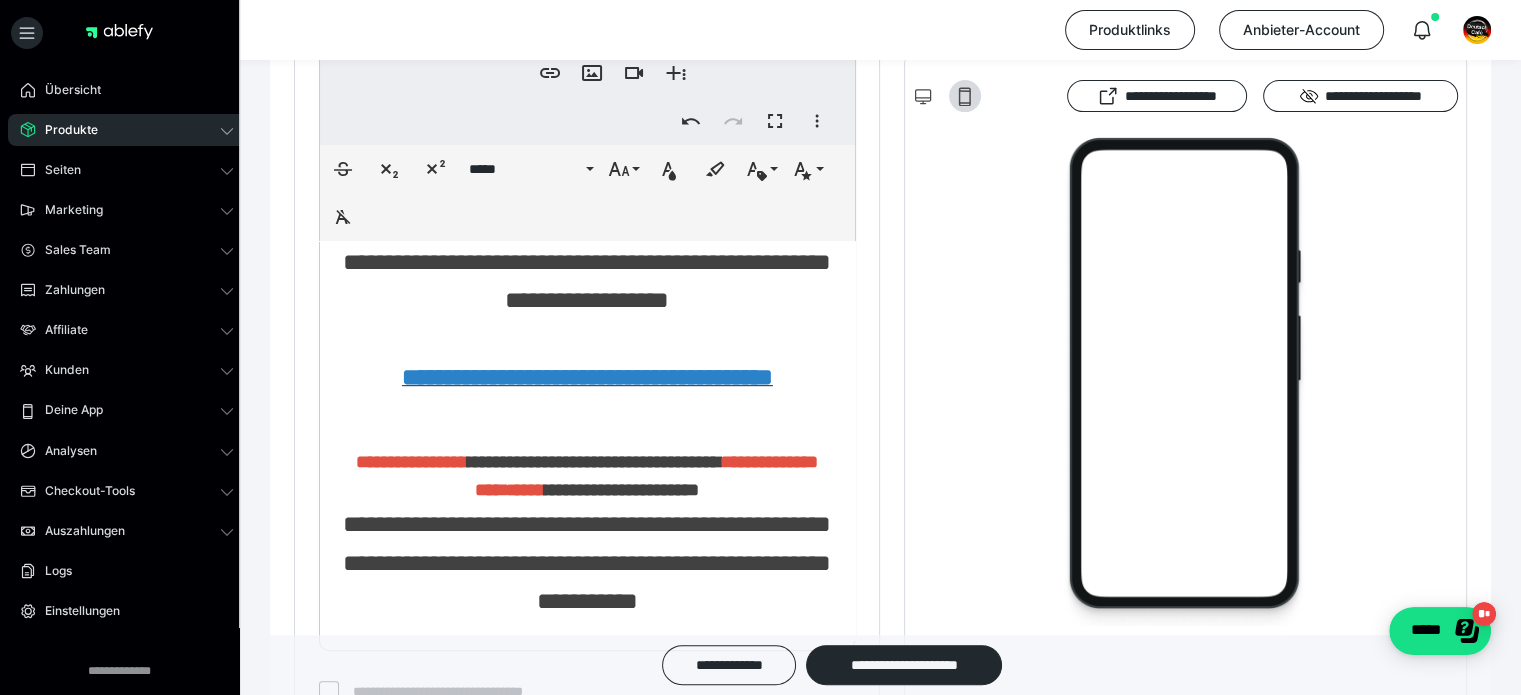 click on "**********" at bounding box center [587, 562] 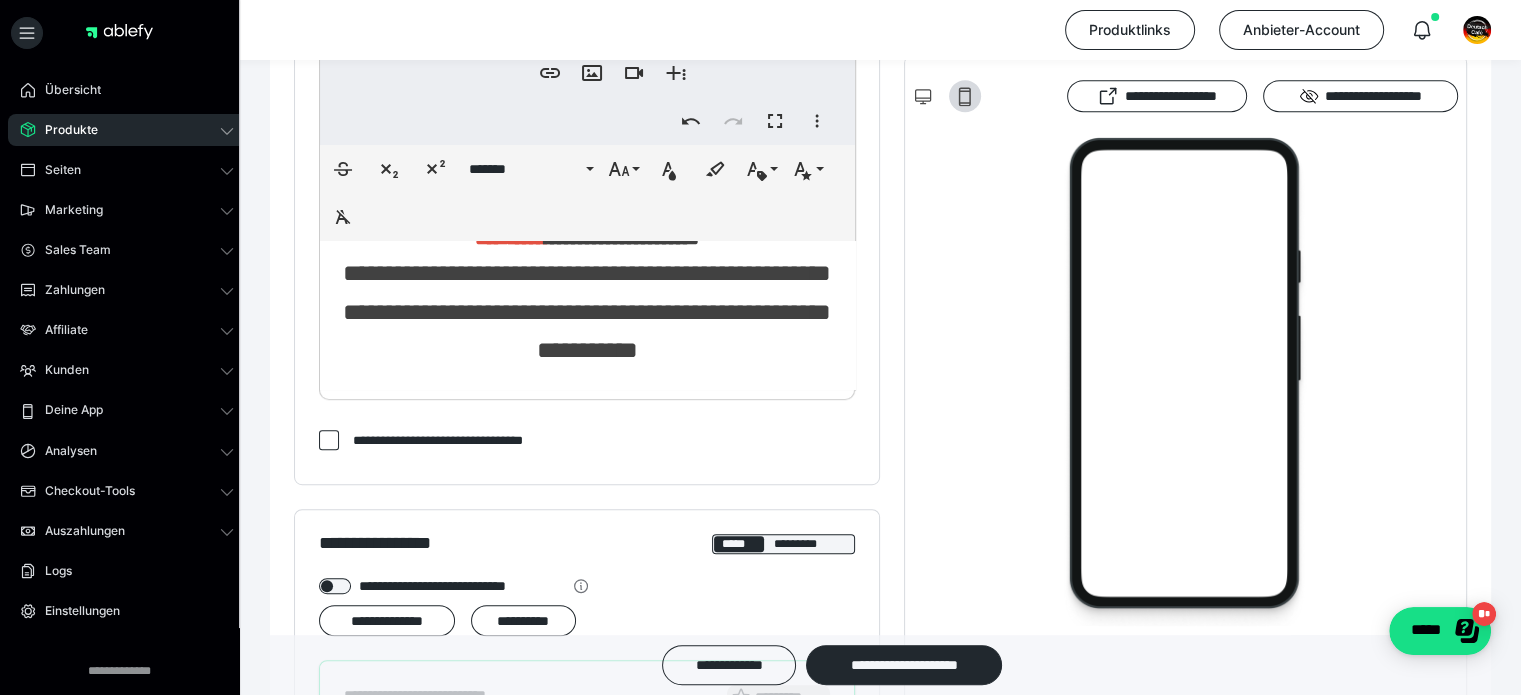 scroll, scrollTop: 943, scrollLeft: 0, axis: vertical 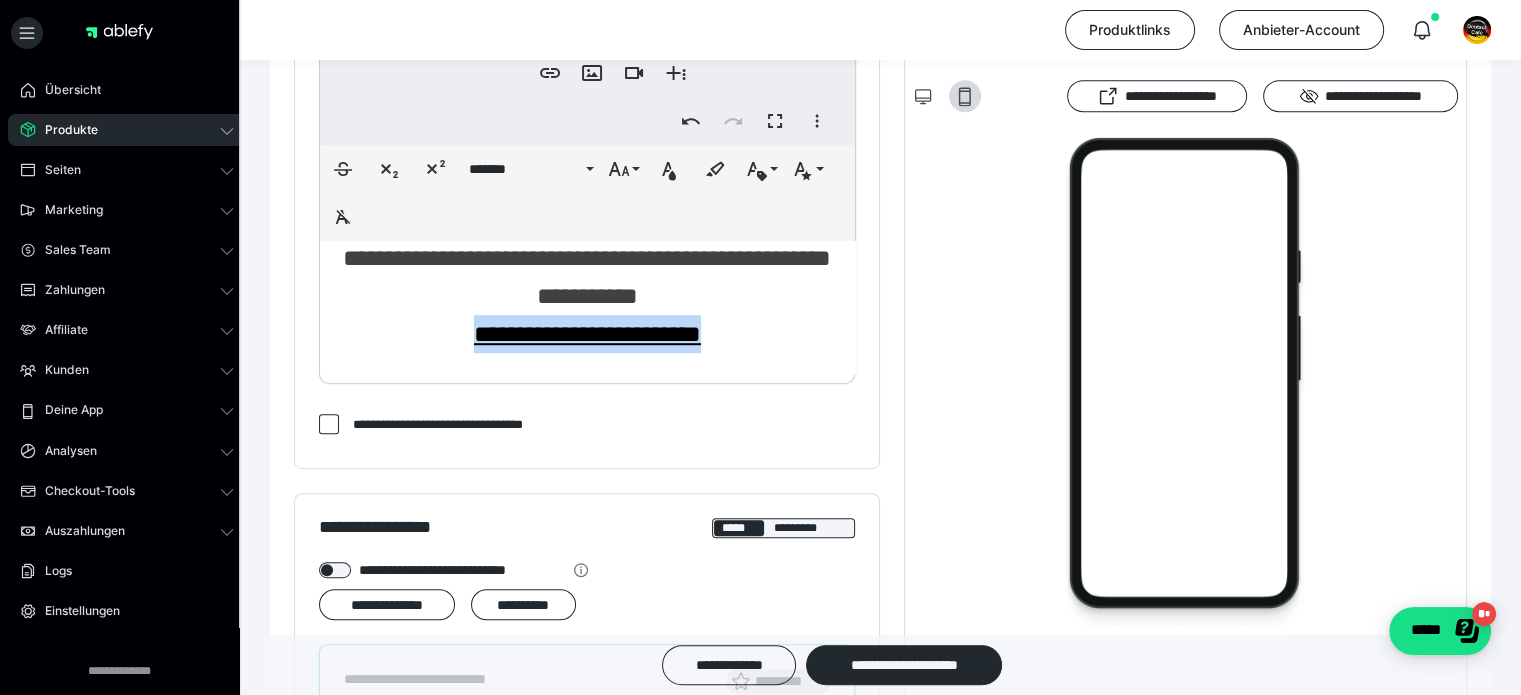 drag, startPoint x: 735, startPoint y: 333, endPoint x: 416, endPoint y: 331, distance: 319.00626 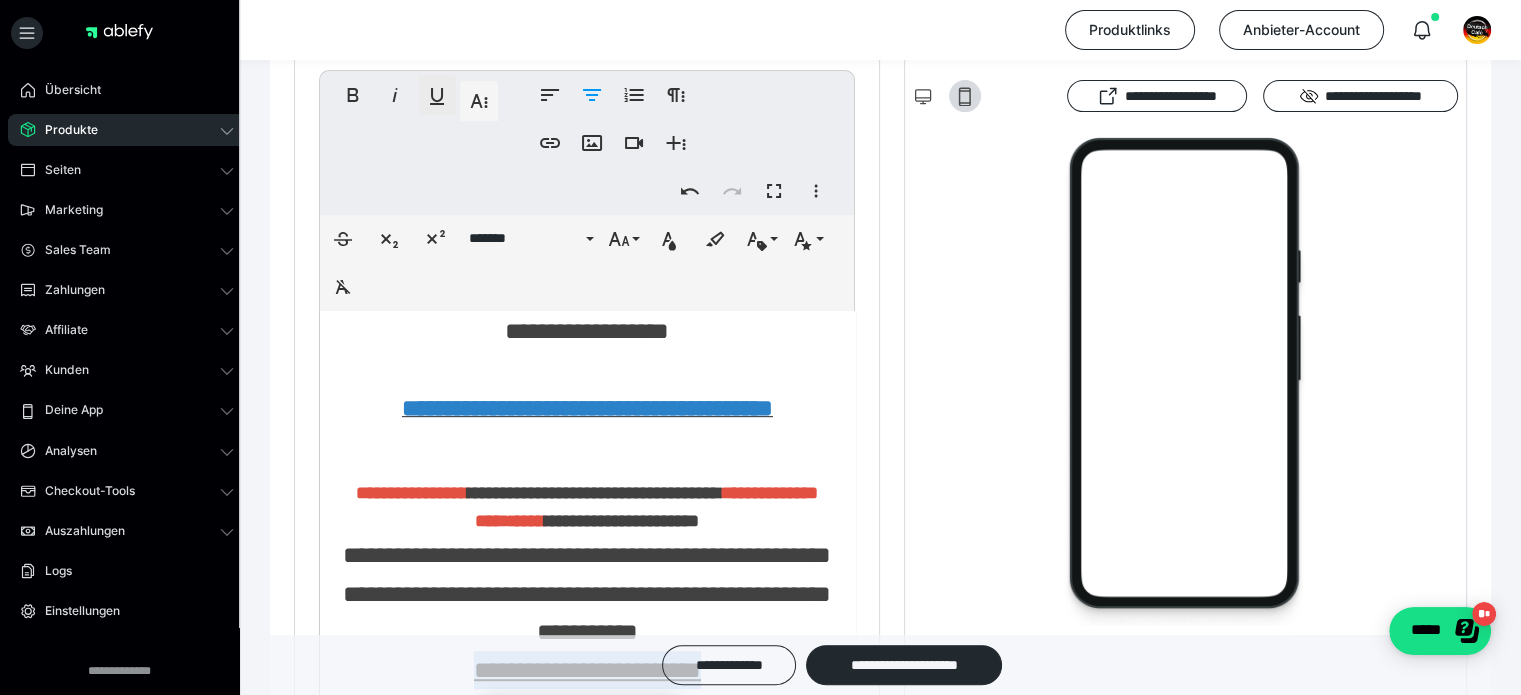 scroll, scrollTop: 576, scrollLeft: 0, axis: vertical 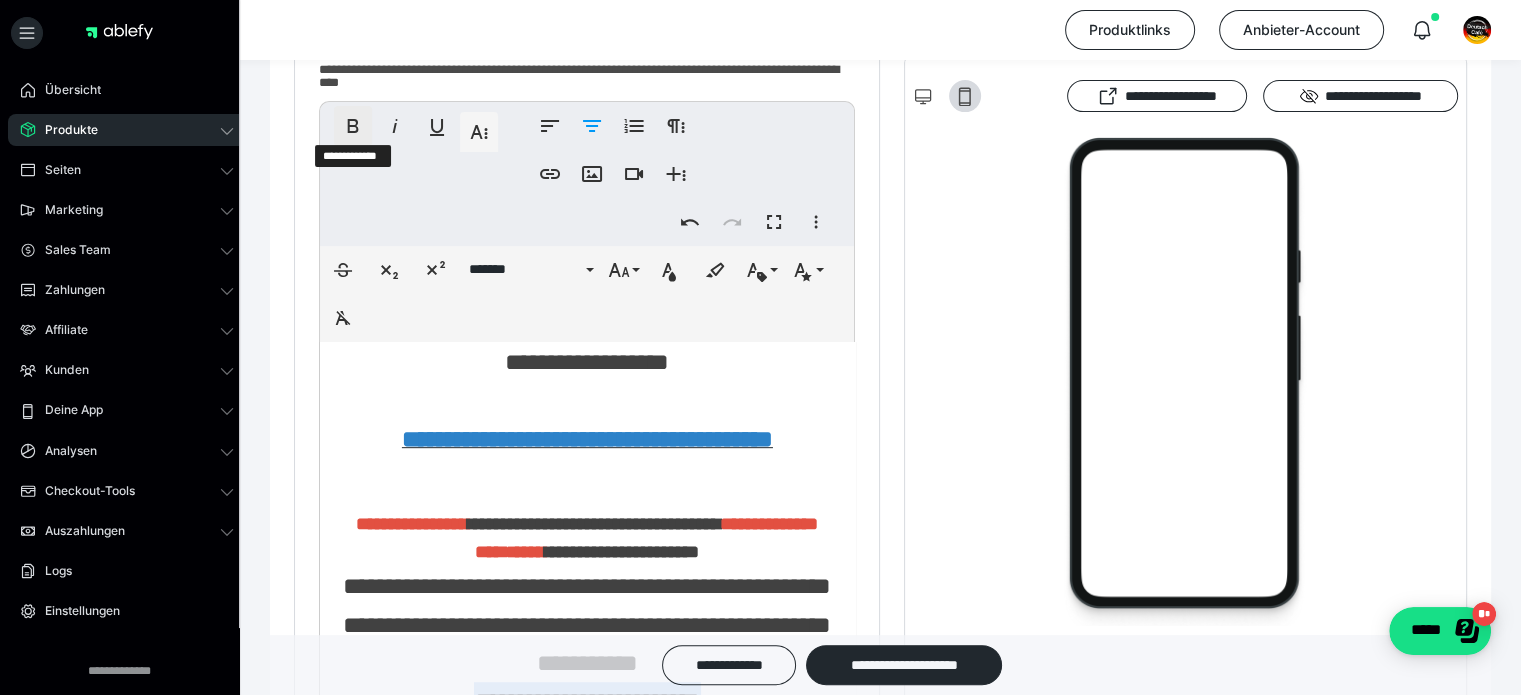click 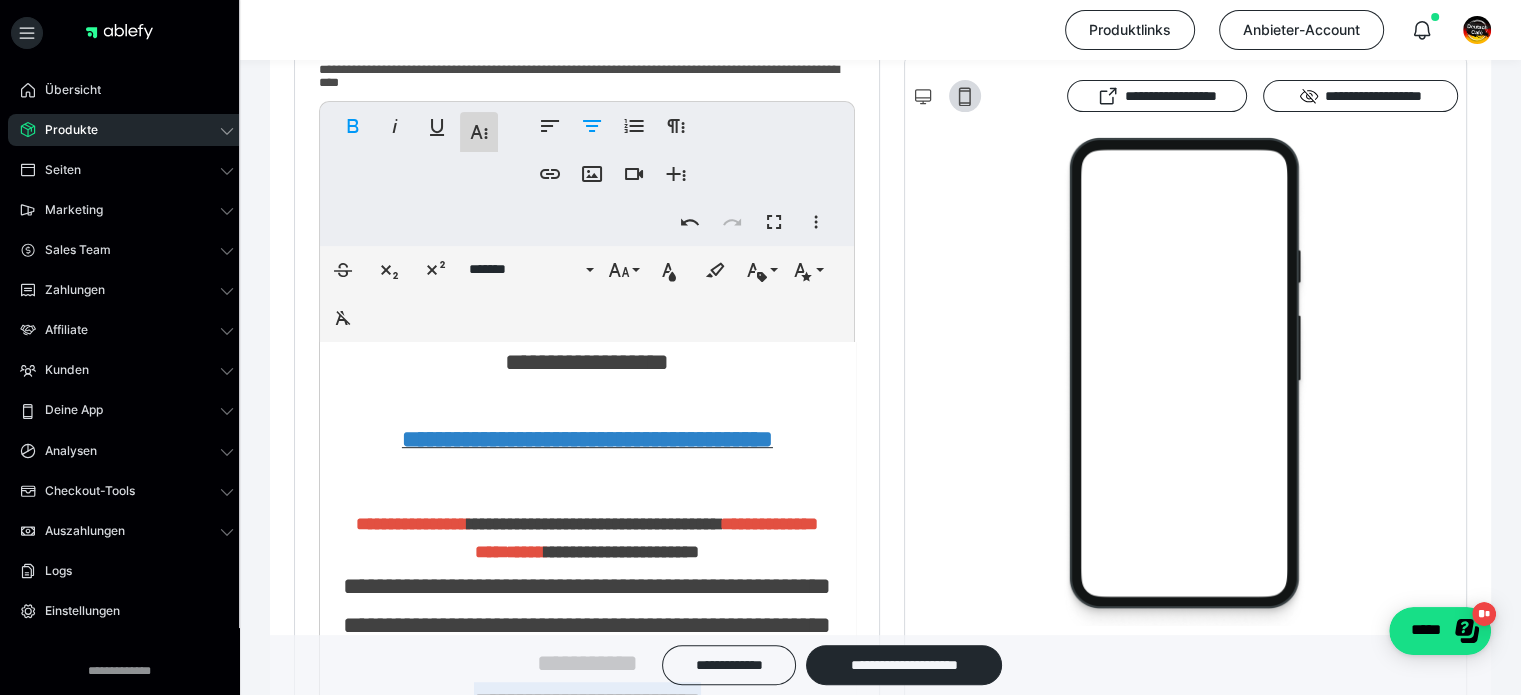 click on "**********" at bounding box center (479, 132) 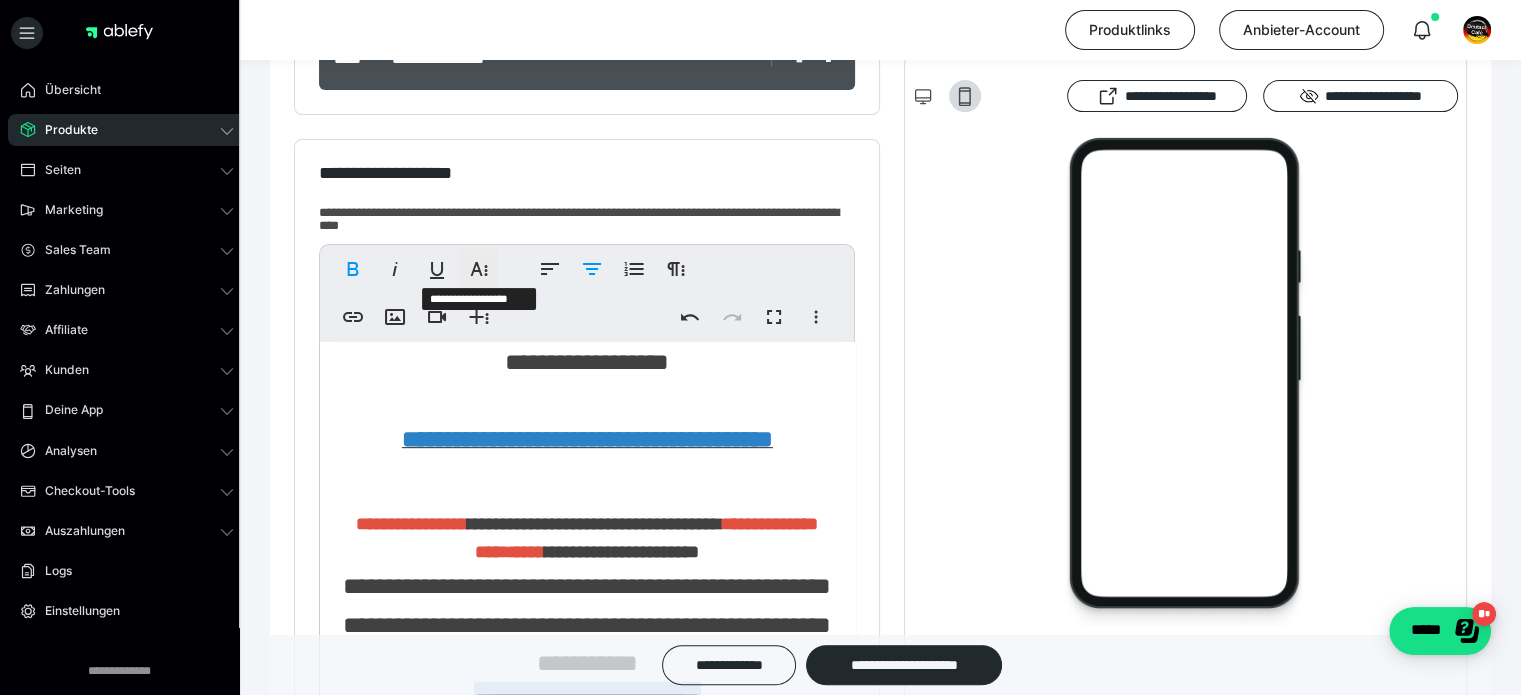 click 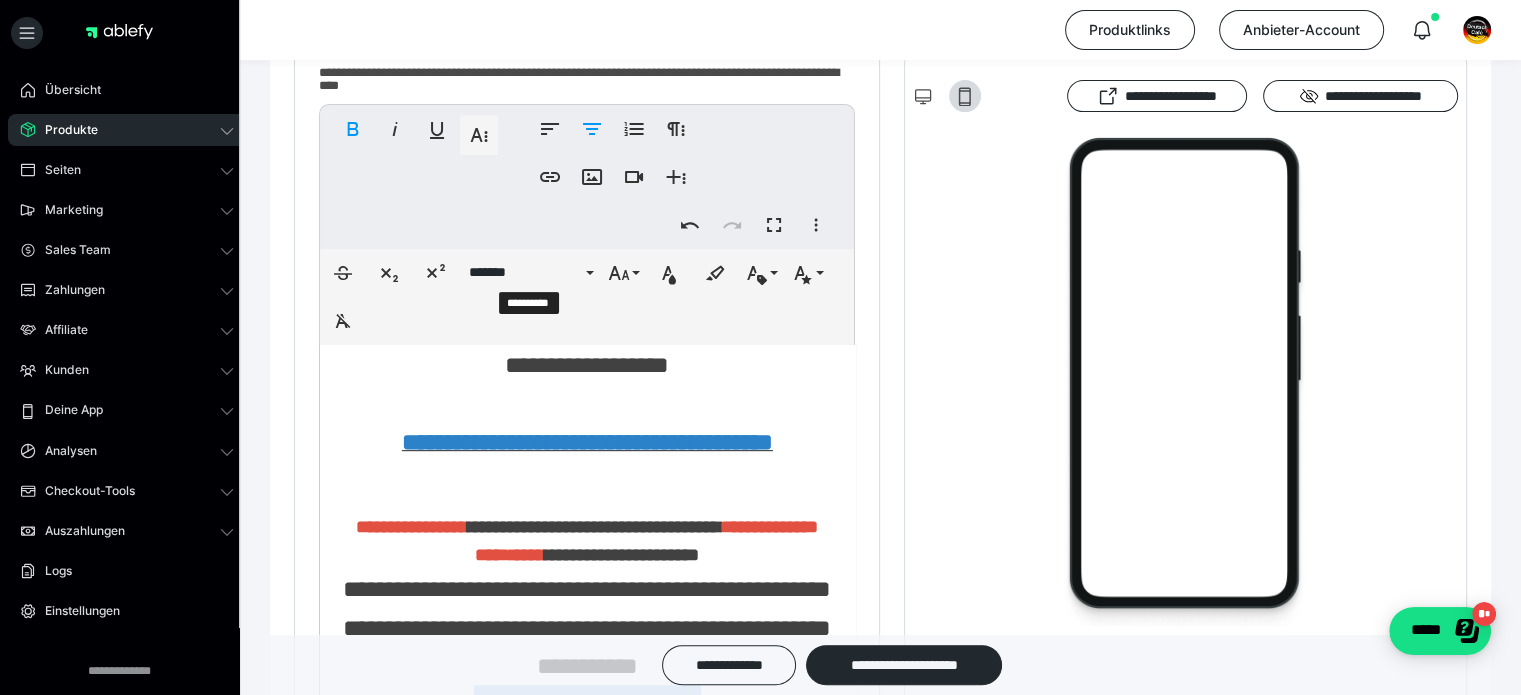 scroll, scrollTop: 576, scrollLeft: 0, axis: vertical 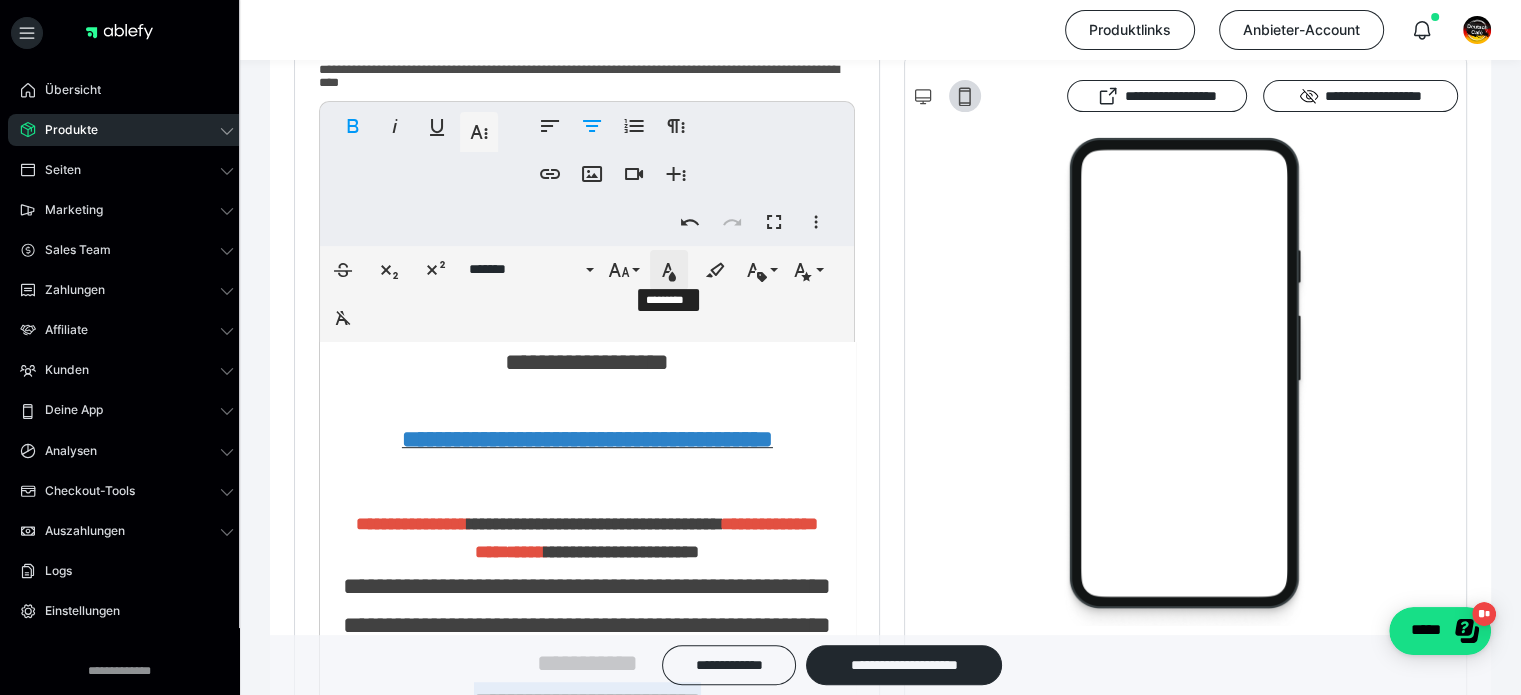 click 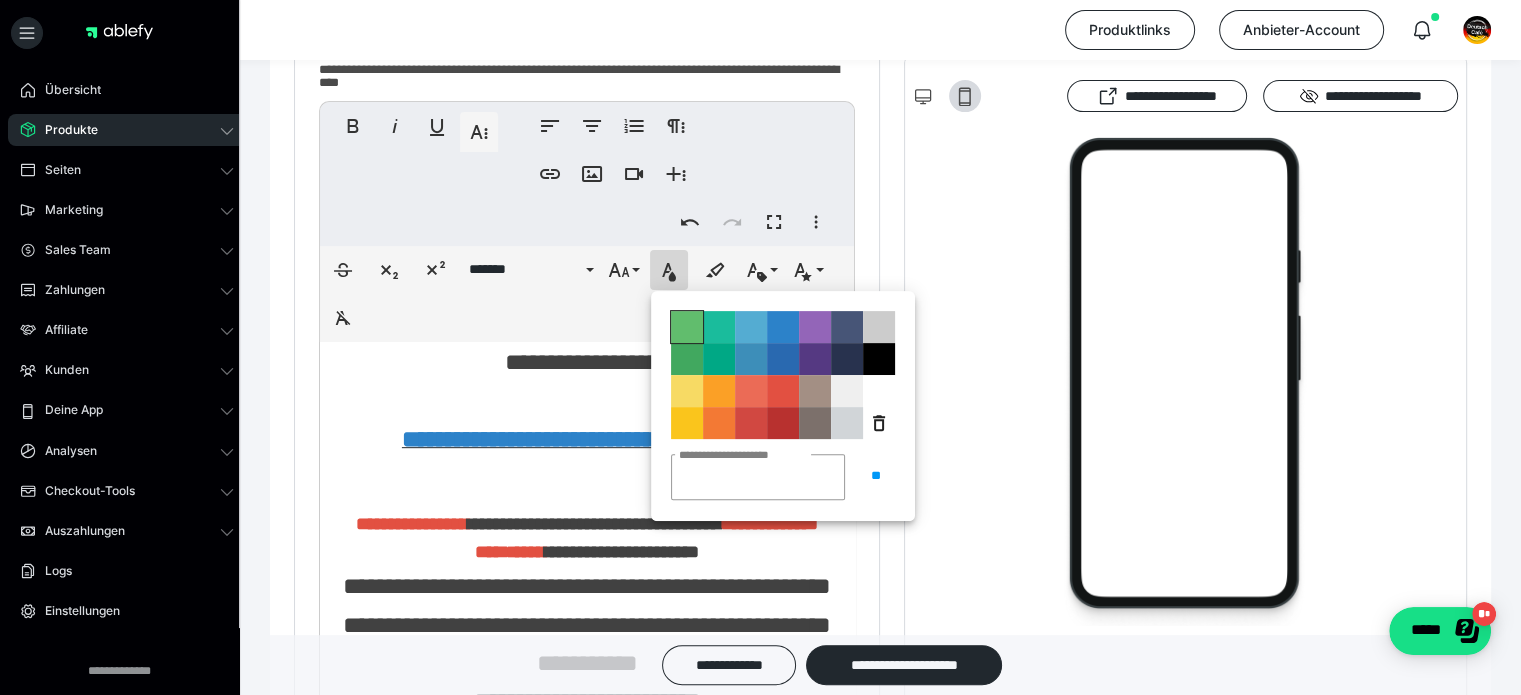 click on "**********" at bounding box center [687, 327] 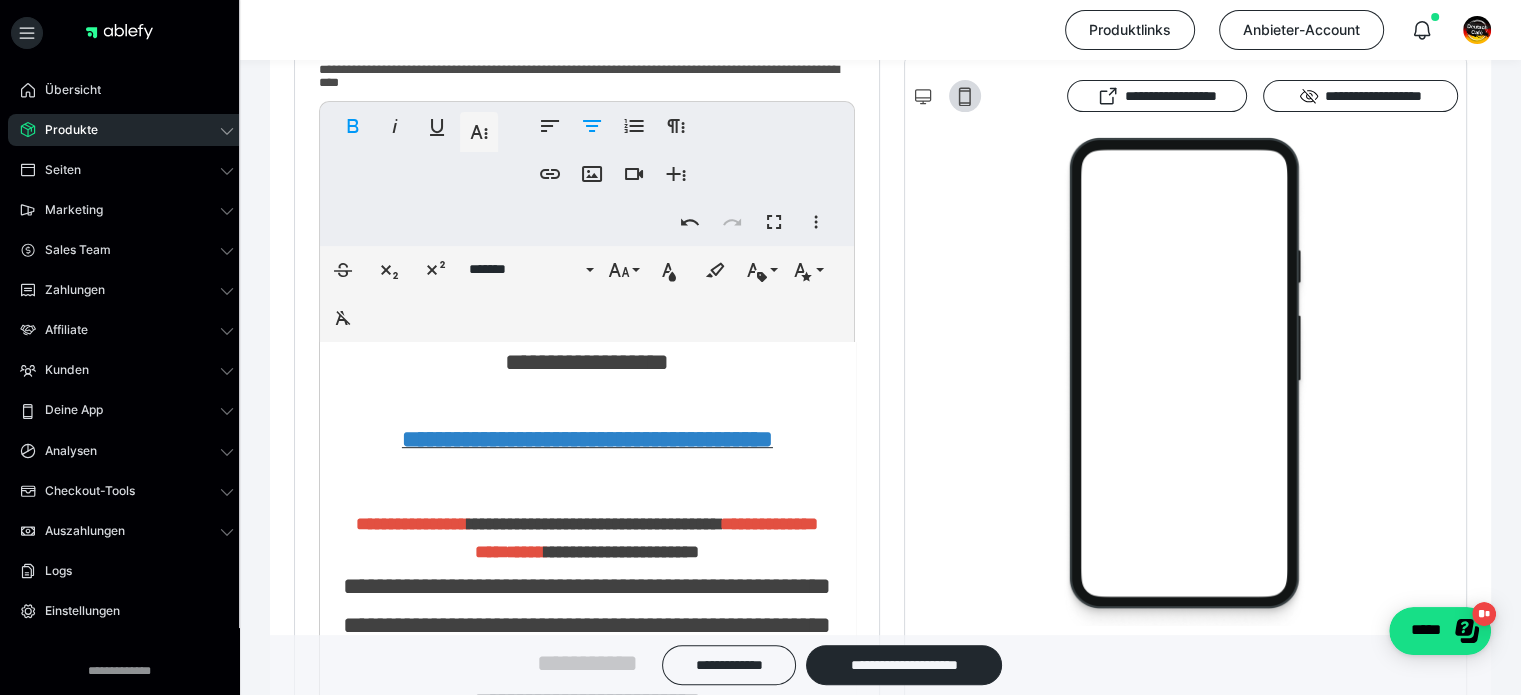 click on "**********" at bounding box center [587, 524] 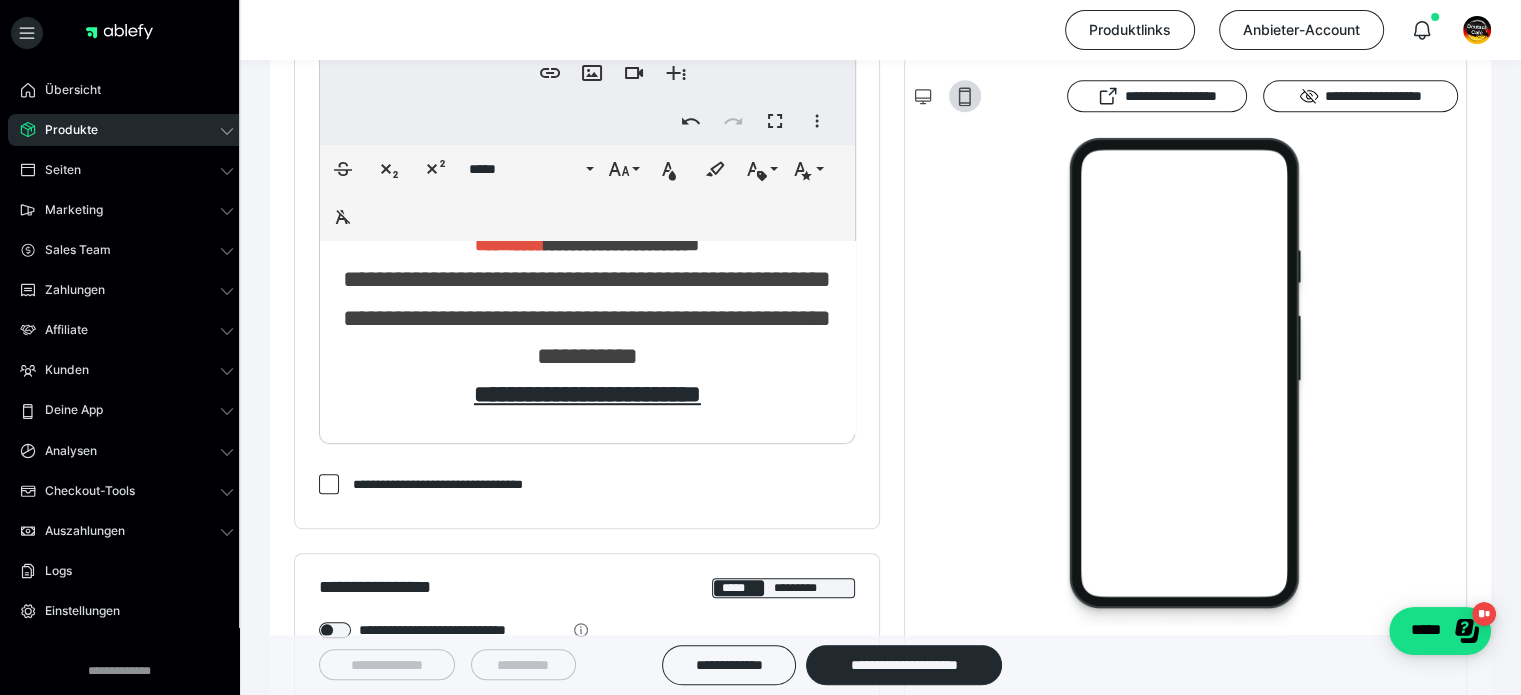 scroll, scrollTop: 876, scrollLeft: 0, axis: vertical 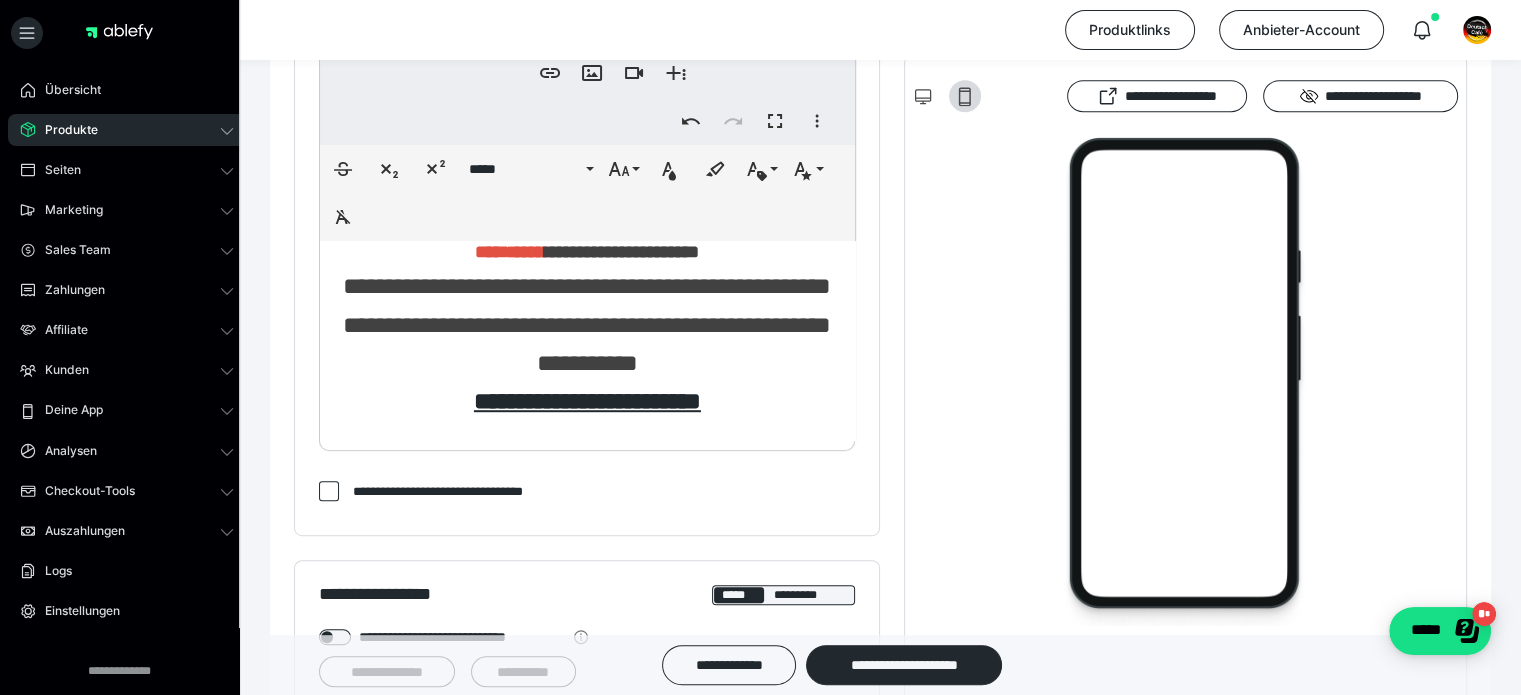 click on "**********" at bounding box center [587, 344] 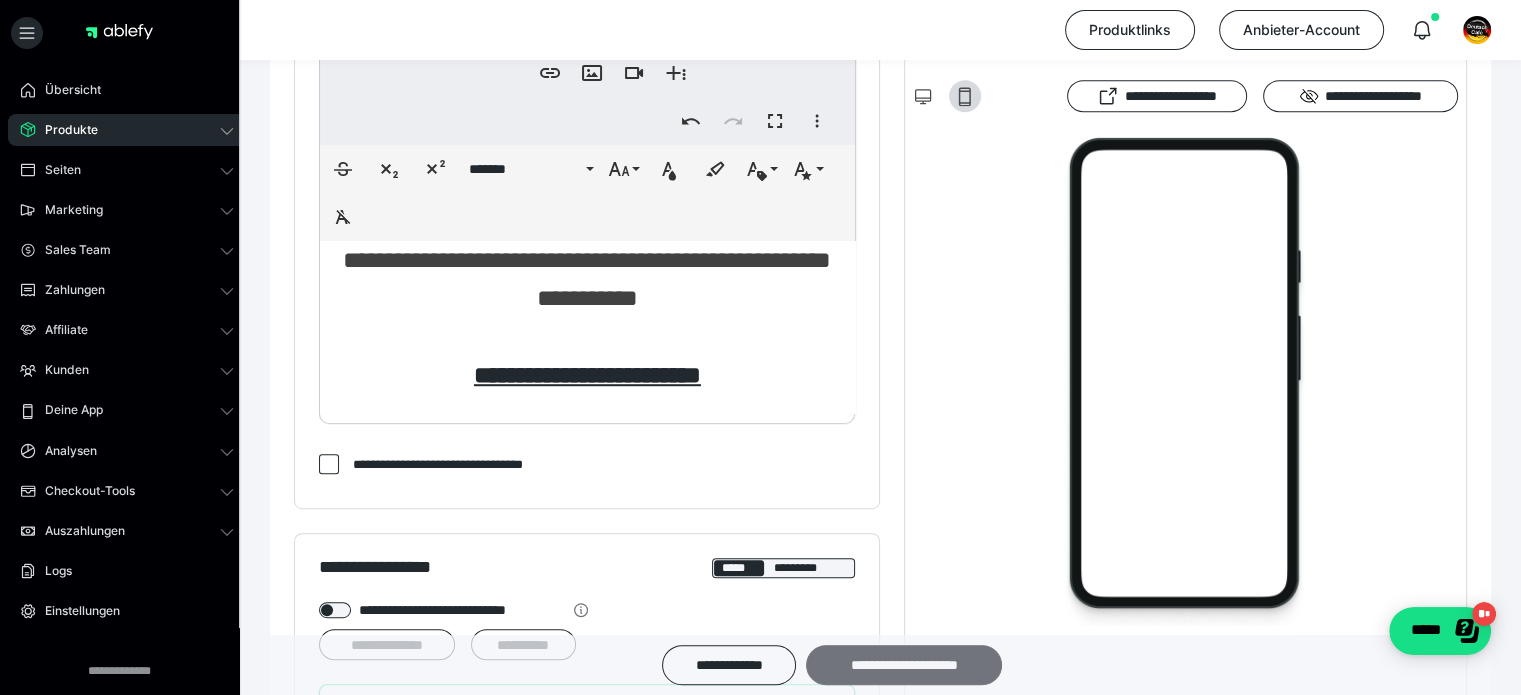 scroll, scrollTop: 909, scrollLeft: 0, axis: vertical 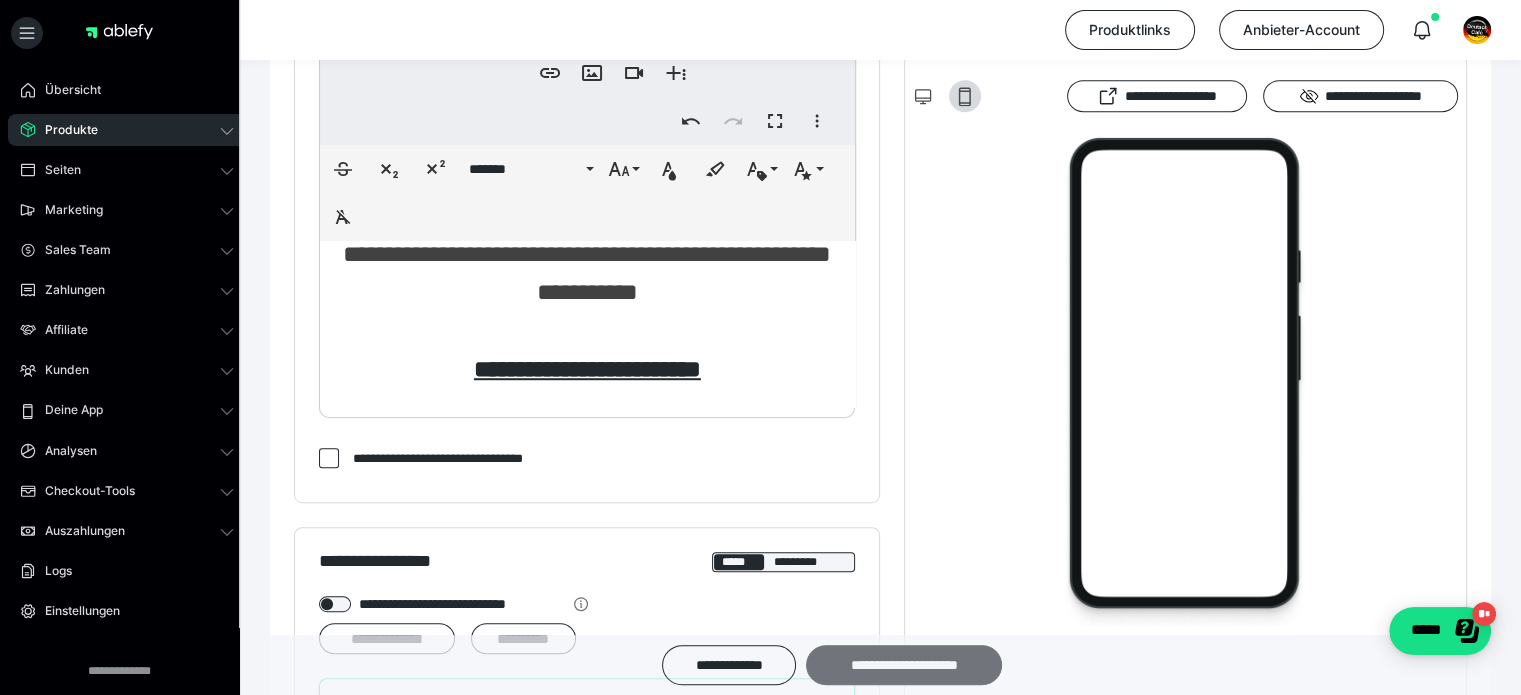 click on "**********" at bounding box center (904, 665) 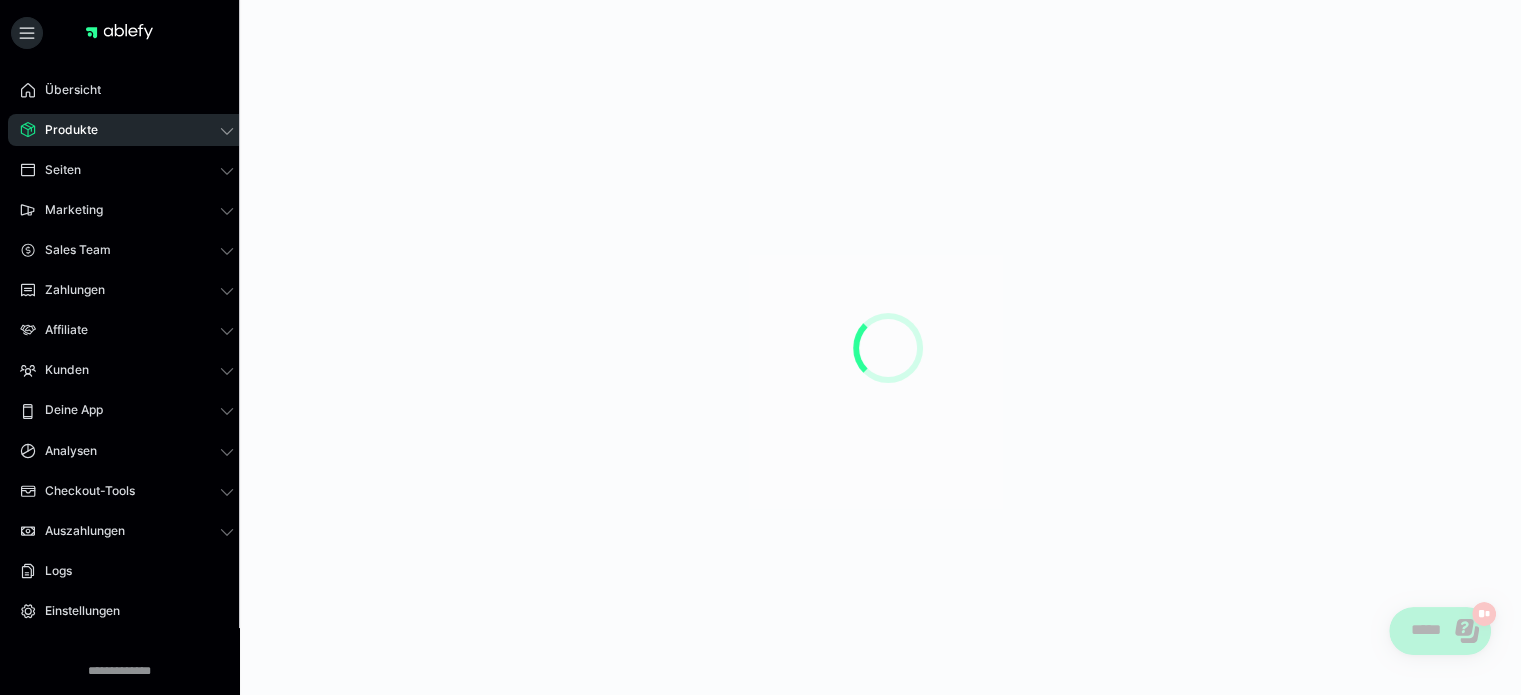 scroll, scrollTop: 0, scrollLeft: 0, axis: both 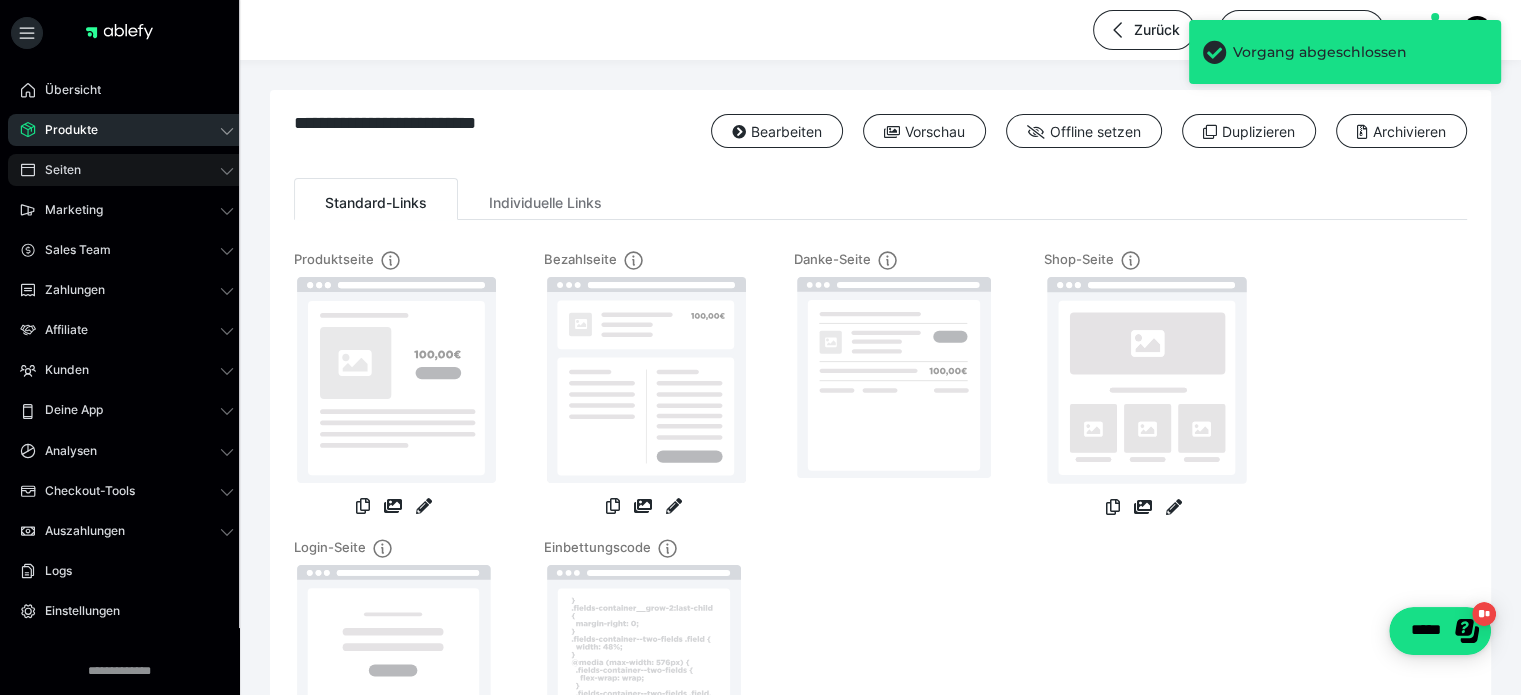 click on "Seiten" at bounding box center [127, 170] 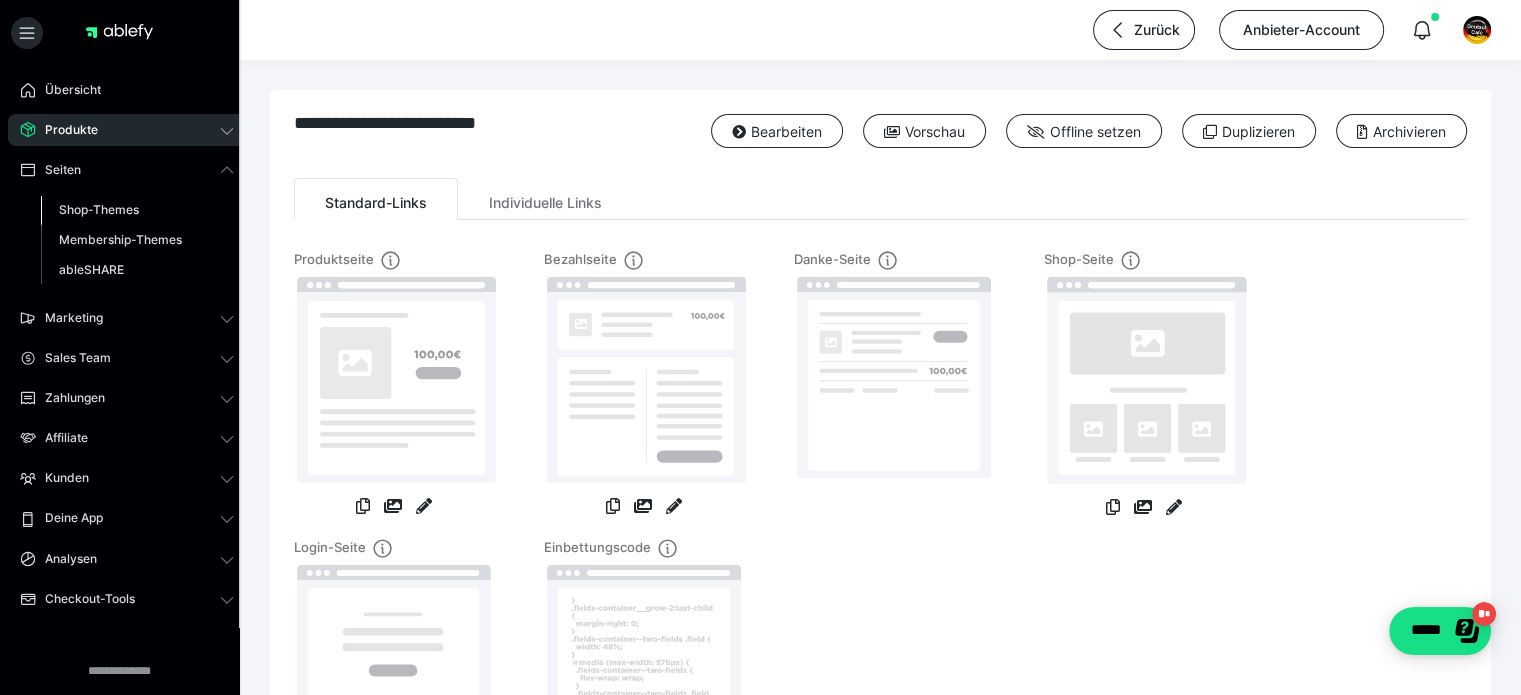 click on "Shop-Themes" at bounding box center [99, 209] 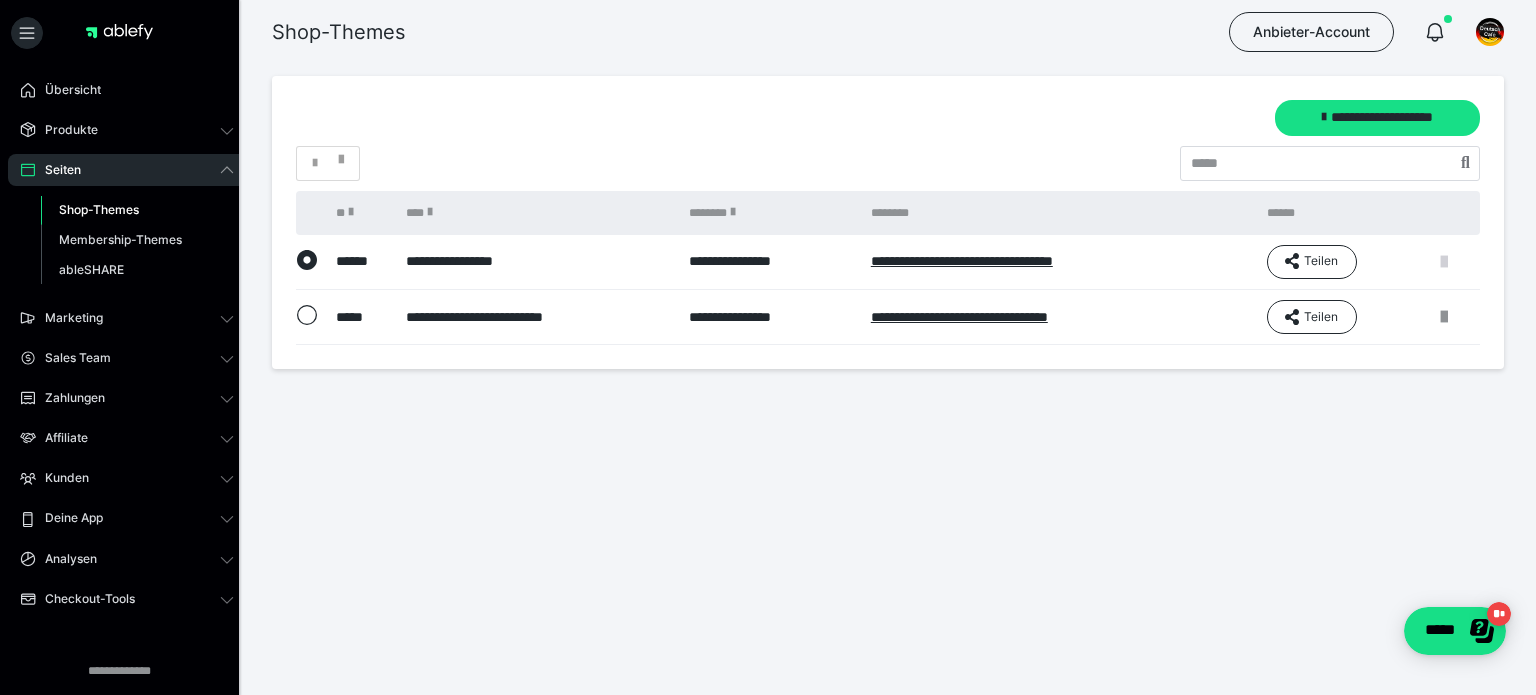 click at bounding box center [1444, 262] 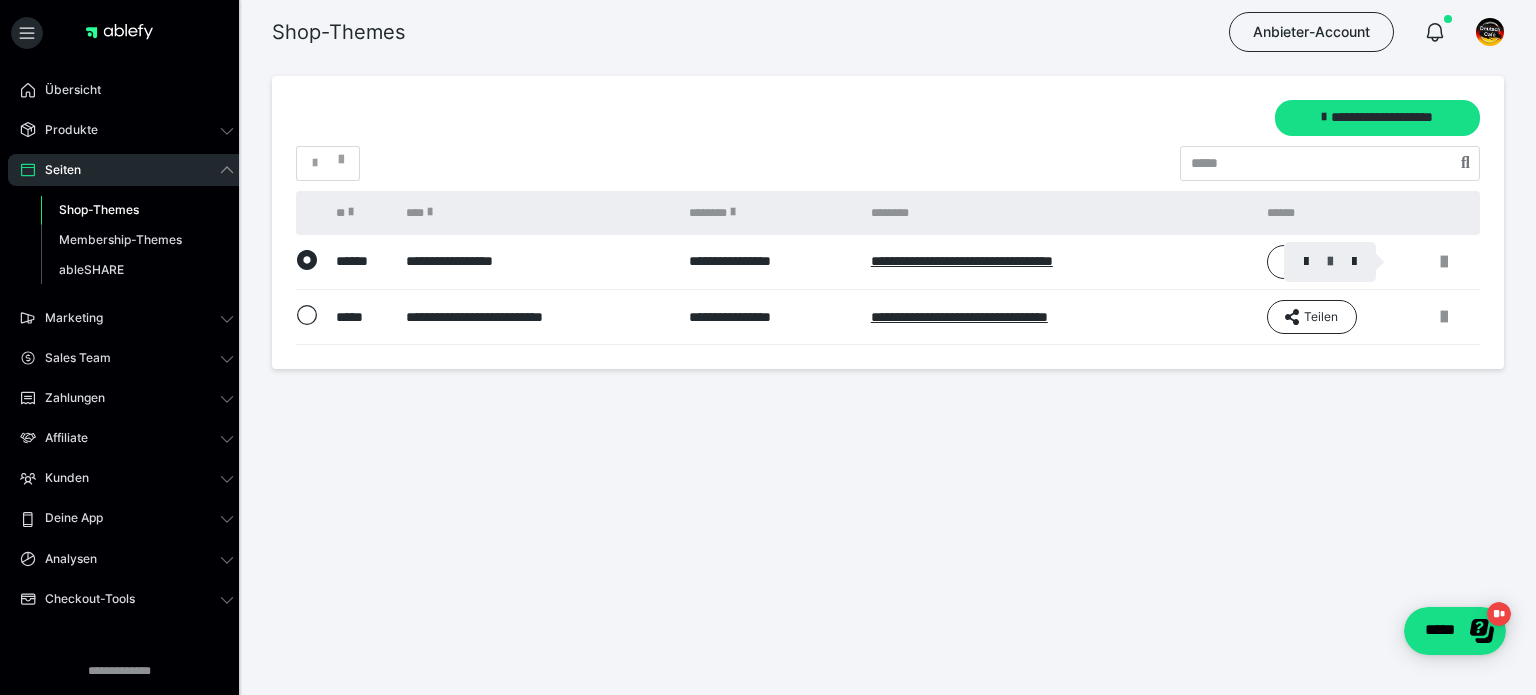 click at bounding box center [1330, 262] 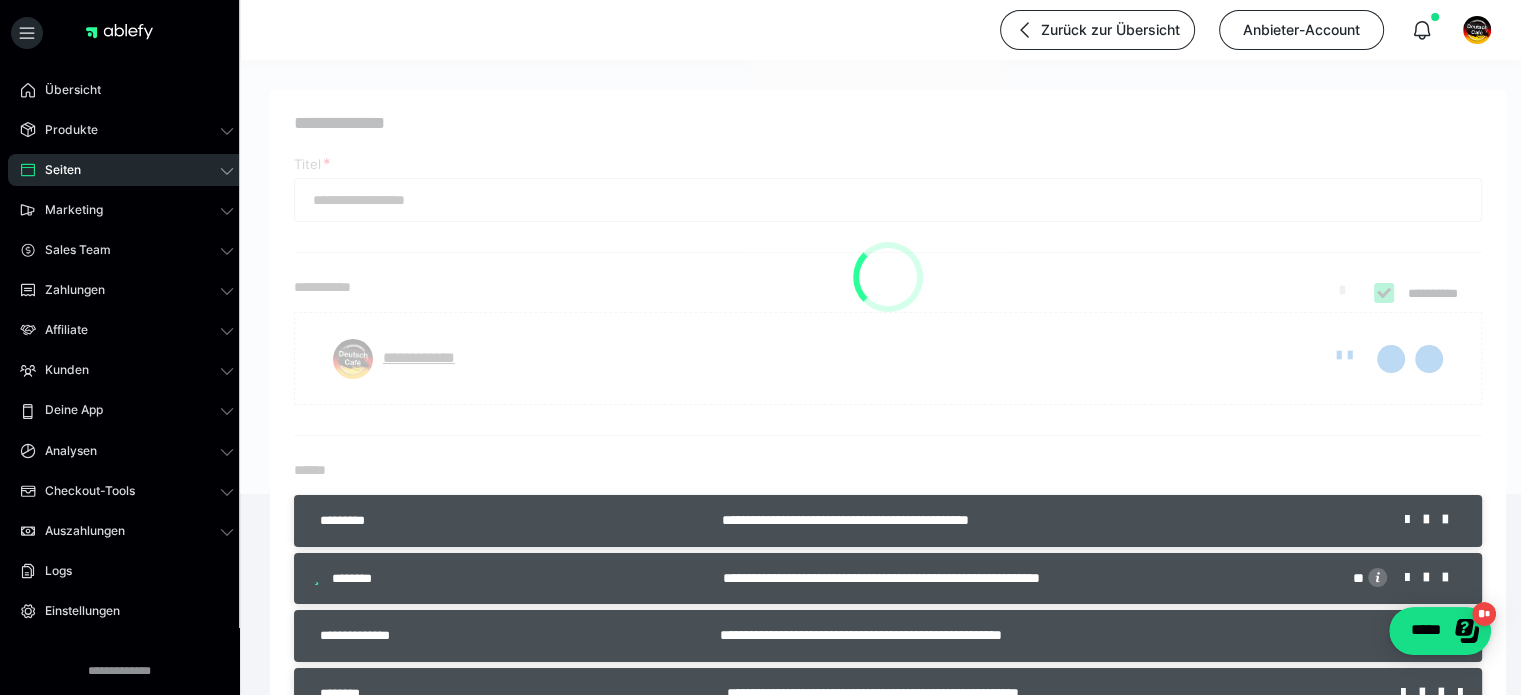 type on "**********" 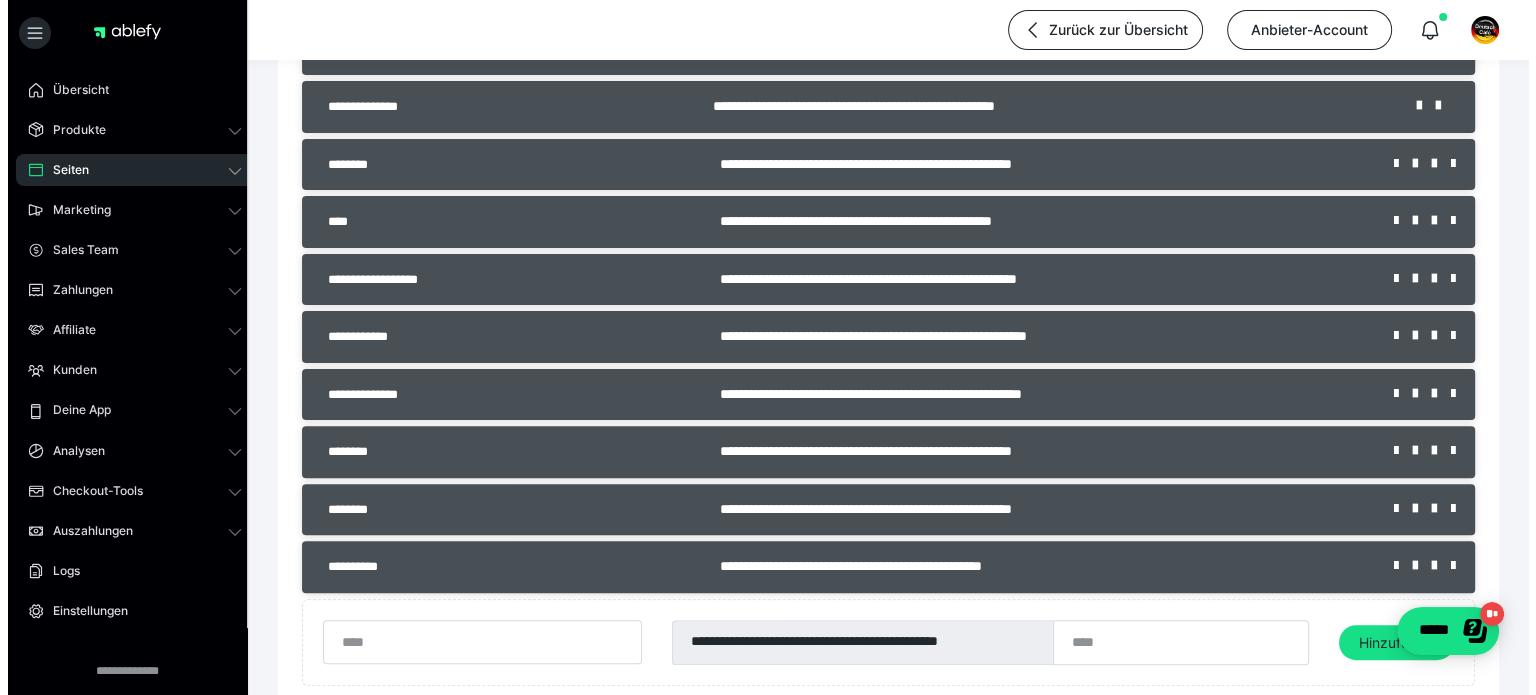 scroll, scrollTop: 533, scrollLeft: 0, axis: vertical 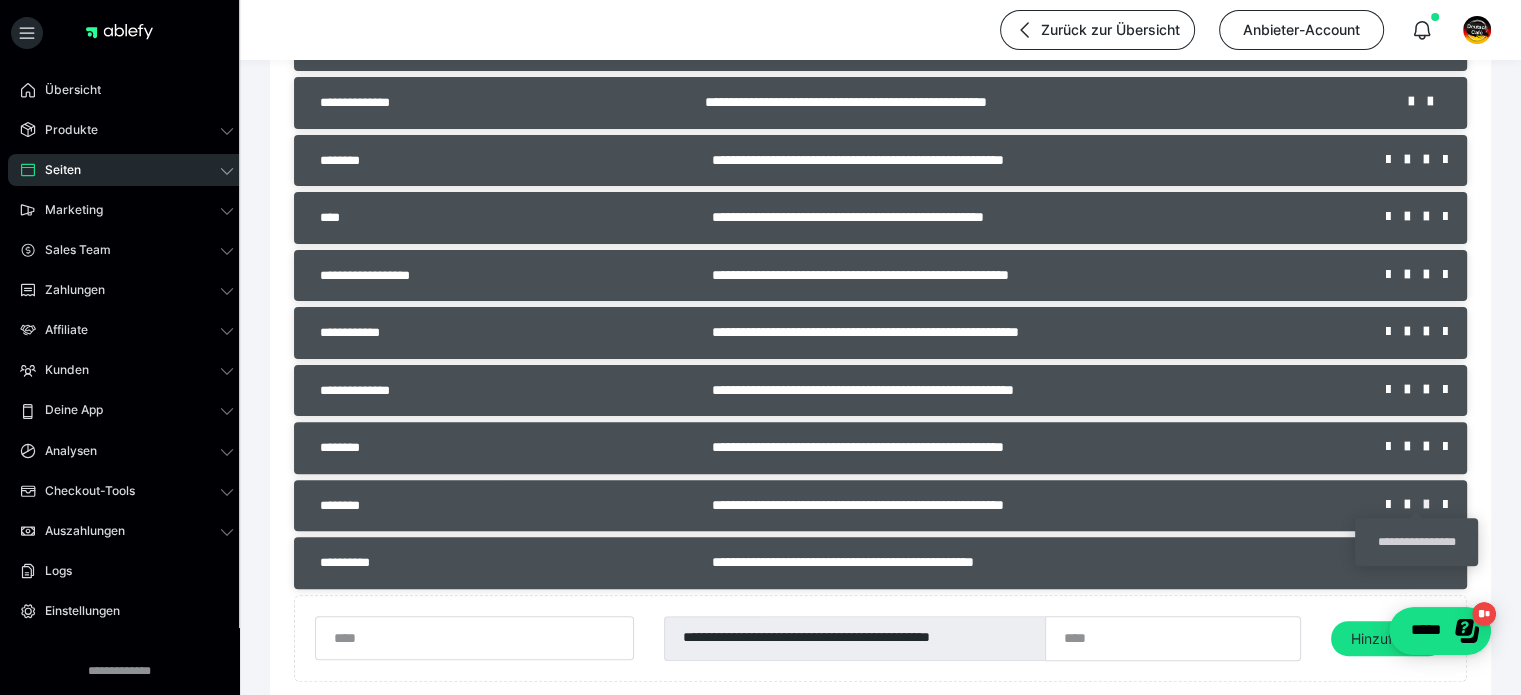 click at bounding box center (1433, 505) 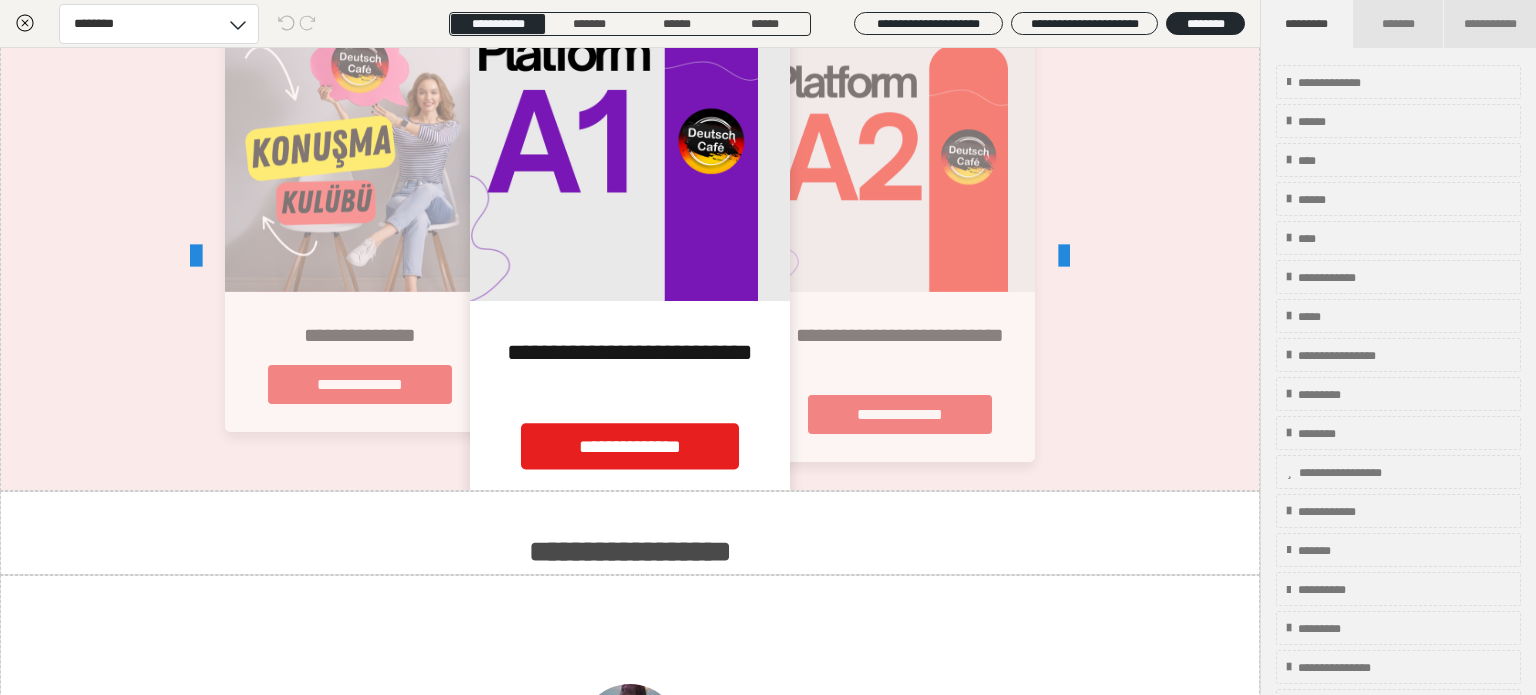 scroll, scrollTop: 2400, scrollLeft: 0, axis: vertical 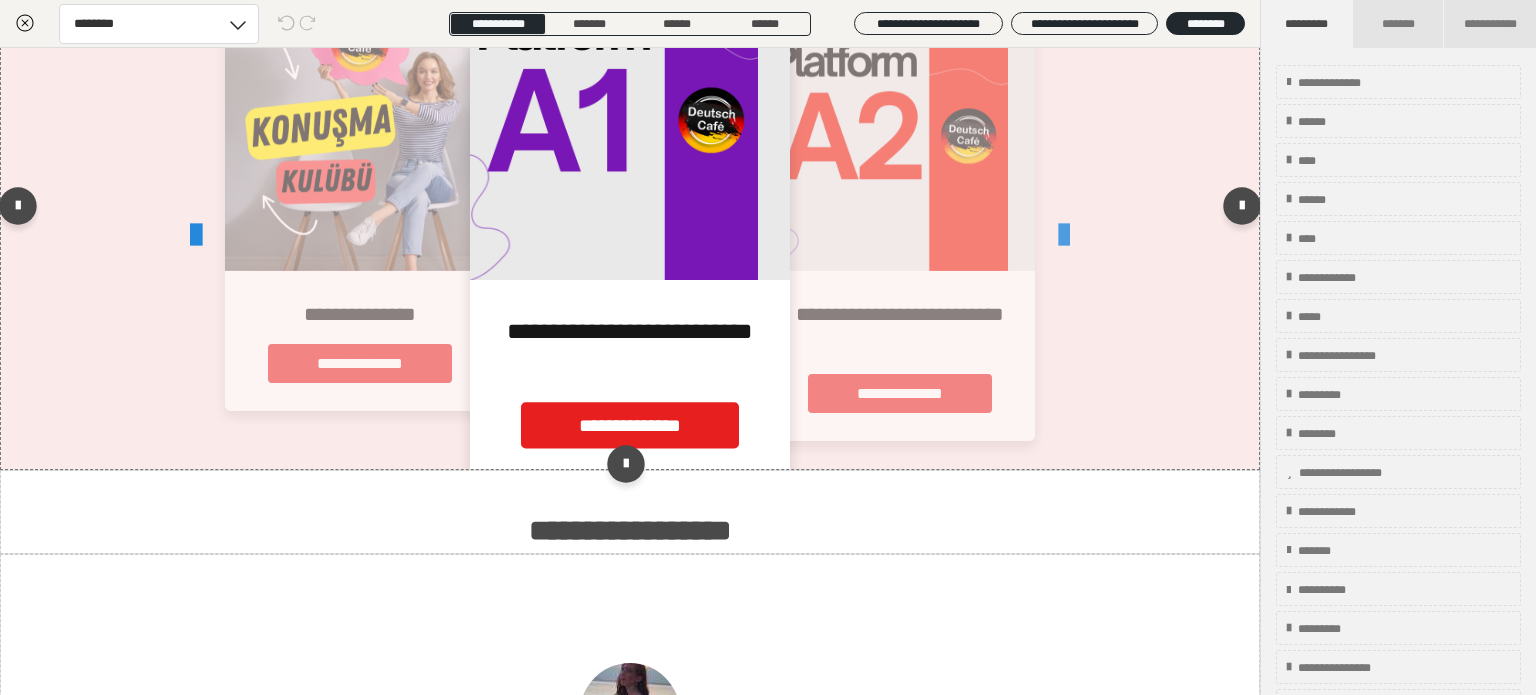 click at bounding box center [1064, 236] 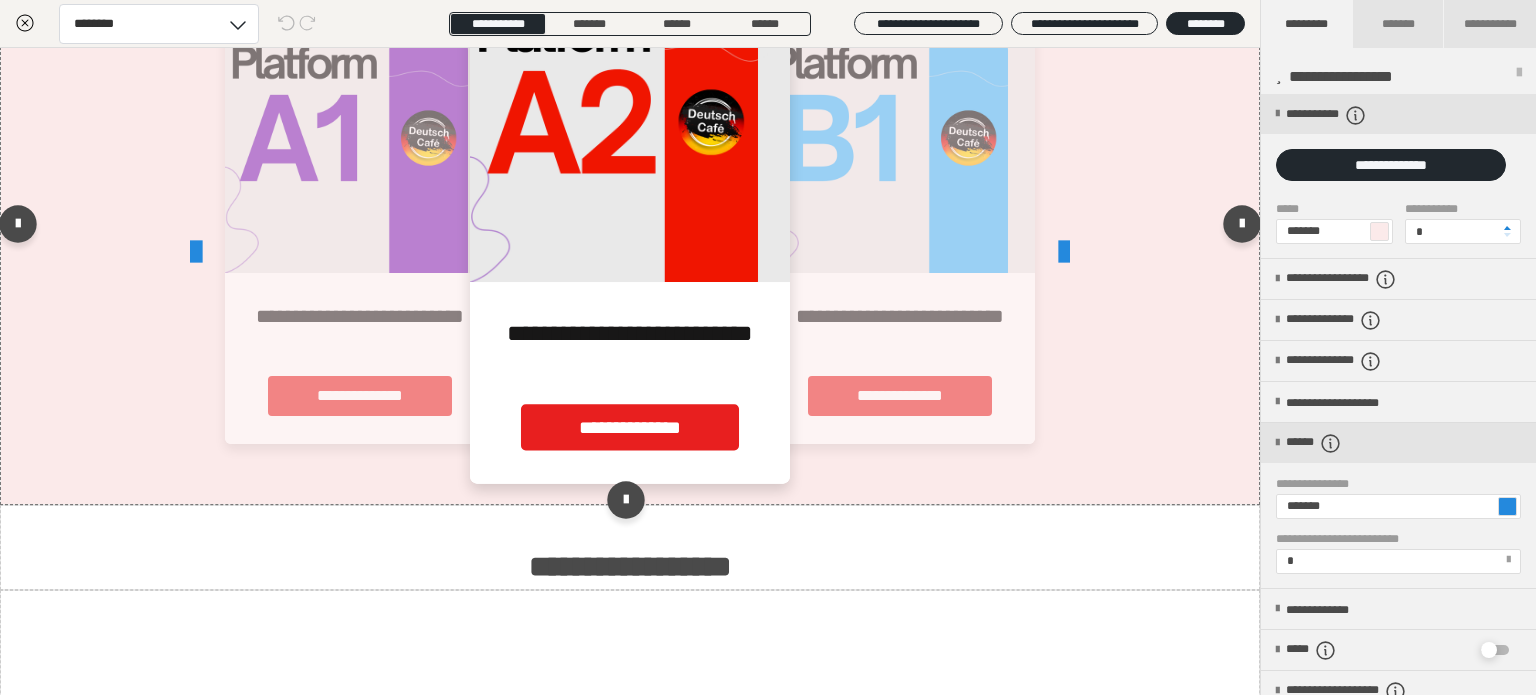 click at bounding box center (630, 228) 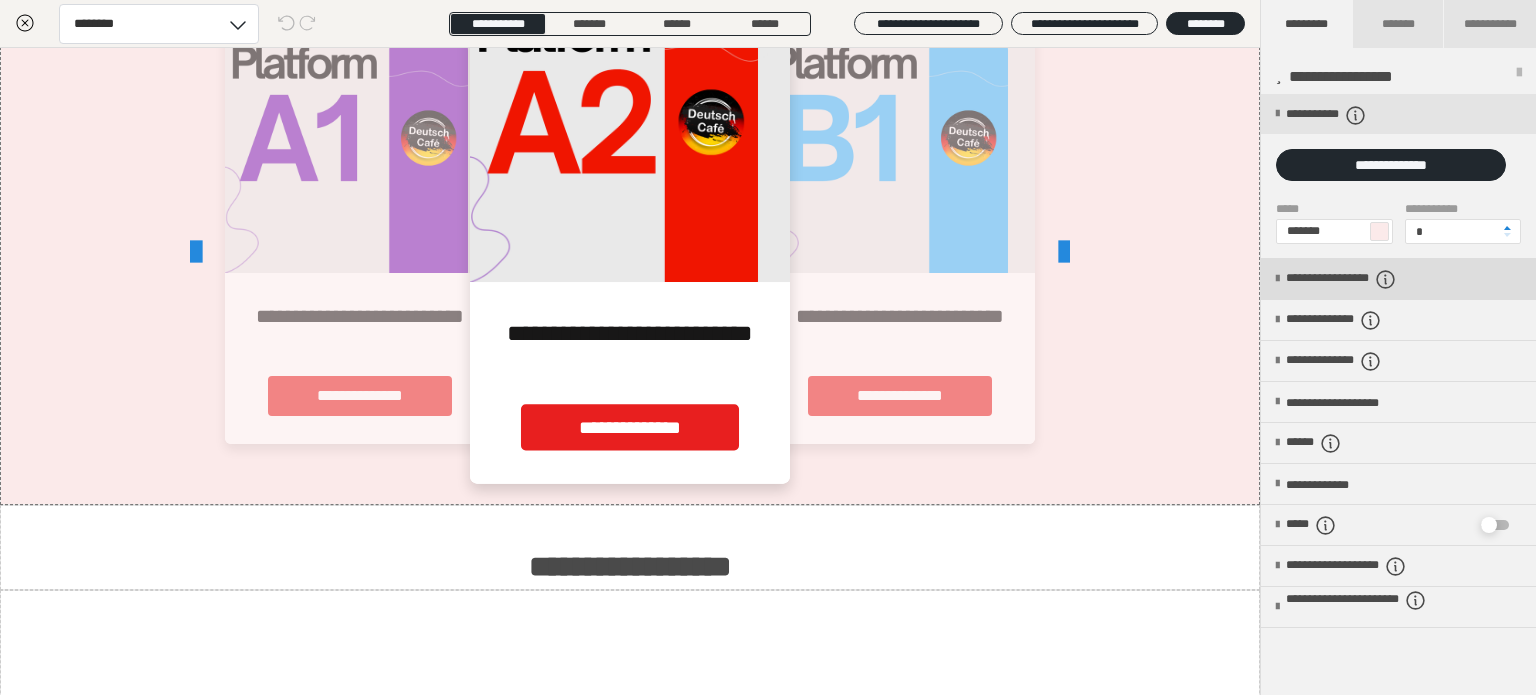 click at bounding box center (1386, 279) 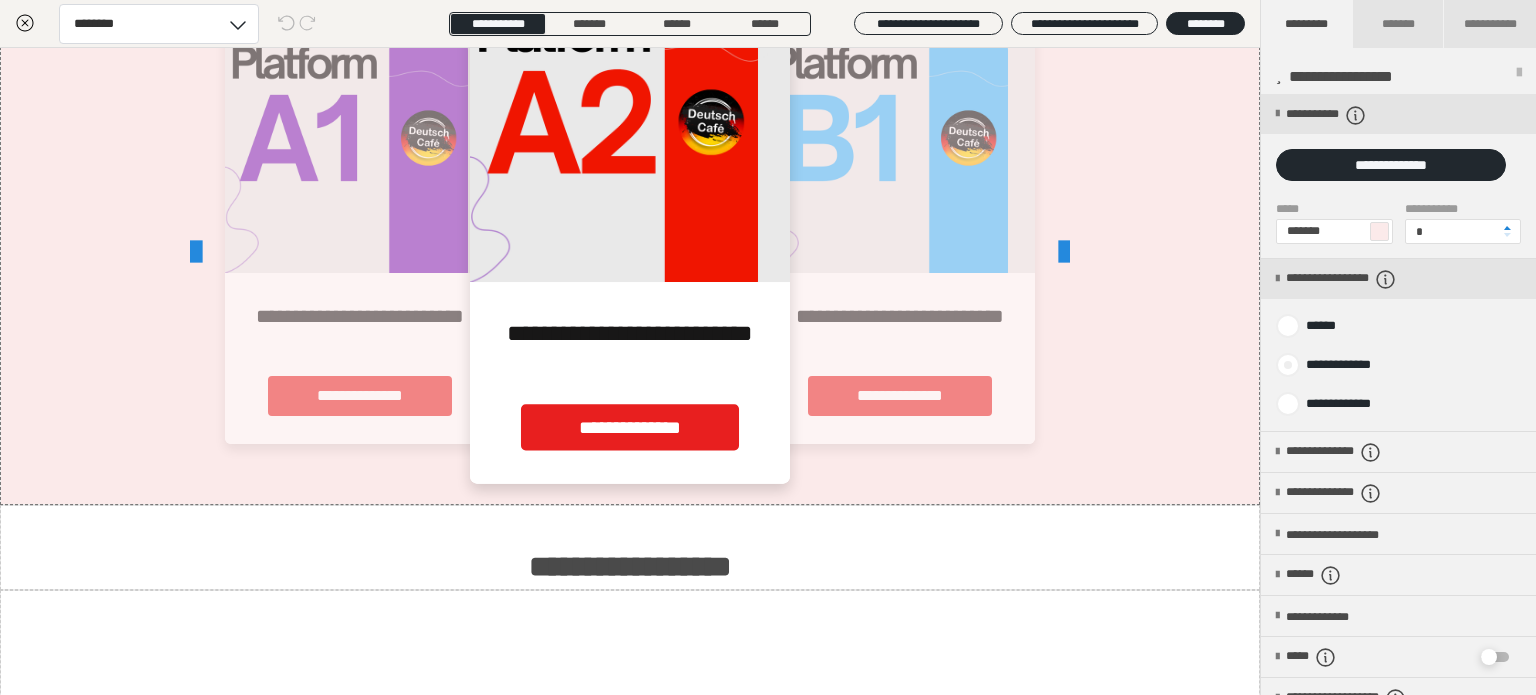 click on "**********" at bounding box center (1333, 365) 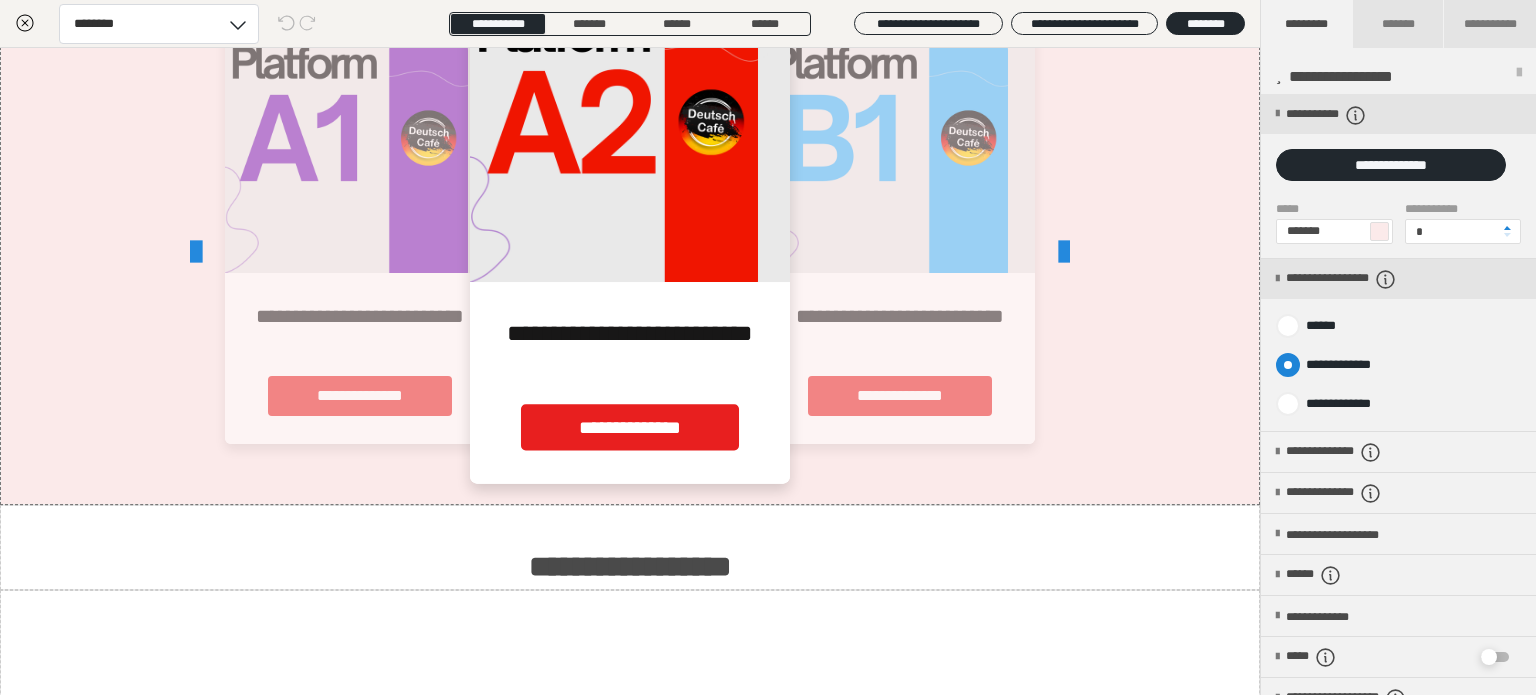 radio on "****" 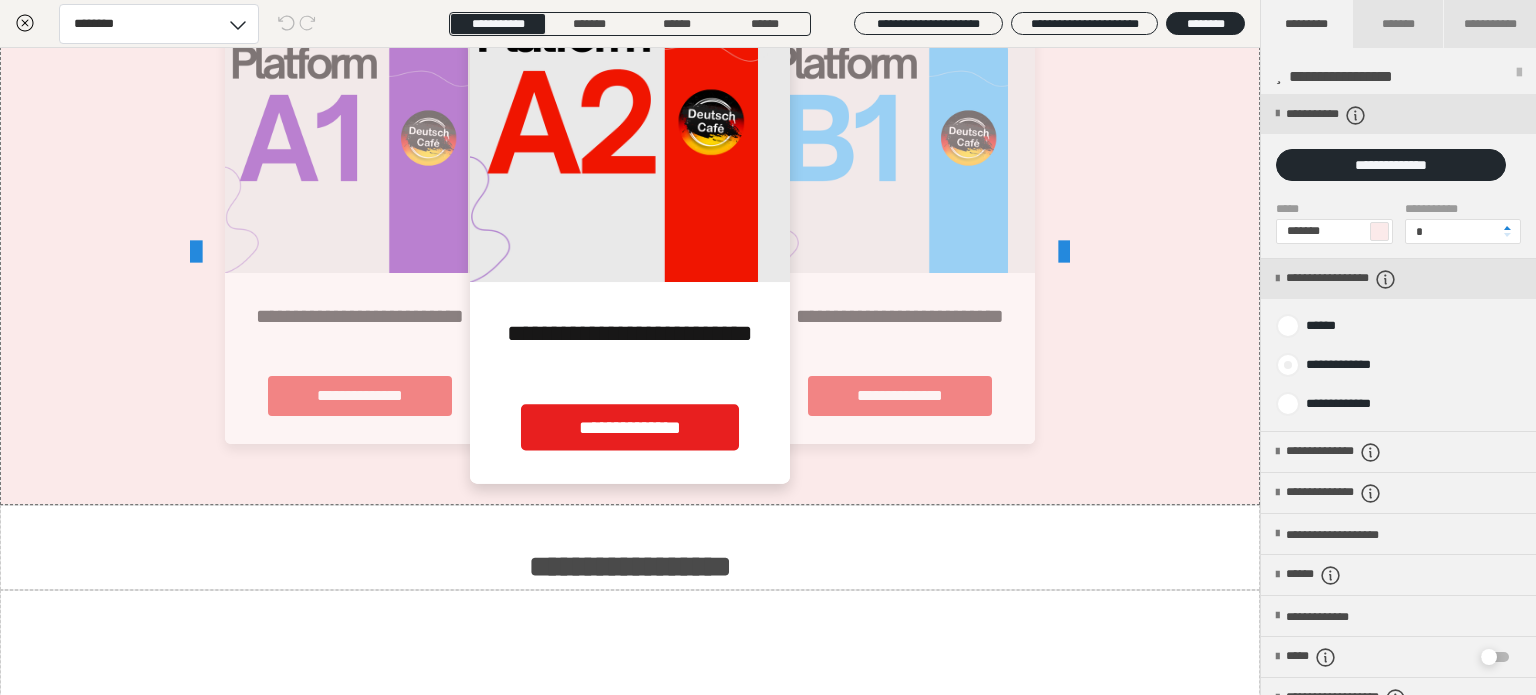 radio on "*****" 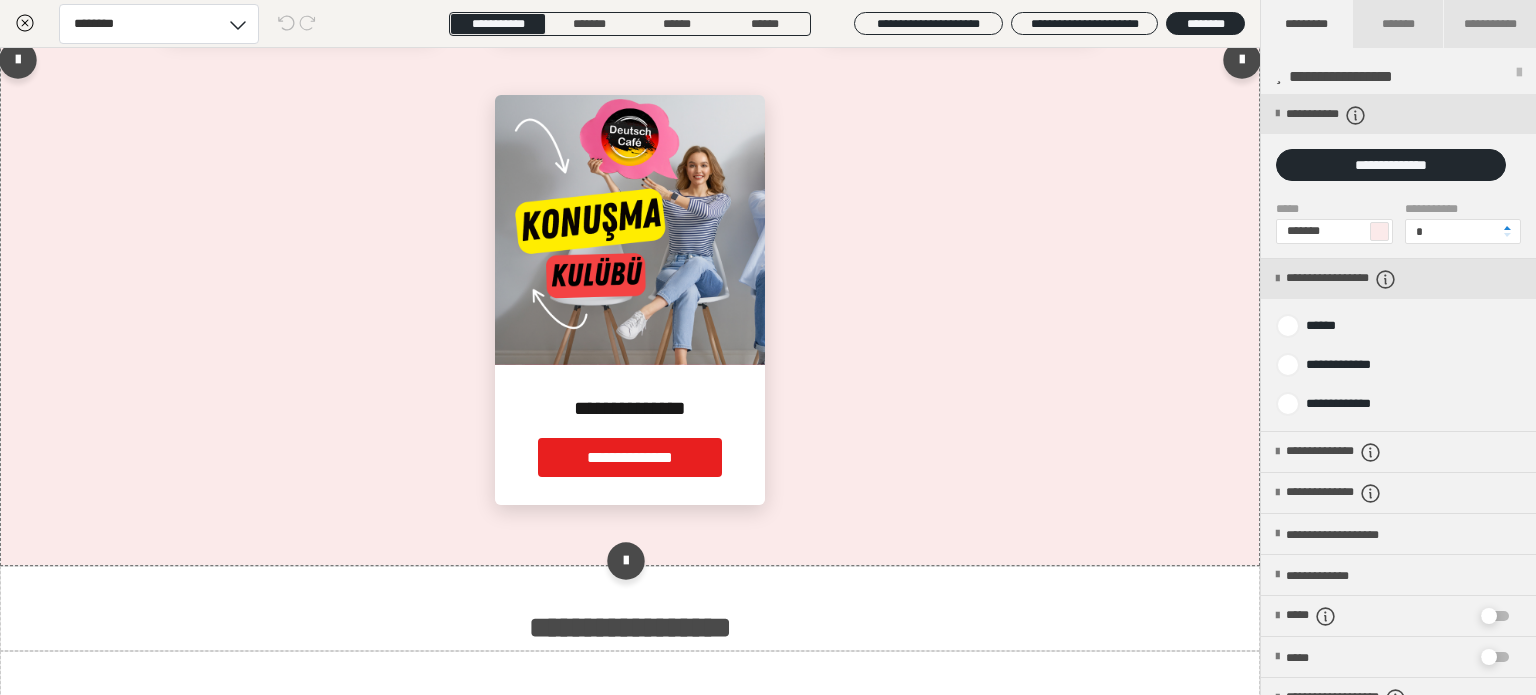 scroll, scrollTop: 2777, scrollLeft: 0, axis: vertical 